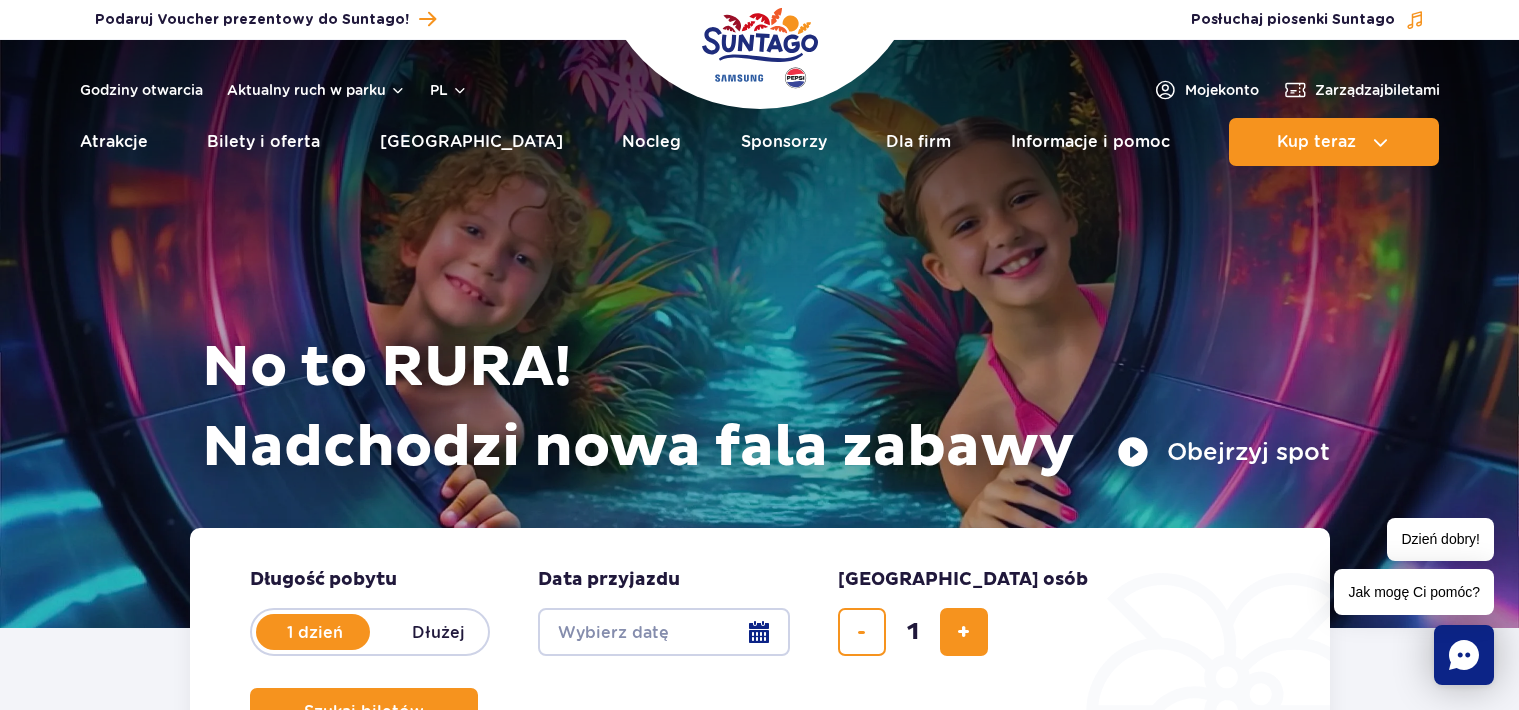scroll, scrollTop: 0, scrollLeft: 0, axis: both 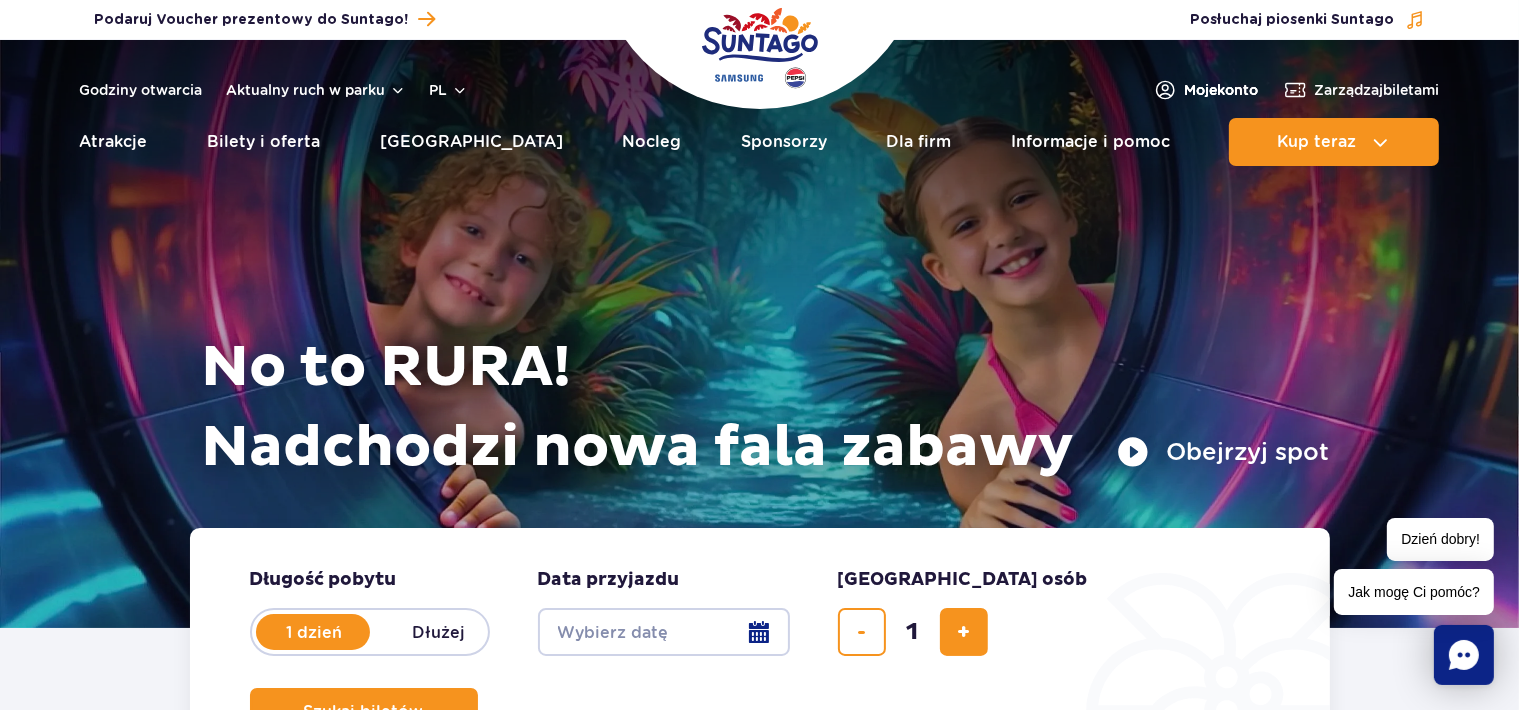click on "Moje  konto" at bounding box center (1222, 90) 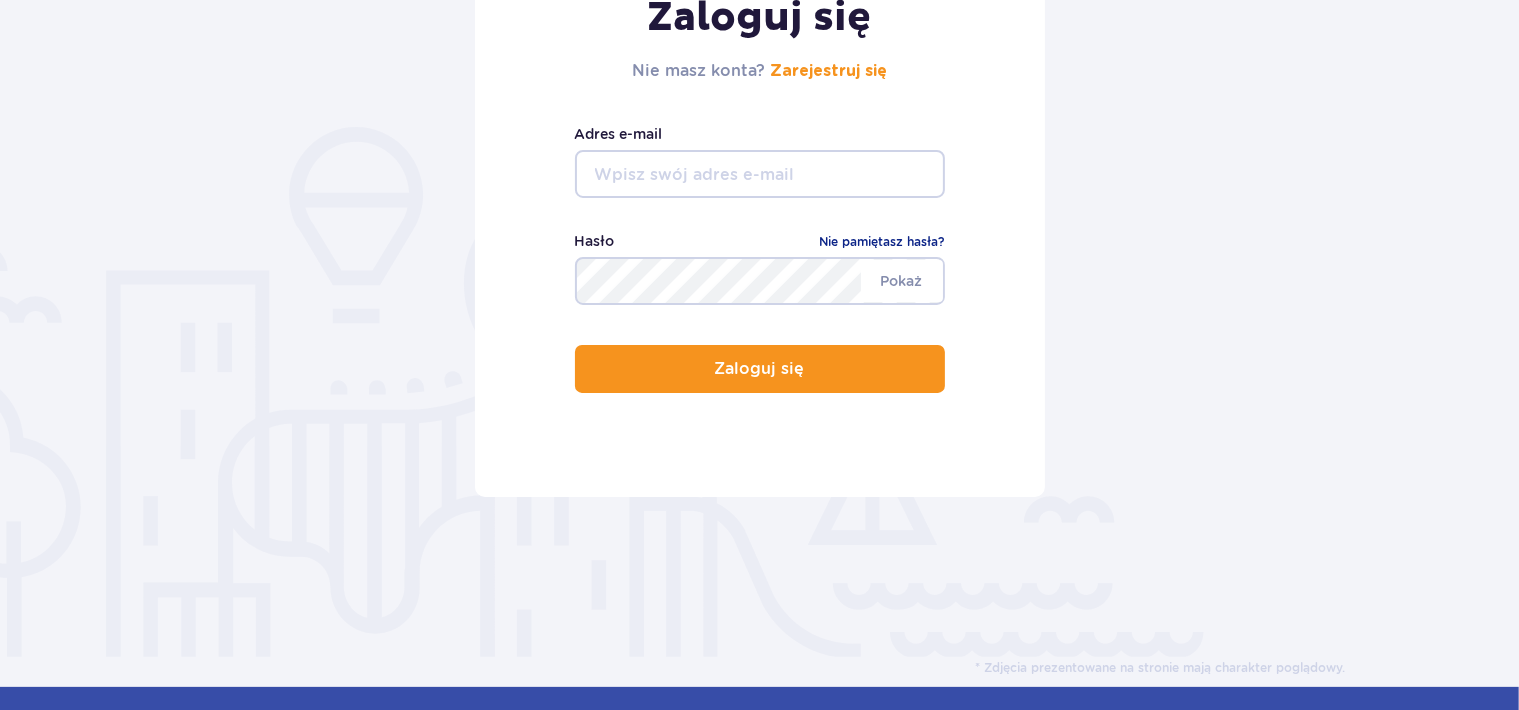 scroll, scrollTop: 211, scrollLeft: 0, axis: vertical 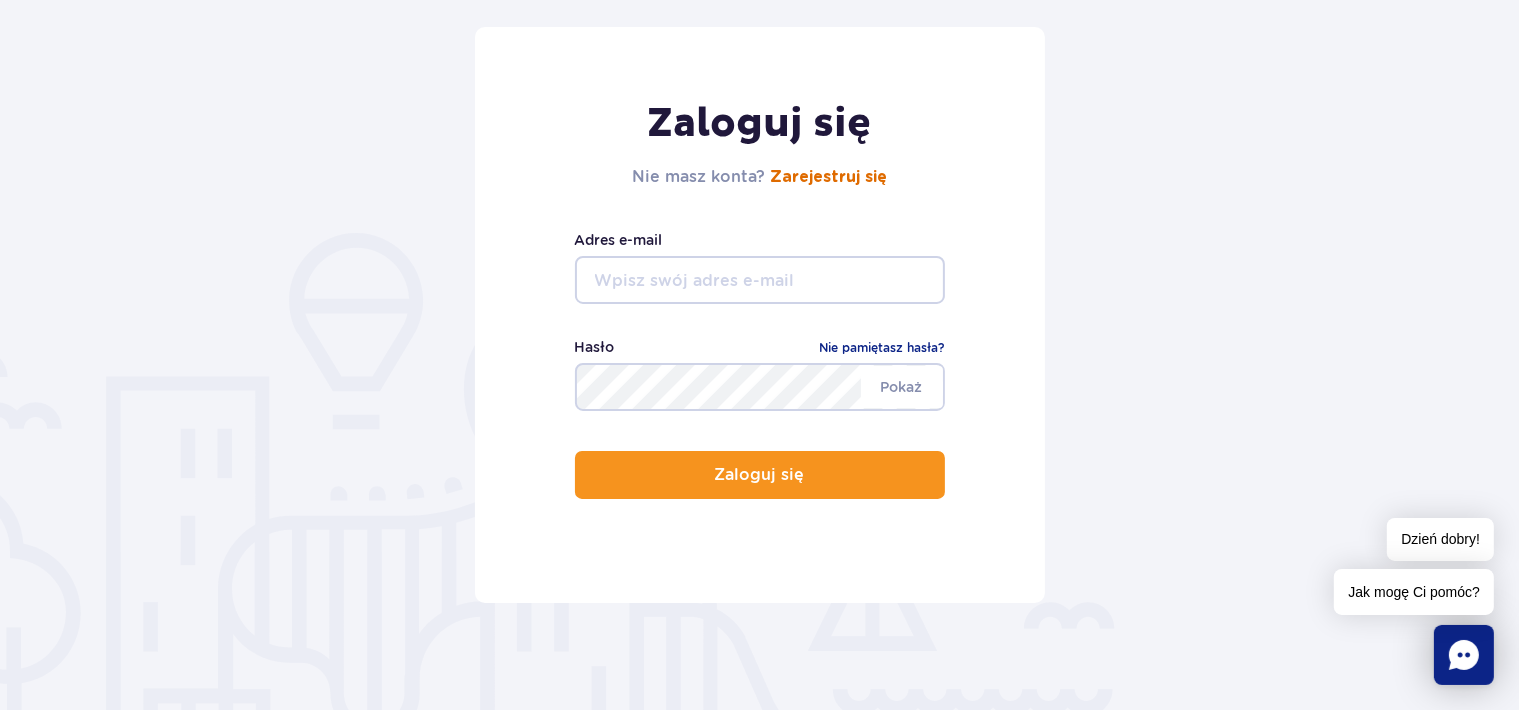 click on "Zarejestruj się" at bounding box center (828, 177) 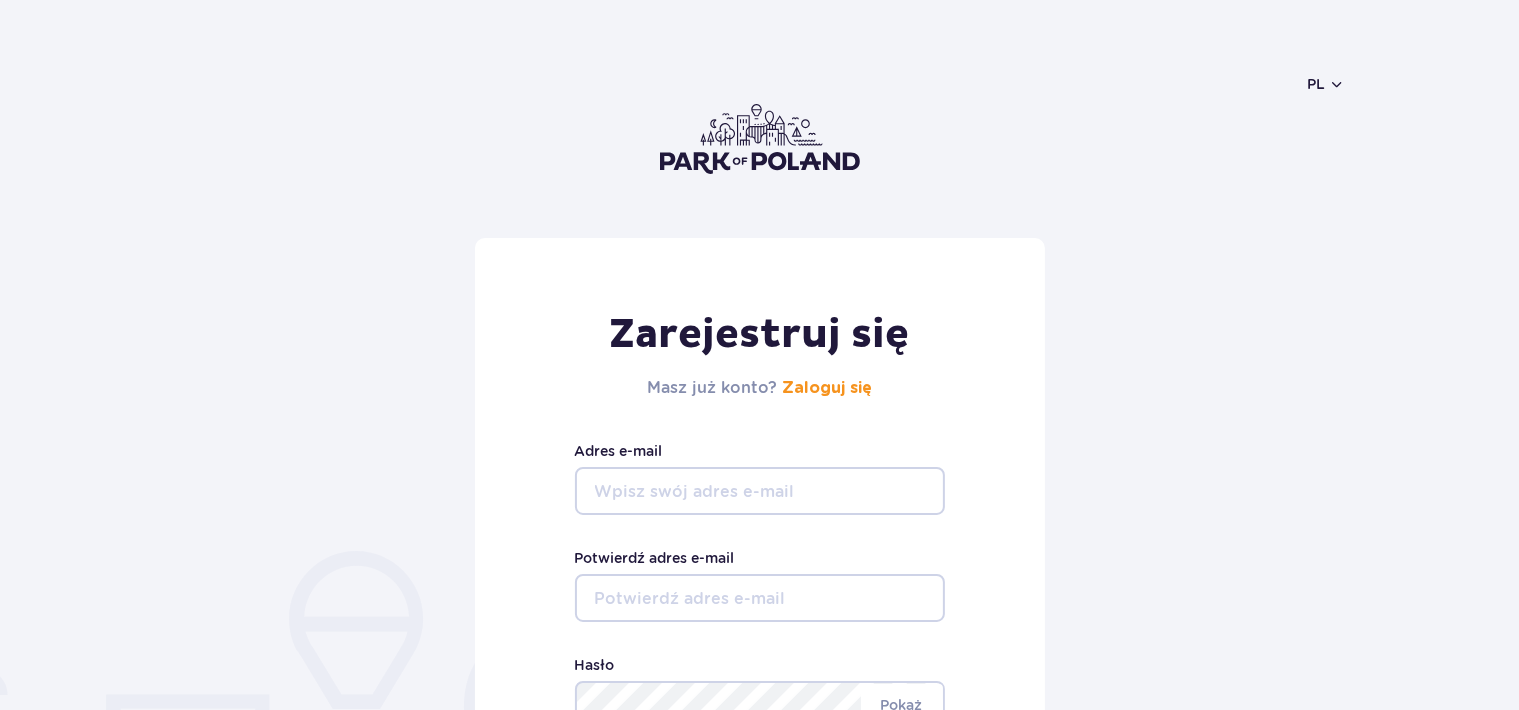 scroll, scrollTop: 105, scrollLeft: 0, axis: vertical 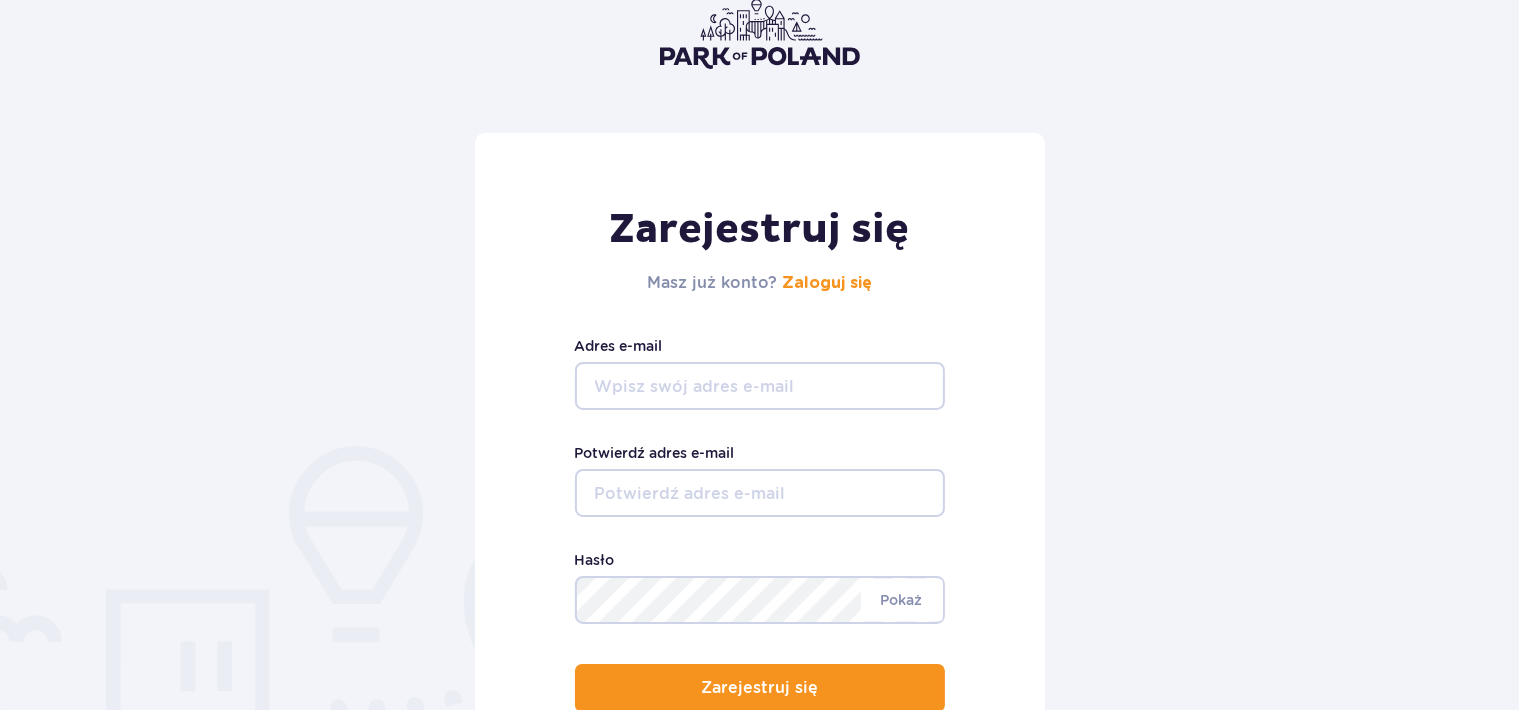 click on "Adres e-mail" at bounding box center (760, 386) 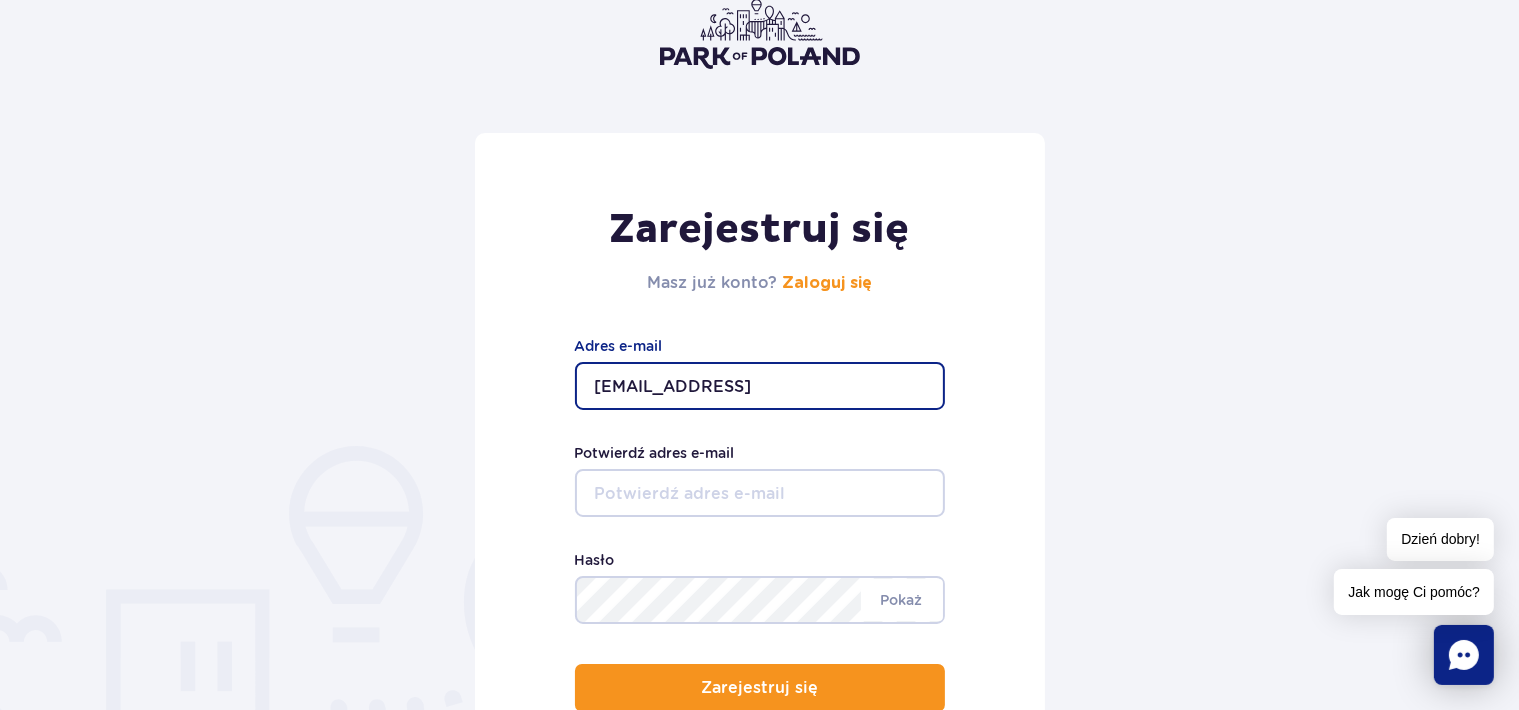 type on "kuptelmagda@gmail.comq" 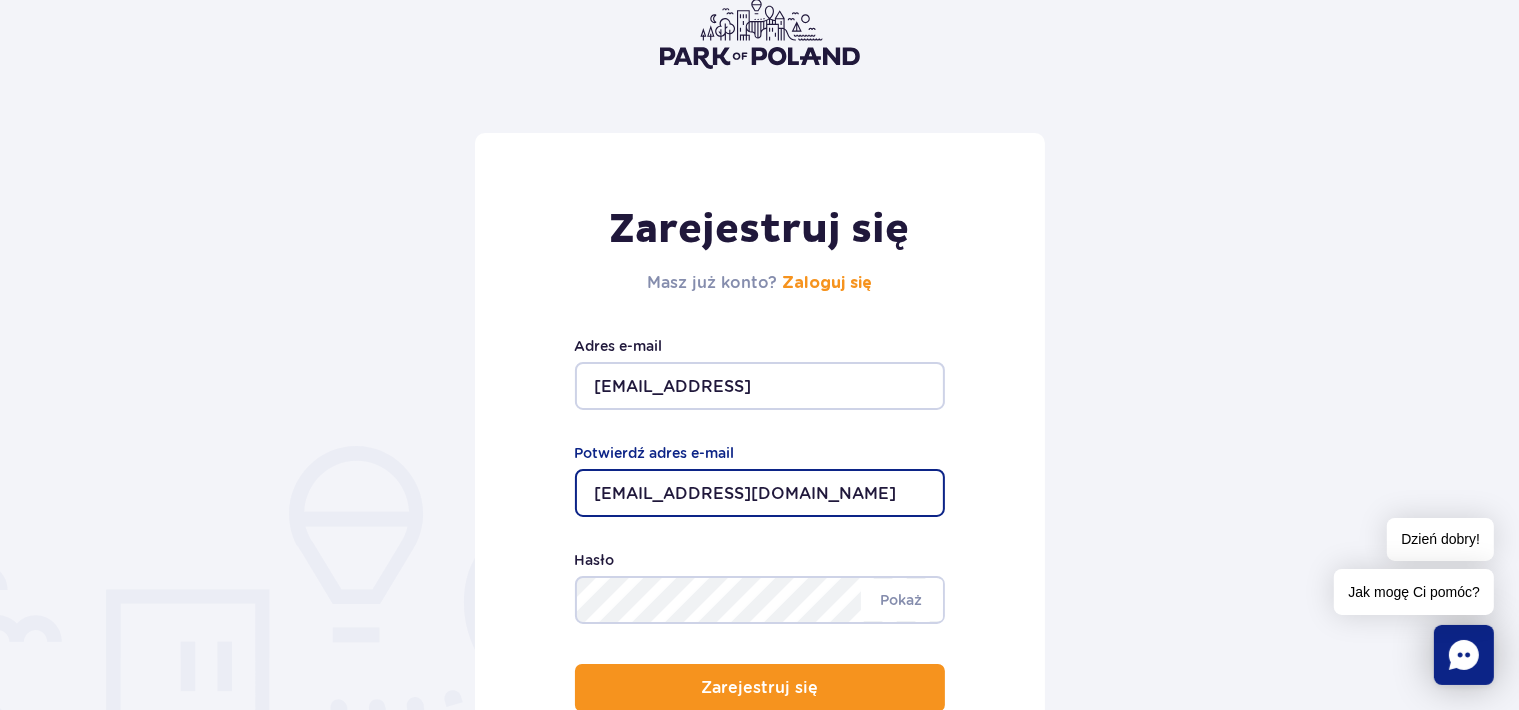 type on "kuptelmagda@gmail.com" 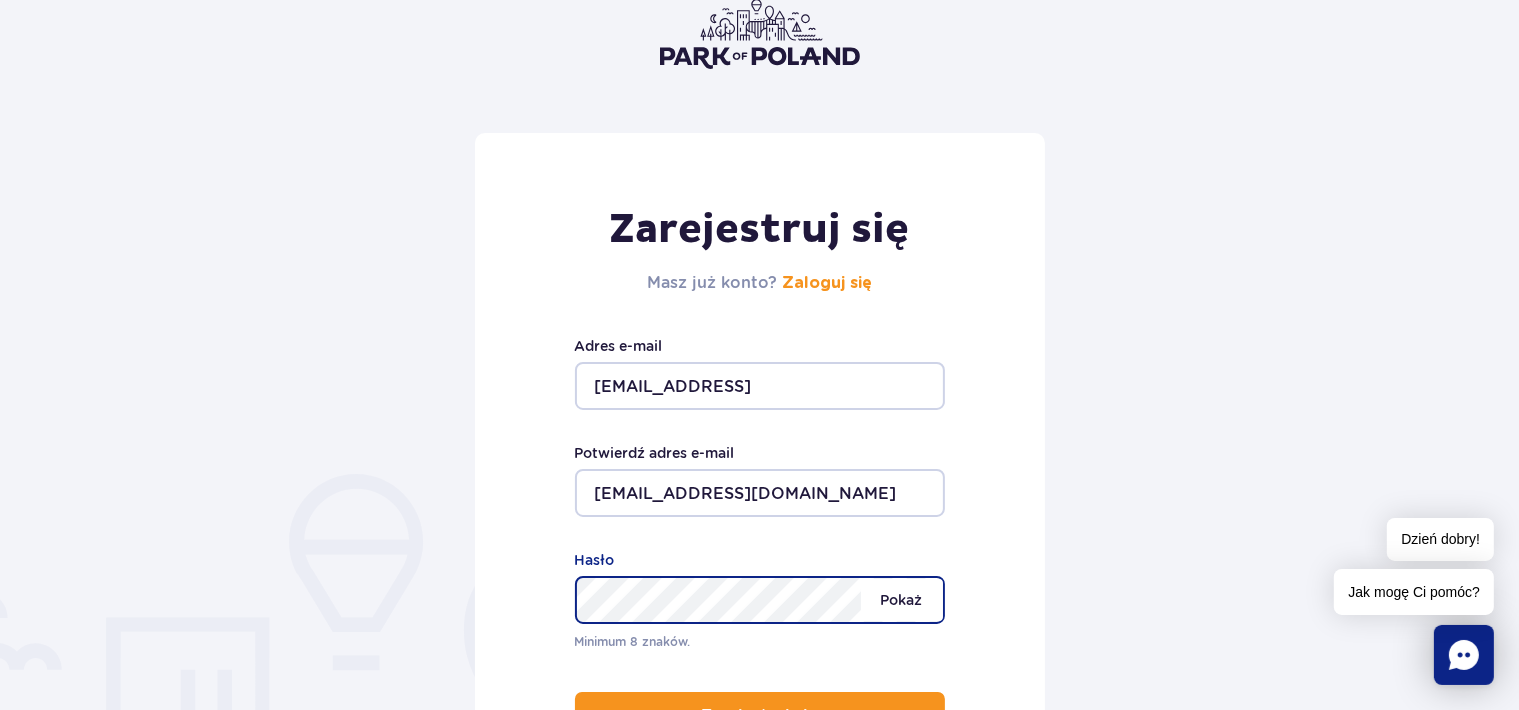 click on "Pokaż" at bounding box center [902, 600] 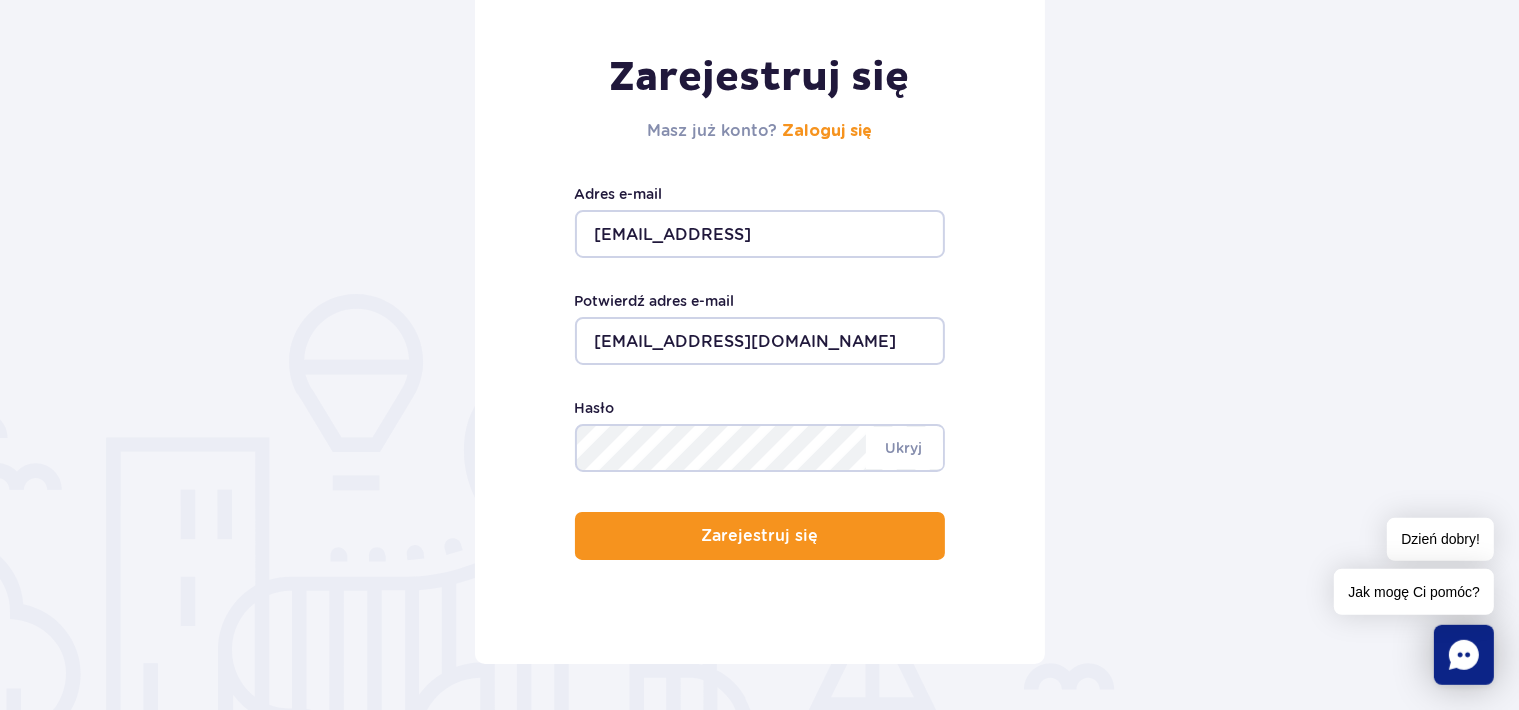 scroll, scrollTop: 211, scrollLeft: 0, axis: vertical 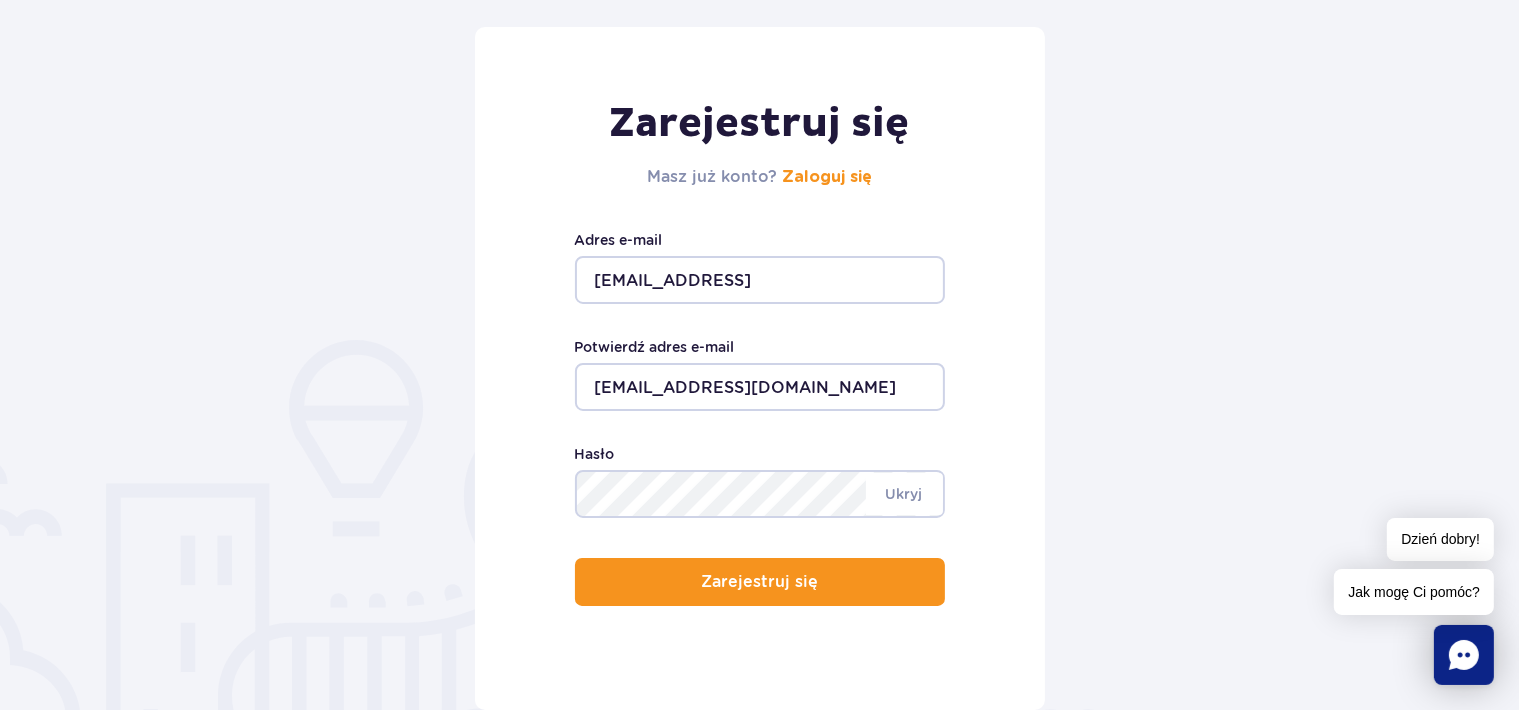 click on "kuptelmagda@gmail.comq" at bounding box center [760, 280] 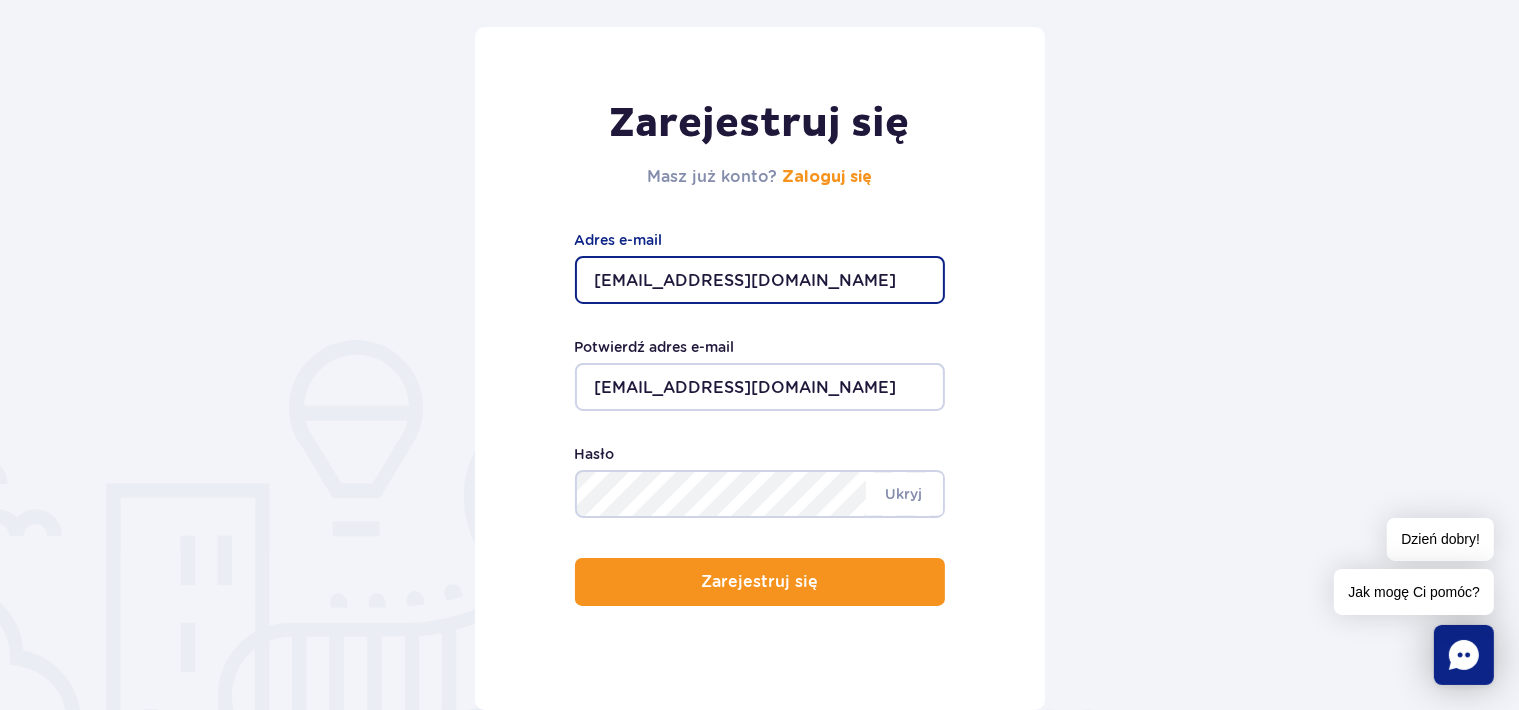 type on "kuptelmagda@gmail.com" 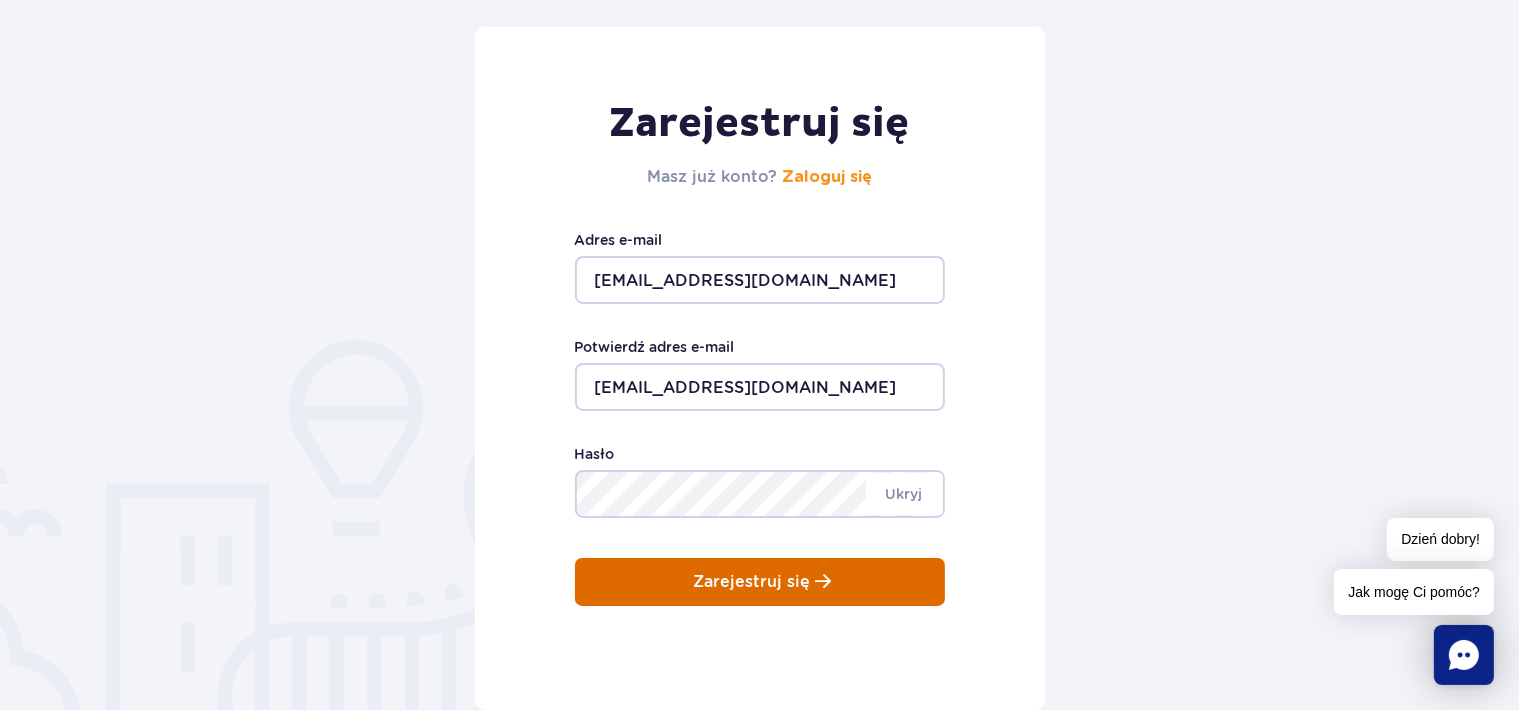 click on "Zarejestruj się" at bounding box center [751, 582] 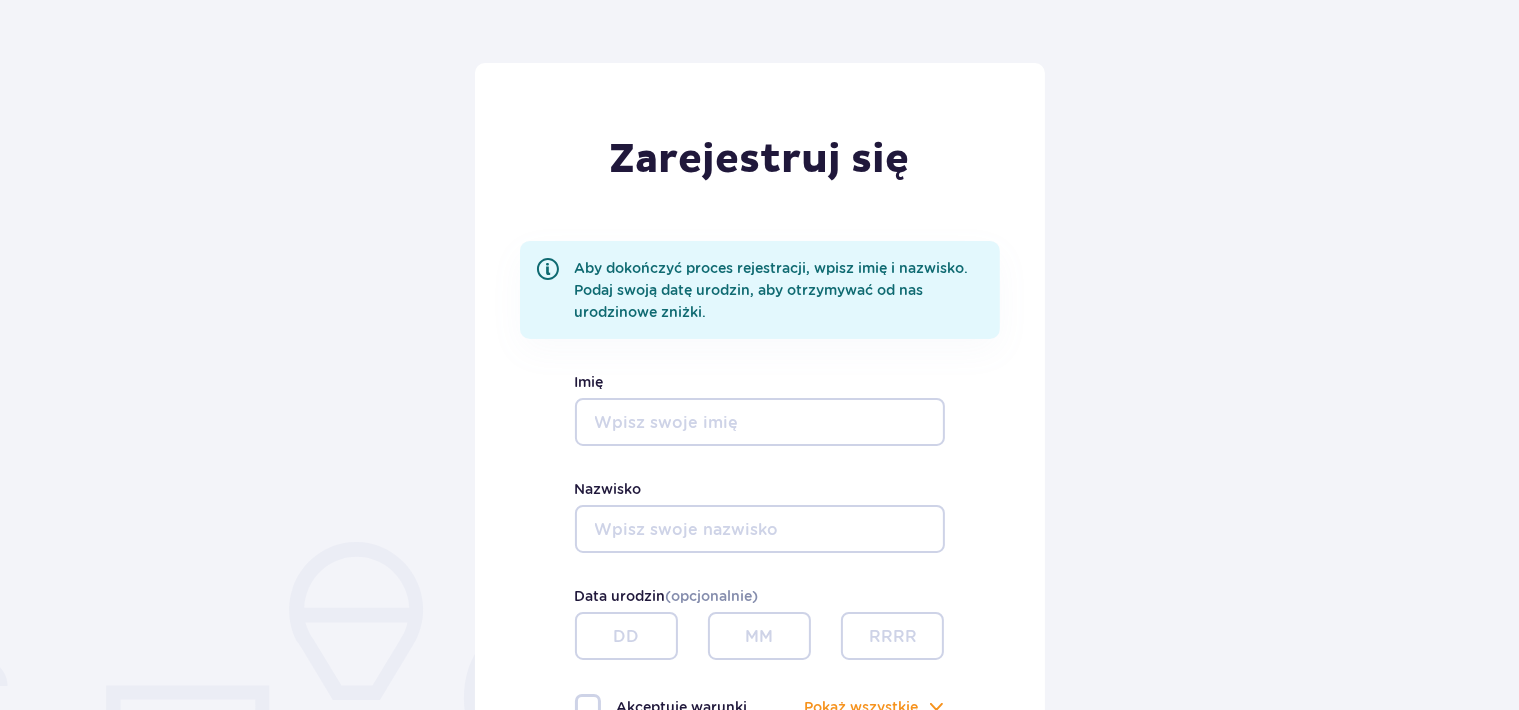scroll, scrollTop: 211, scrollLeft: 0, axis: vertical 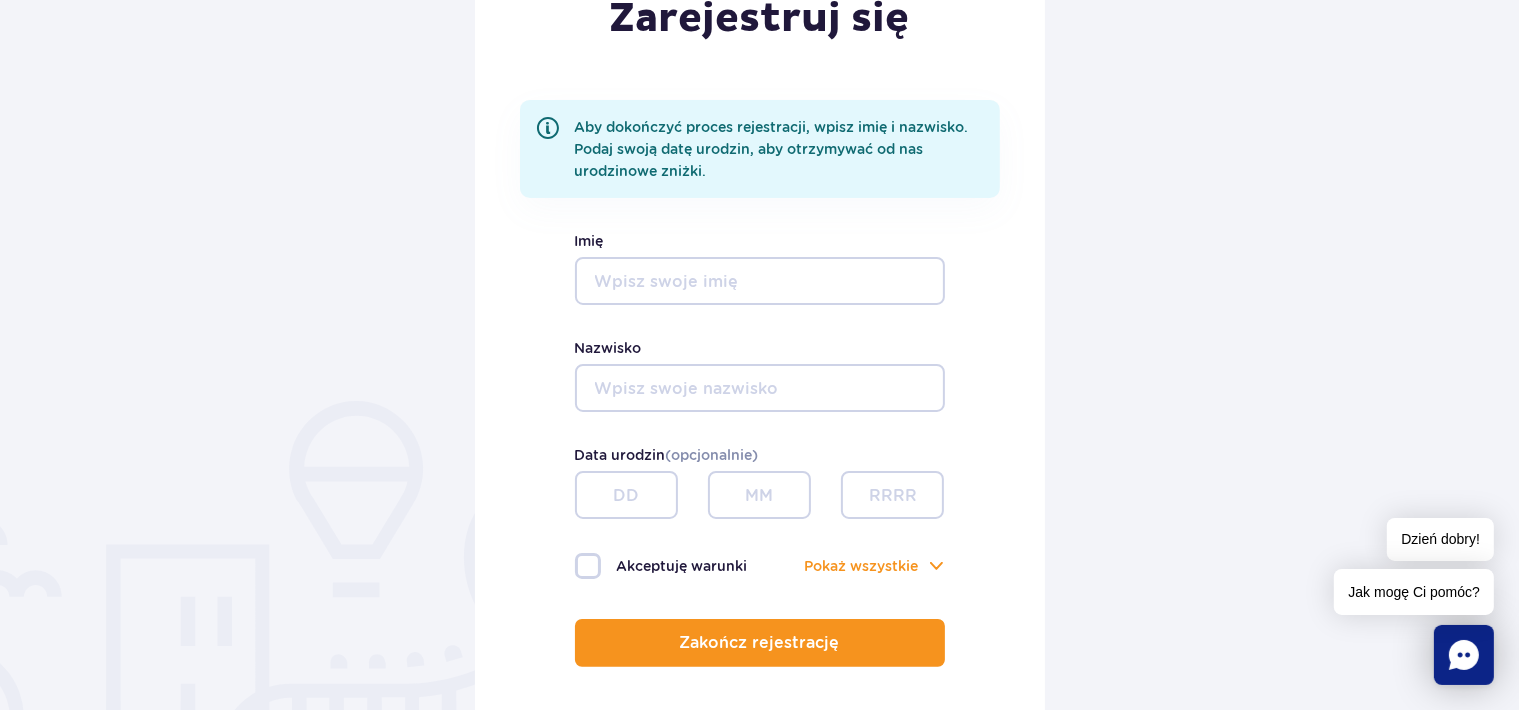 click on "Imię" at bounding box center [760, 281] 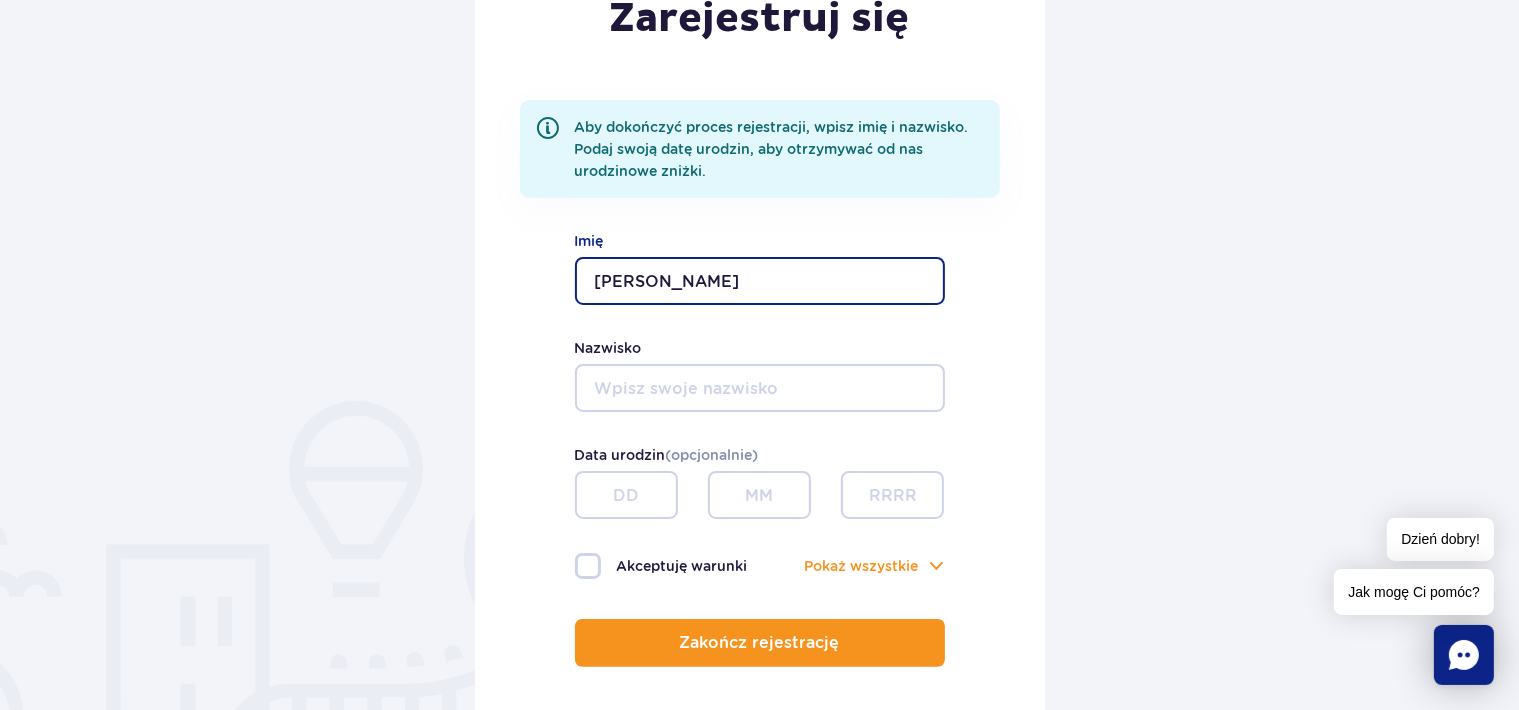 type on "Magdalena" 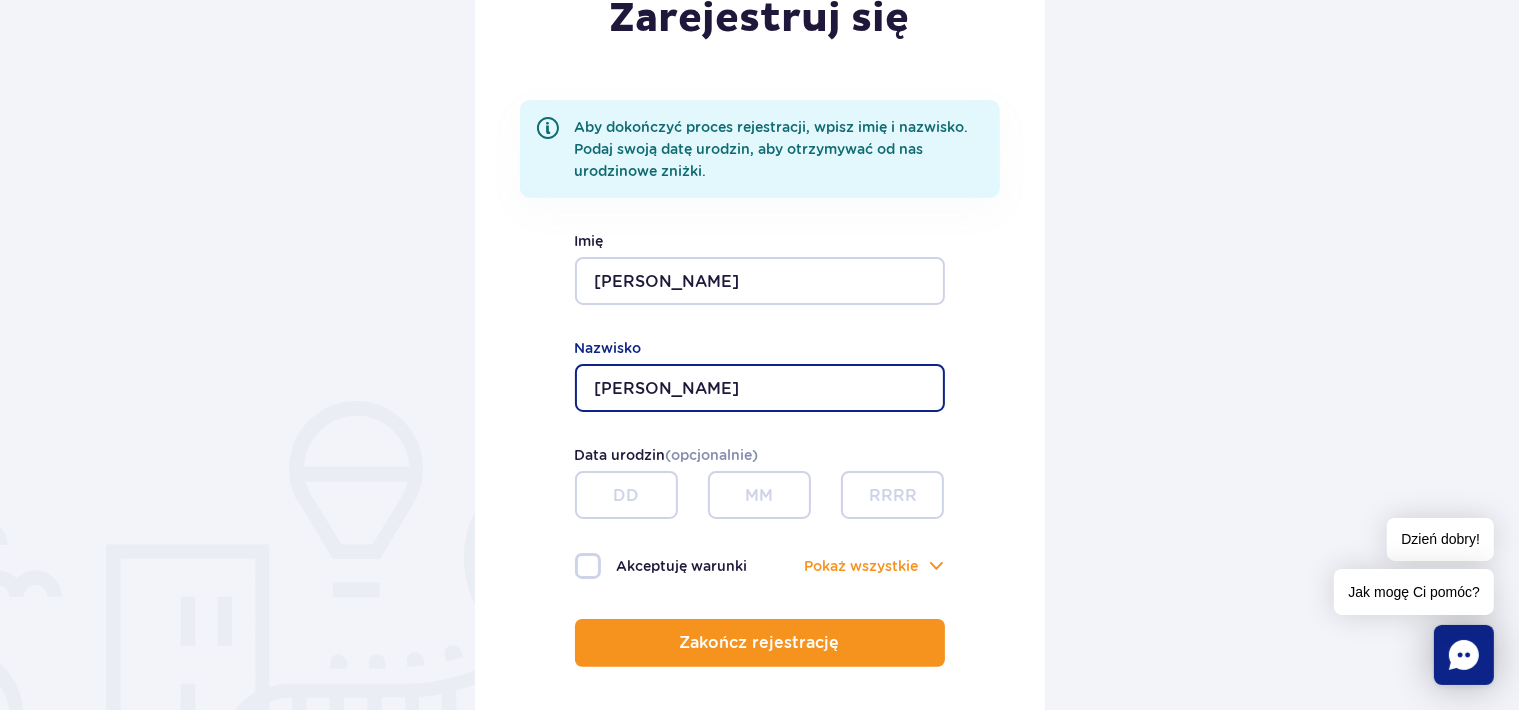 type on "Kuptel" 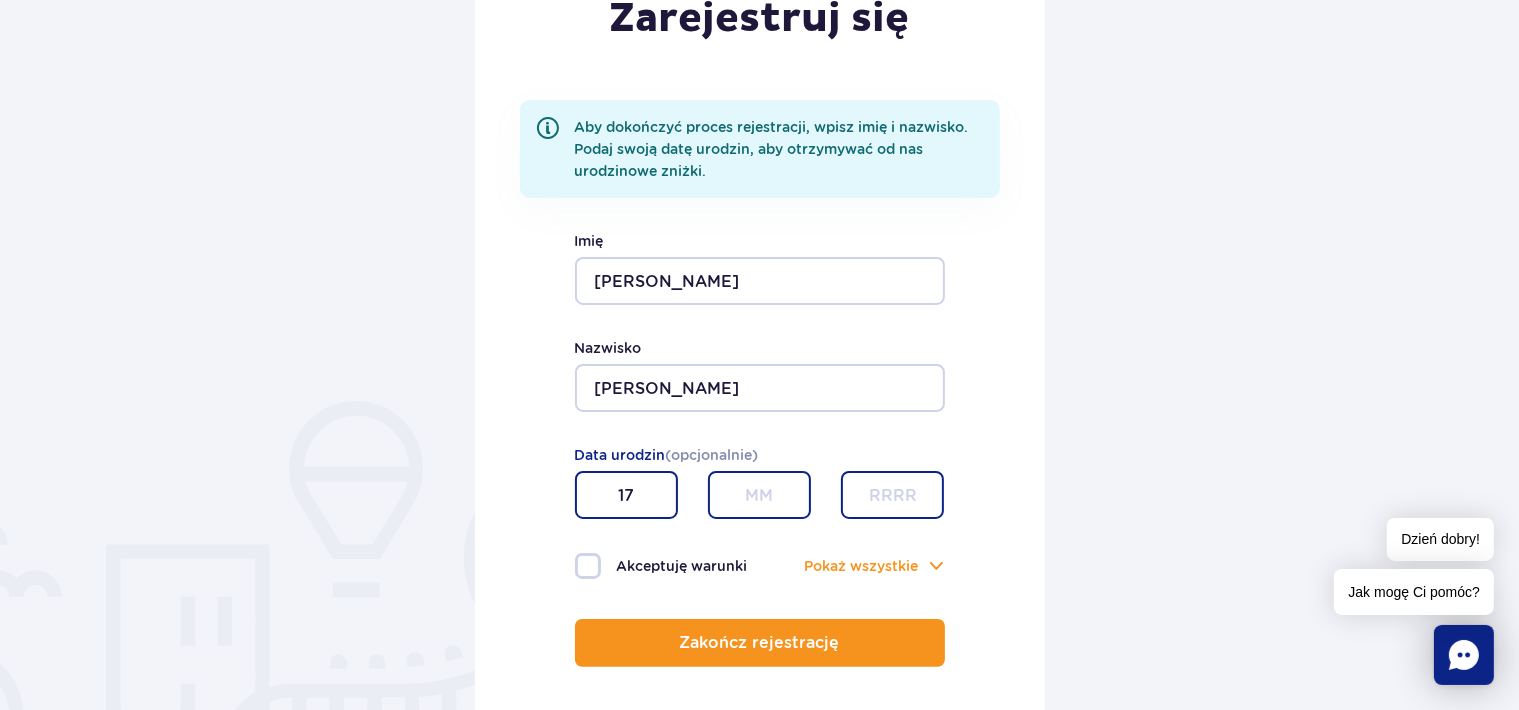 type on "17" 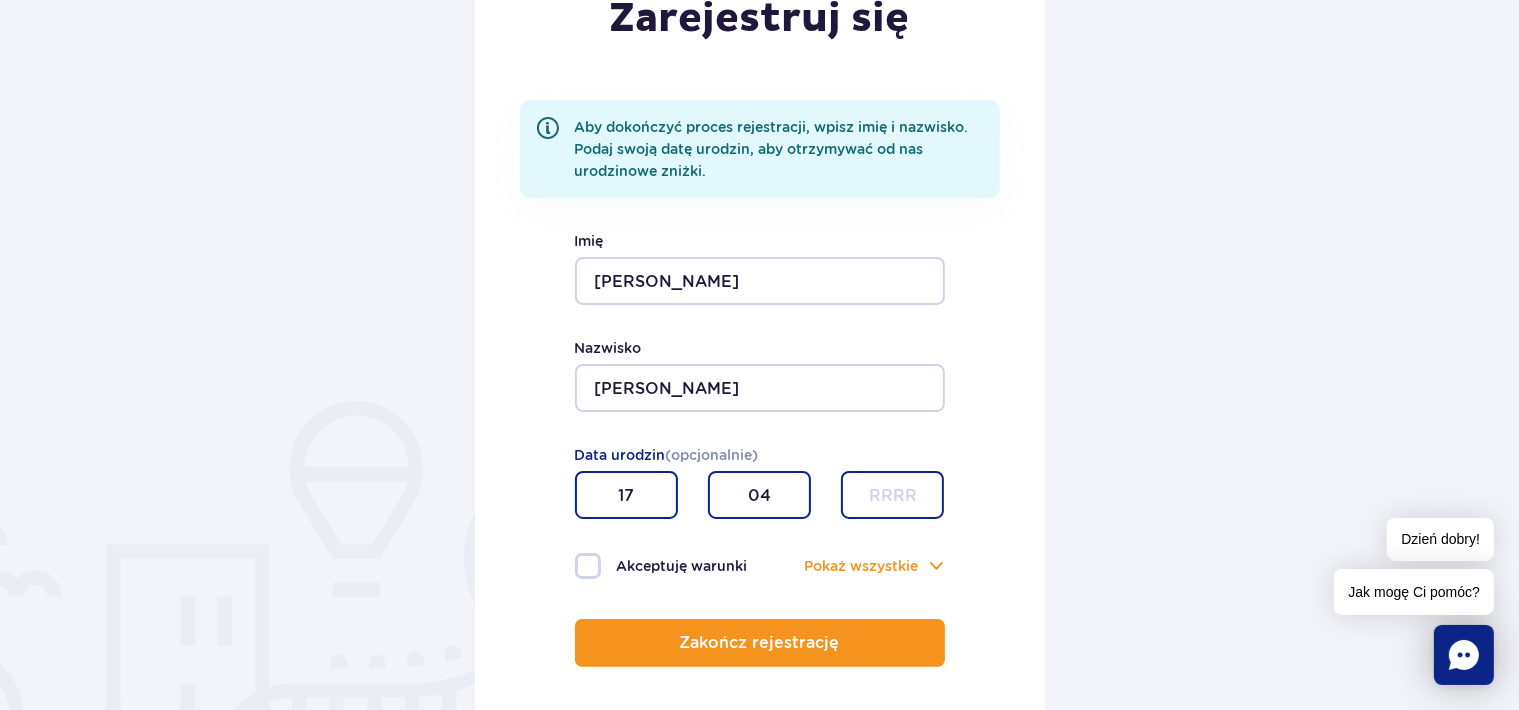 type on "04" 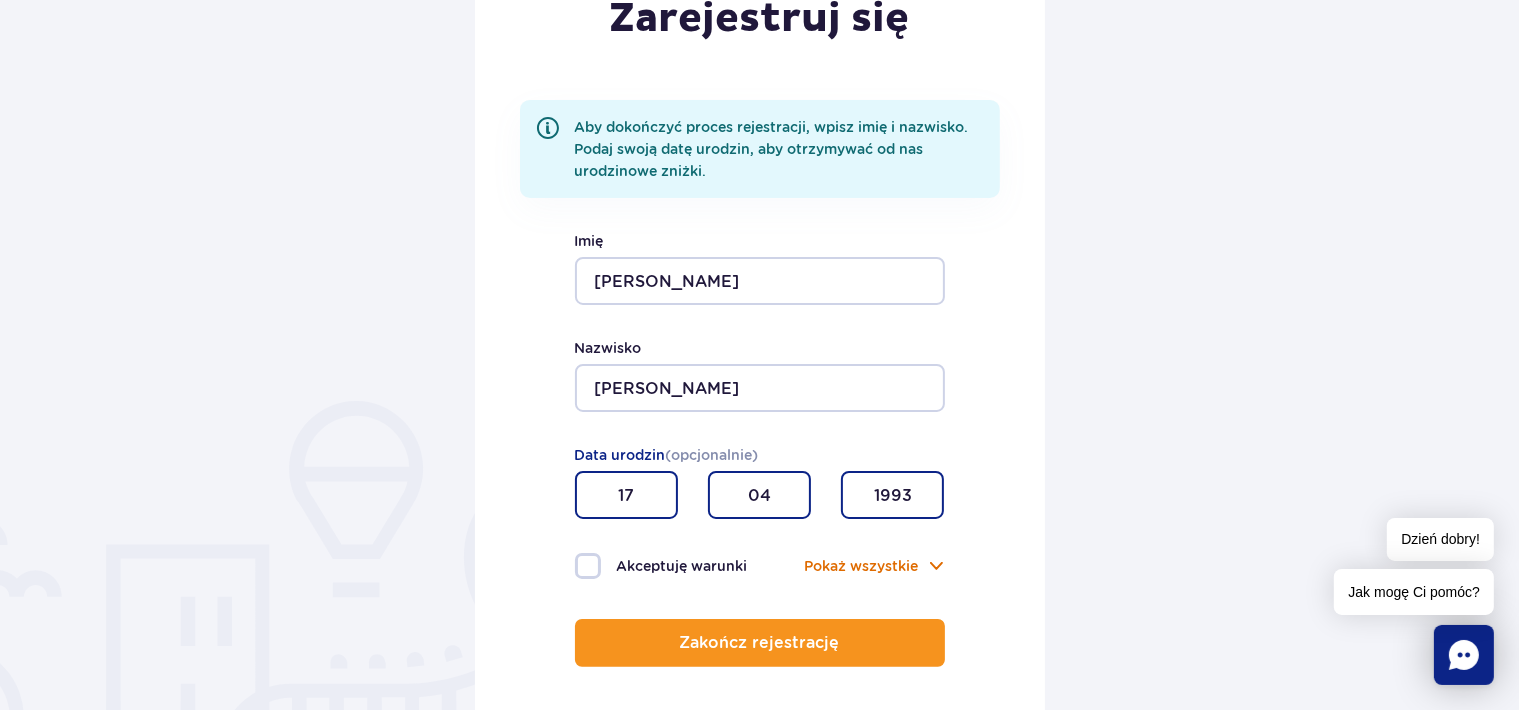 type on "1993" 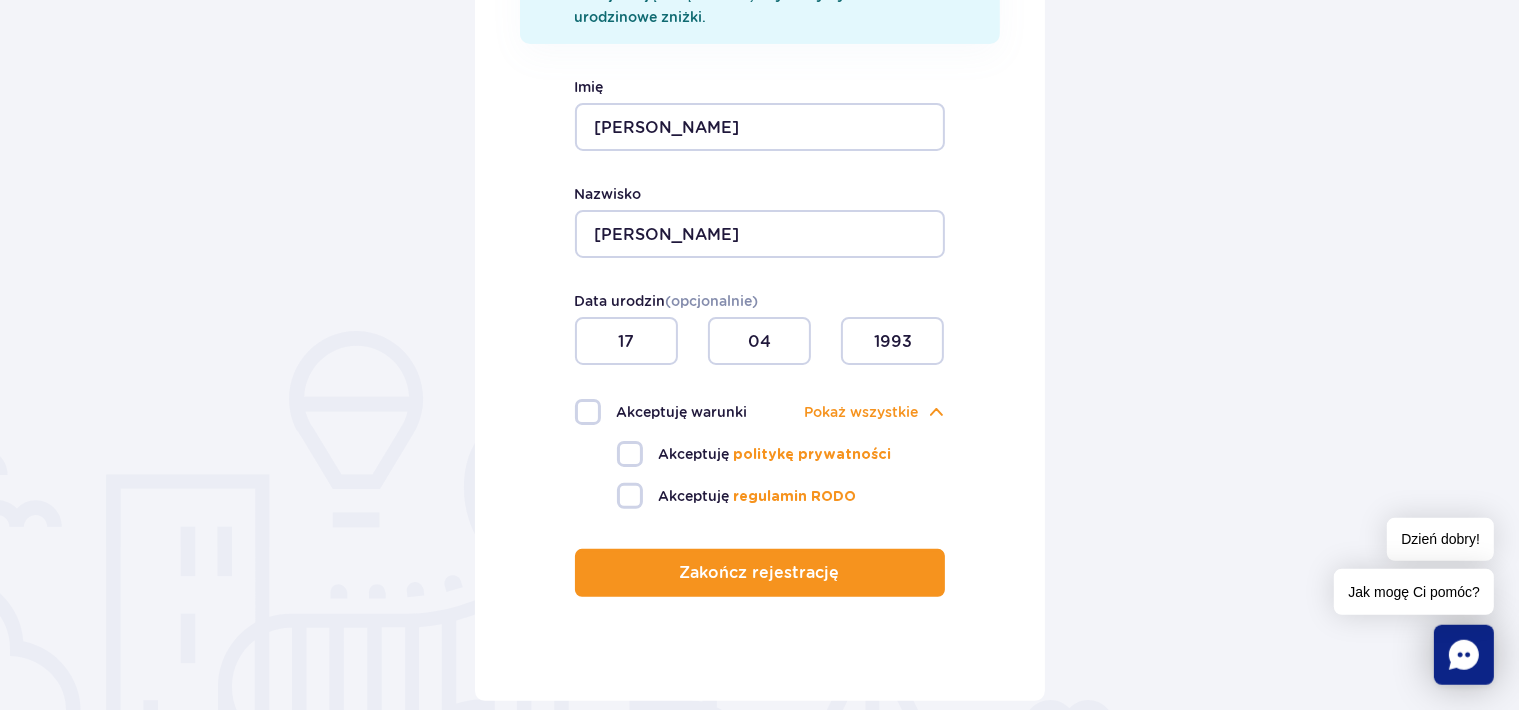 scroll, scrollTop: 506, scrollLeft: 0, axis: vertical 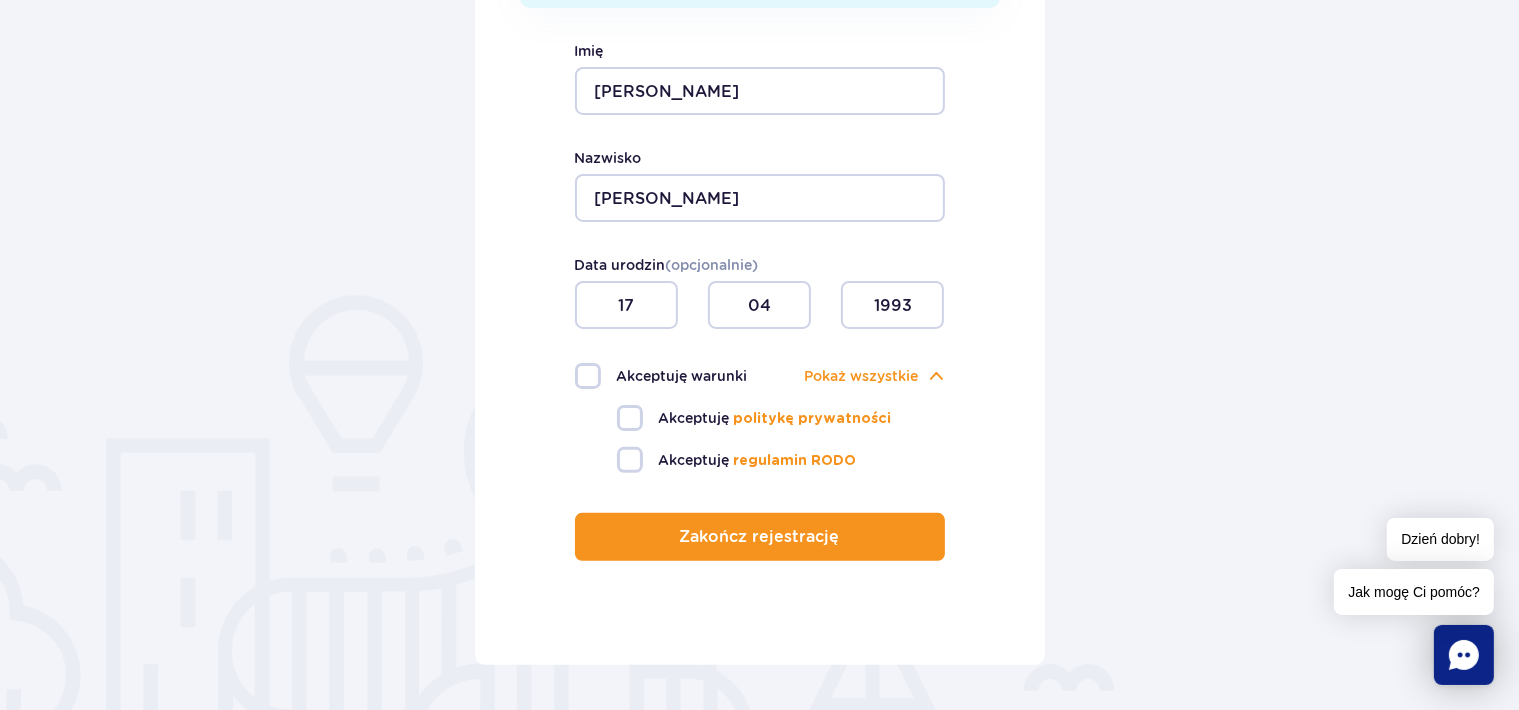 click on "Akceptuję warunki" at bounding box center (667, 376) 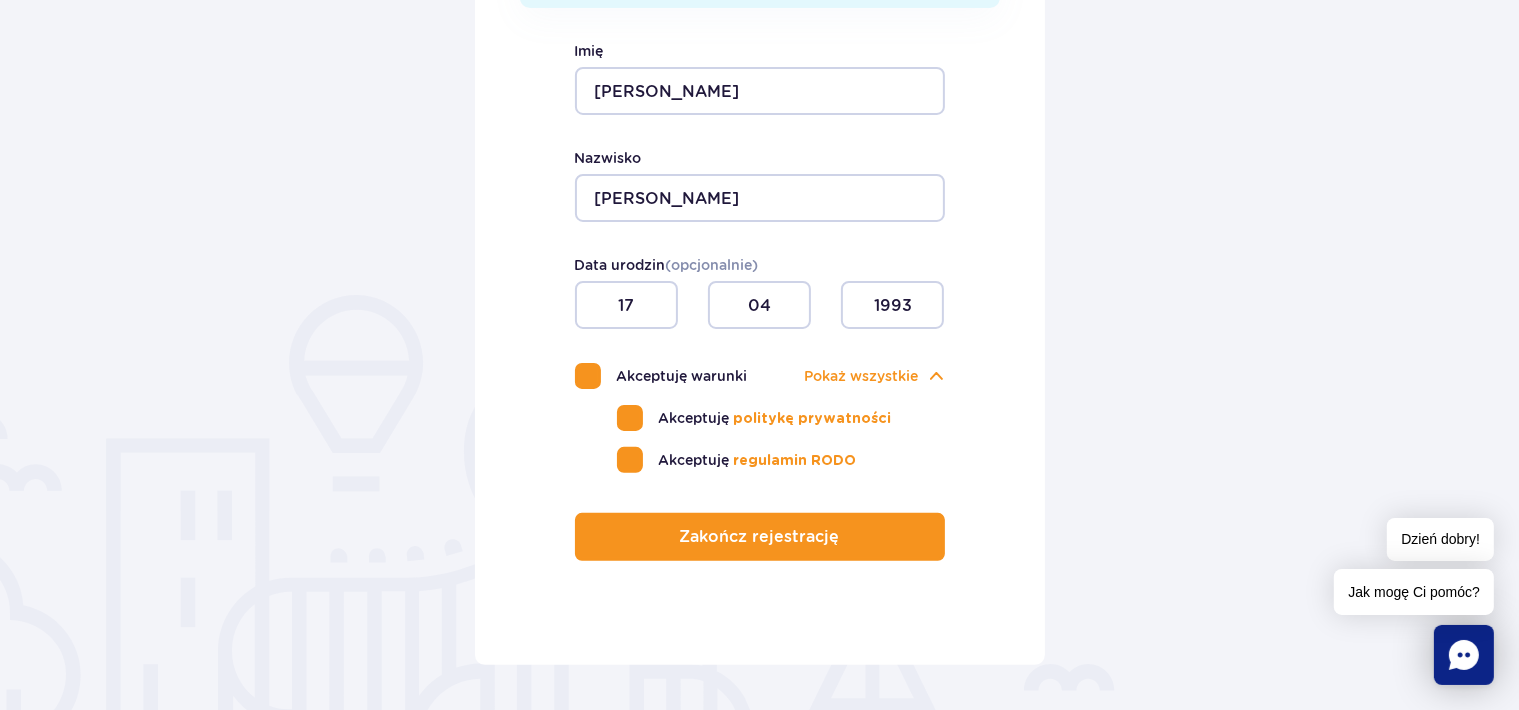 checkbox on "true" 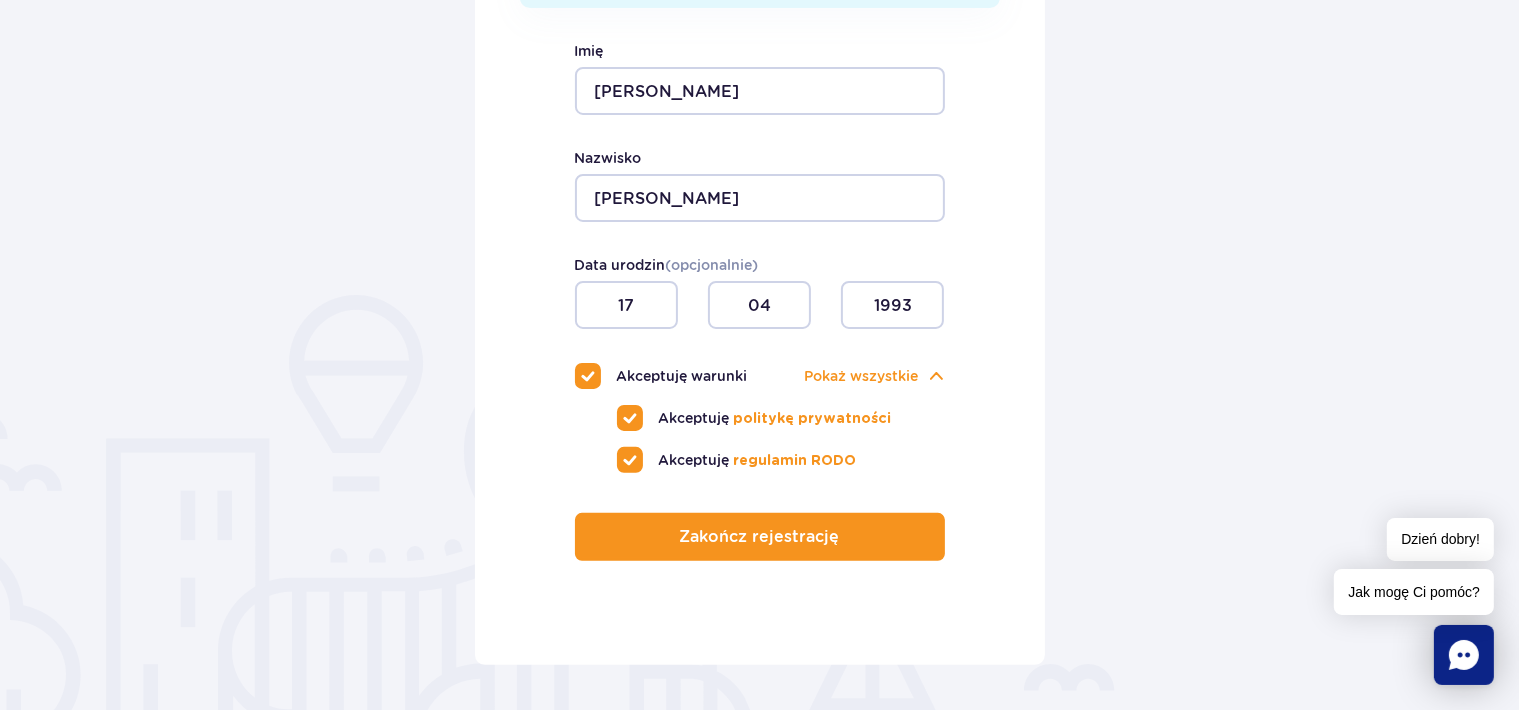 checkbox on "true" 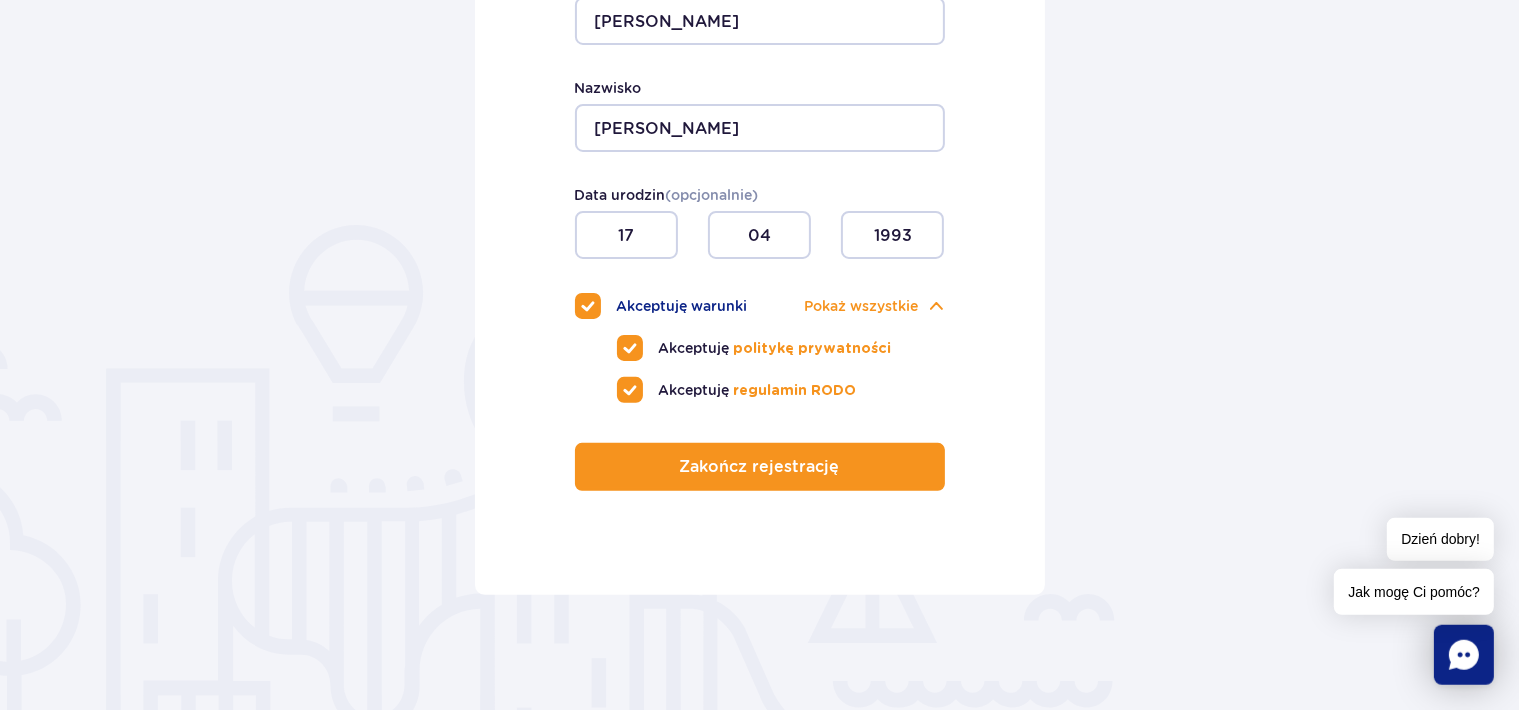 scroll, scrollTop: 612, scrollLeft: 0, axis: vertical 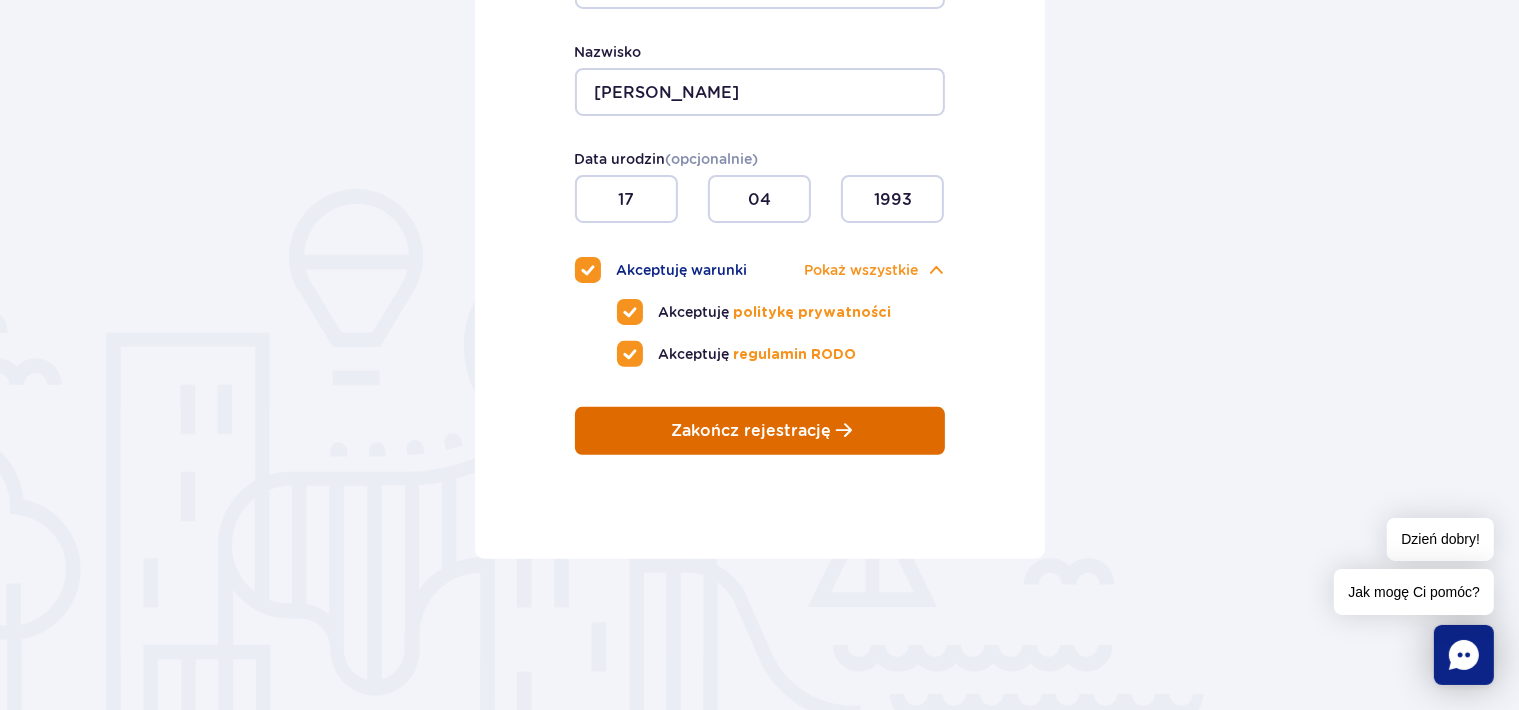 click on "Zakończ rejestrację" at bounding box center [752, 431] 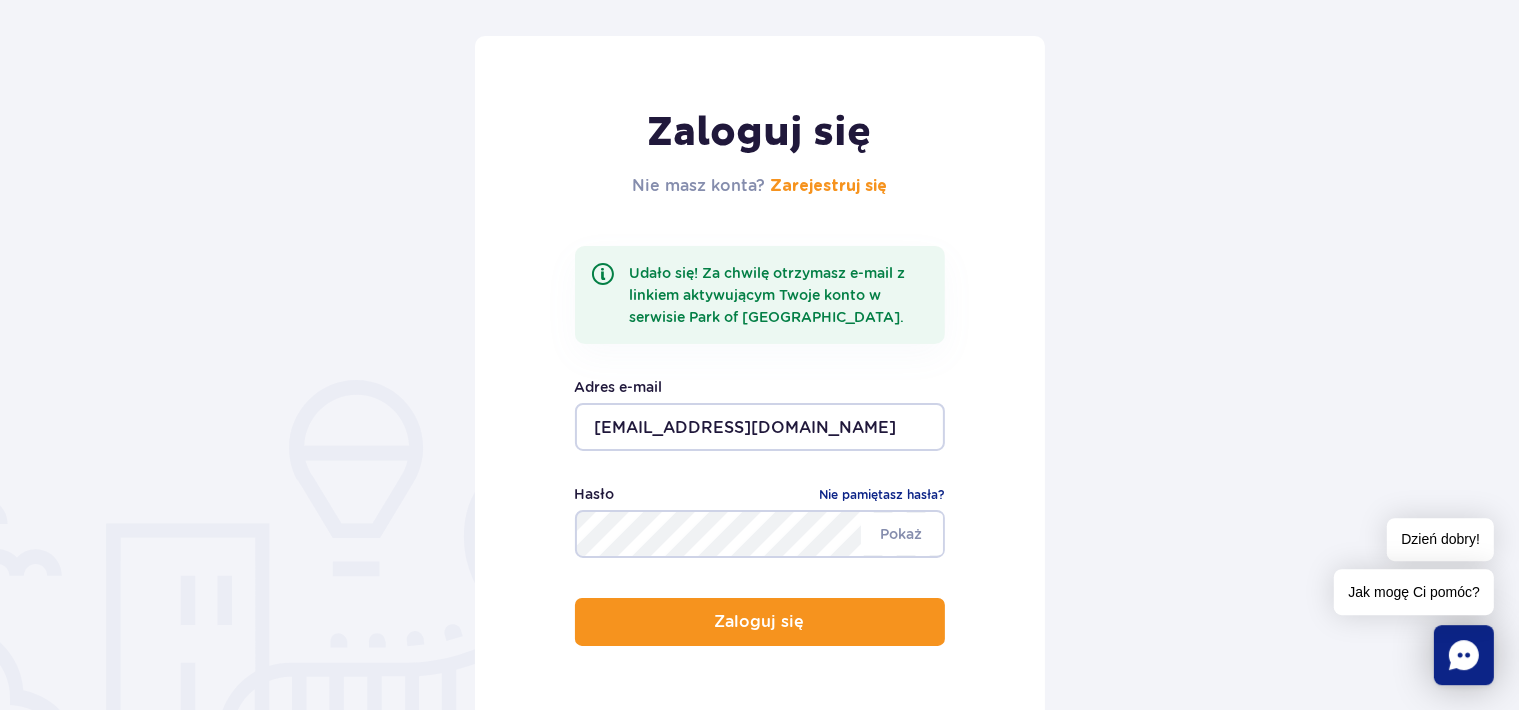 scroll, scrollTop: 211, scrollLeft: 0, axis: vertical 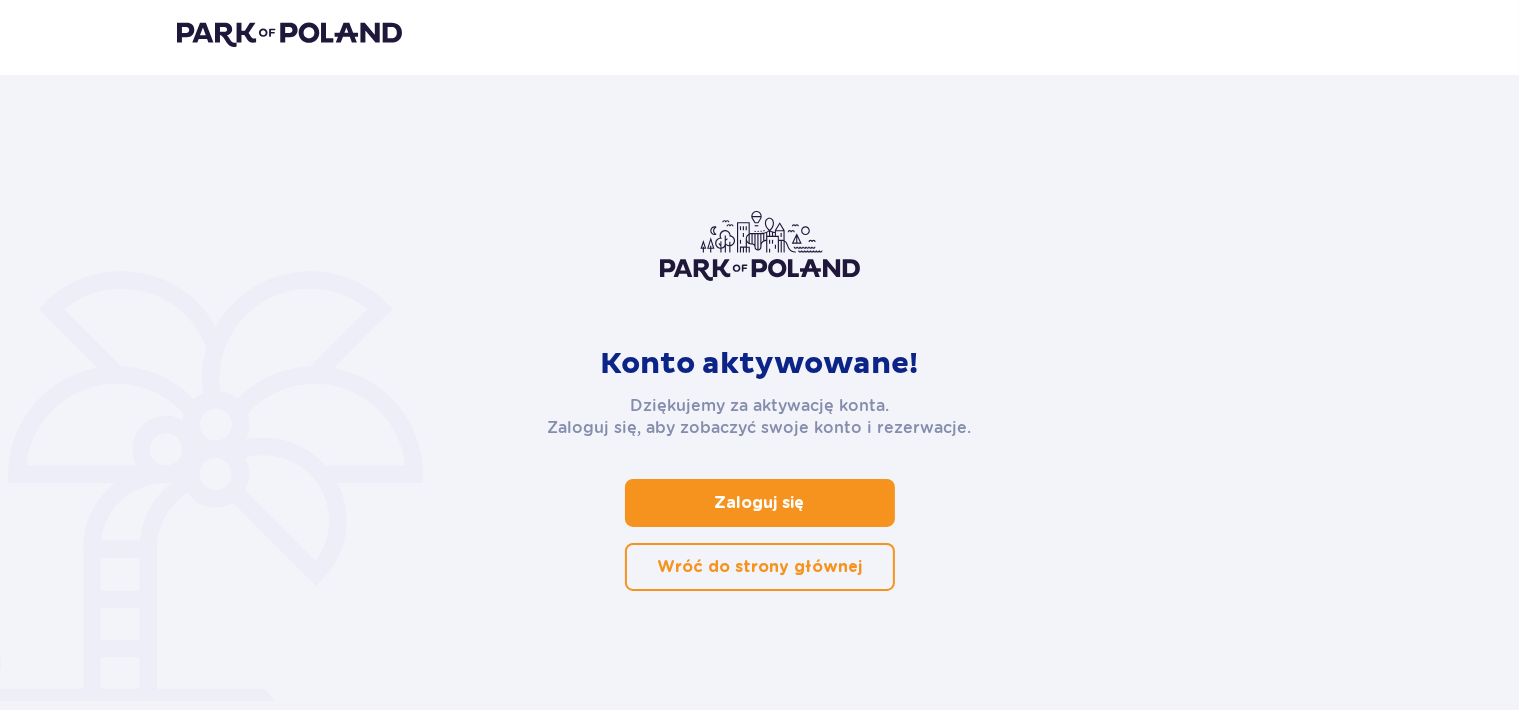 click on "Zaloguj się" at bounding box center (760, 503) 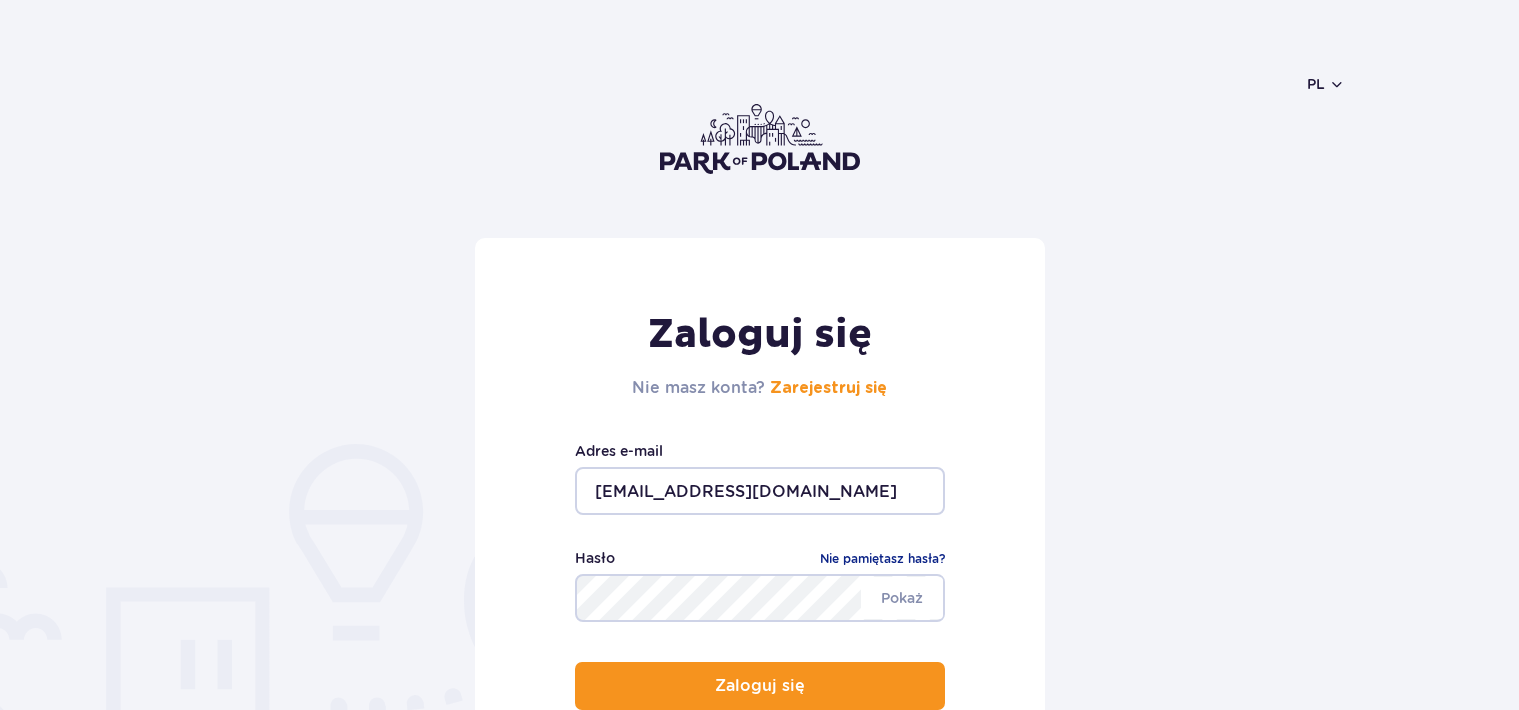 scroll, scrollTop: 211, scrollLeft: 0, axis: vertical 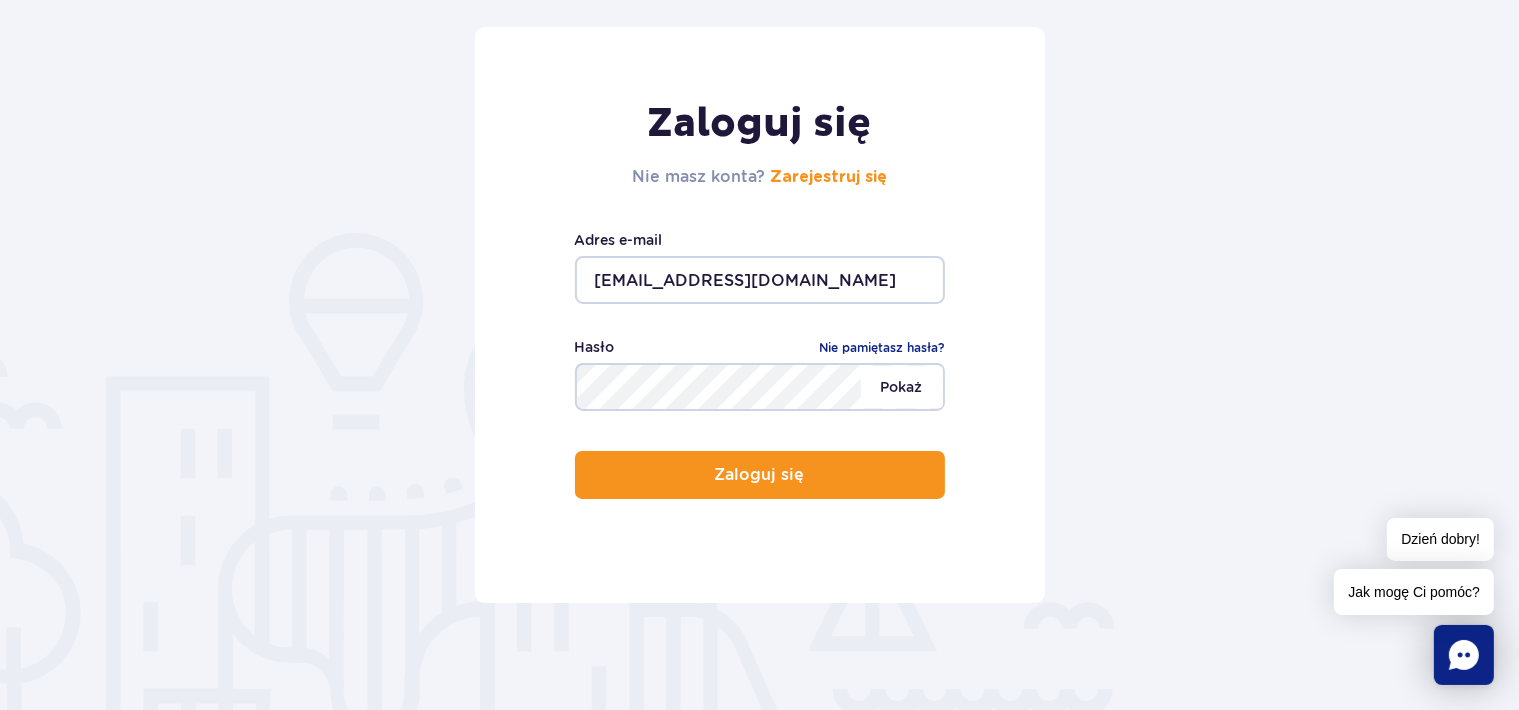 click on "Pokaż" at bounding box center (902, 387) 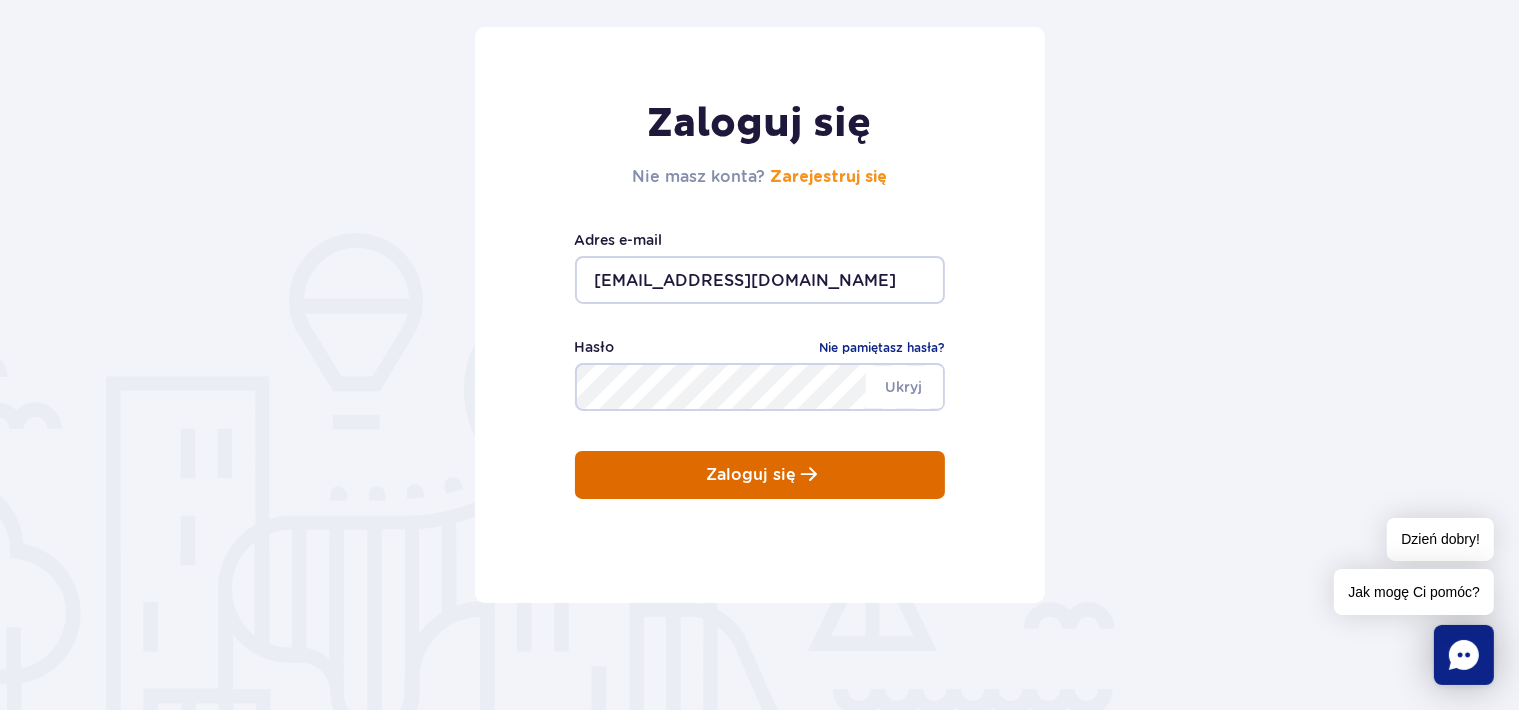 click on "Zaloguj się" at bounding box center (760, 475) 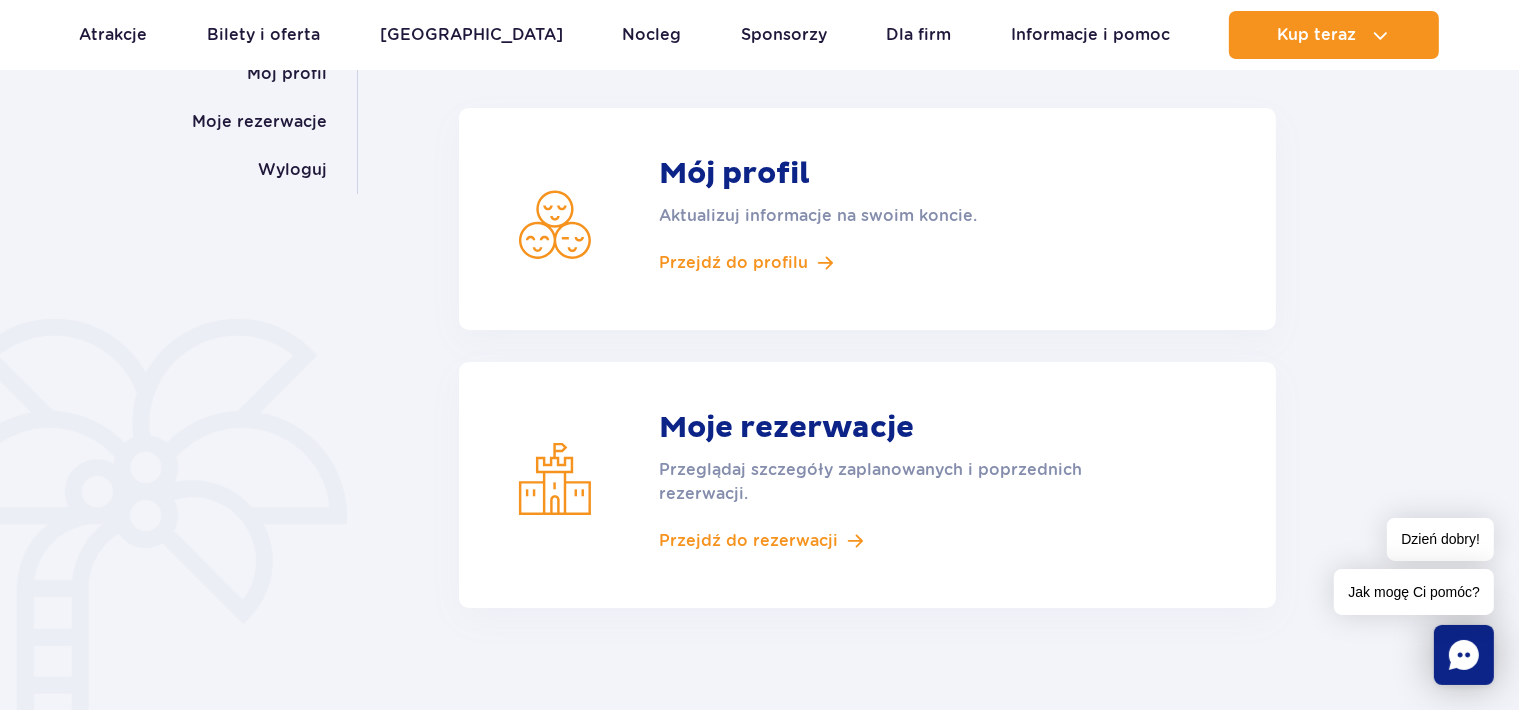 scroll, scrollTop: 0, scrollLeft: 0, axis: both 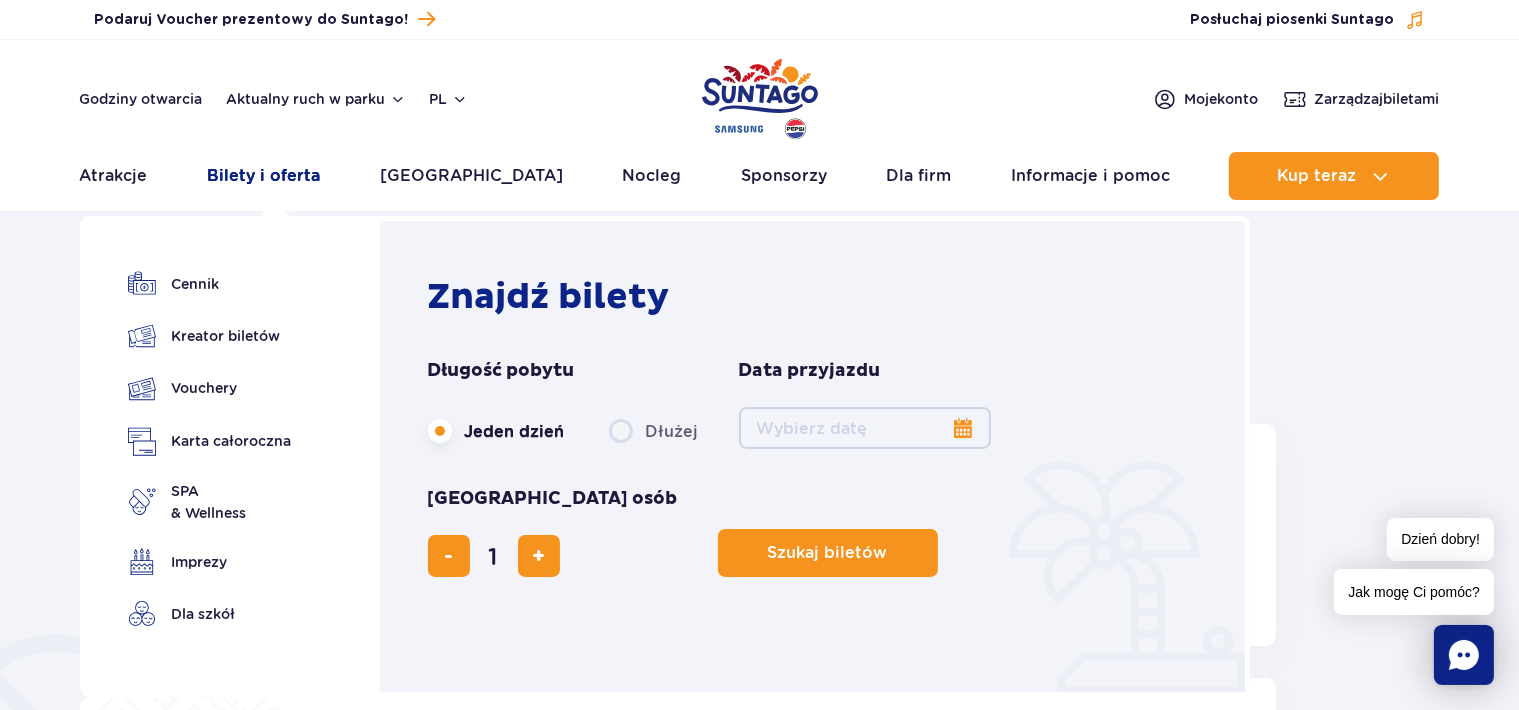 click on "Bilety i oferta" at bounding box center (263, 176) 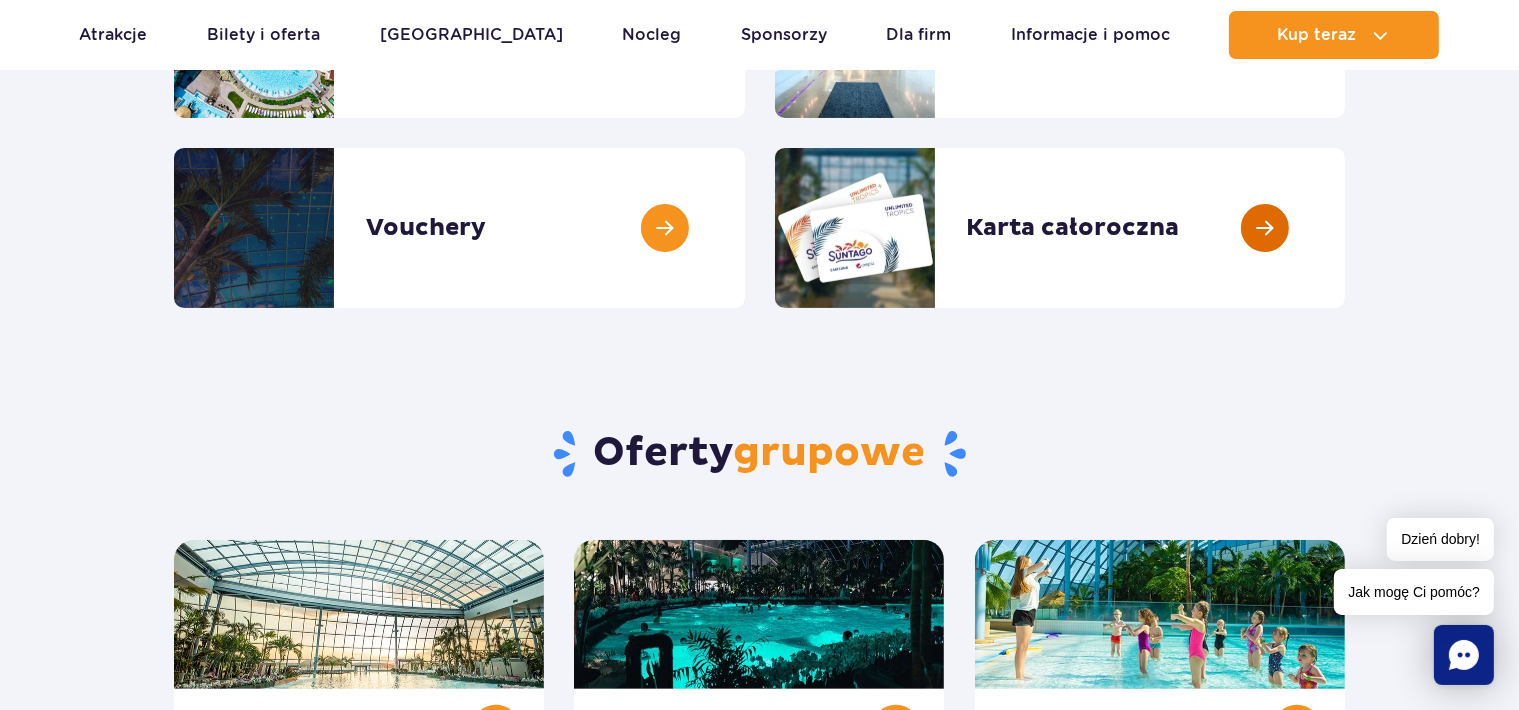 scroll, scrollTop: 211, scrollLeft: 0, axis: vertical 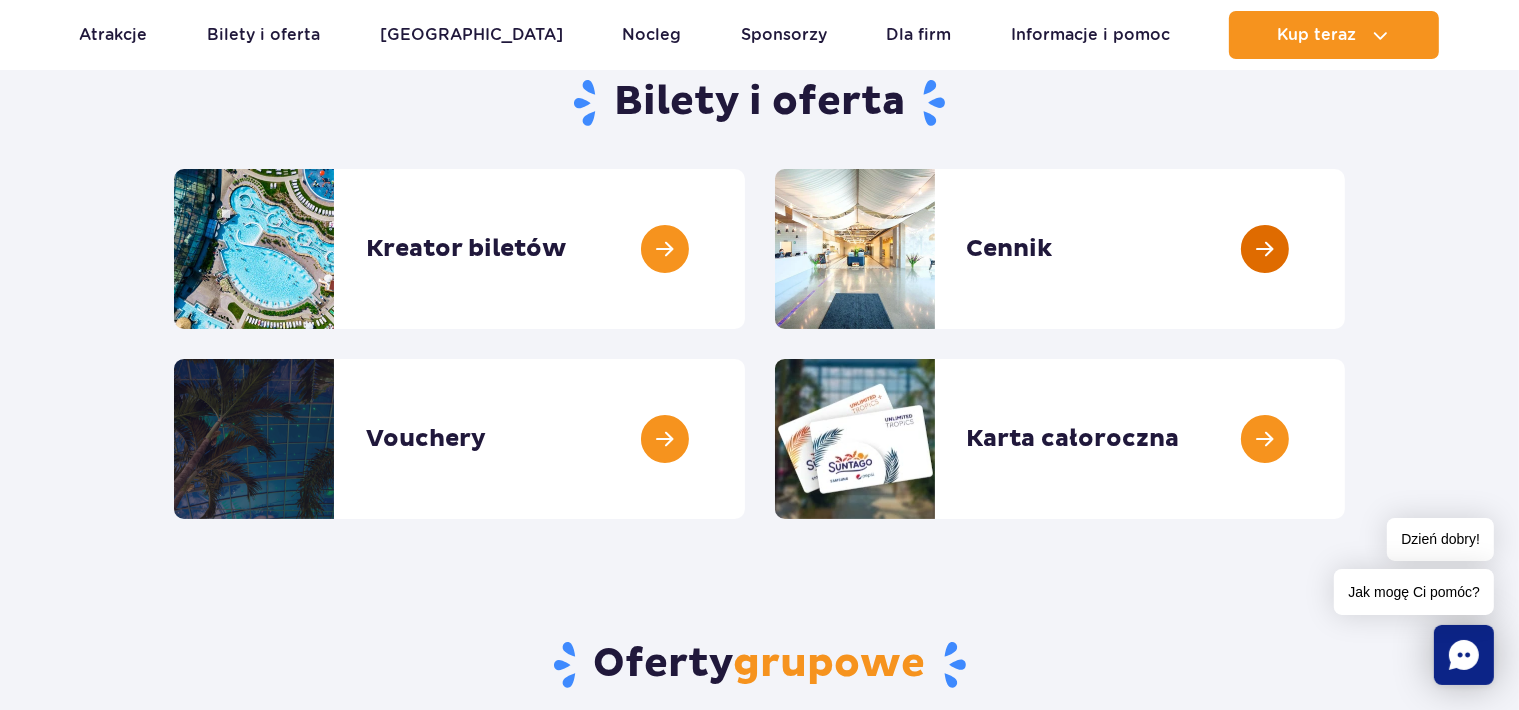 click at bounding box center (1345, 249) 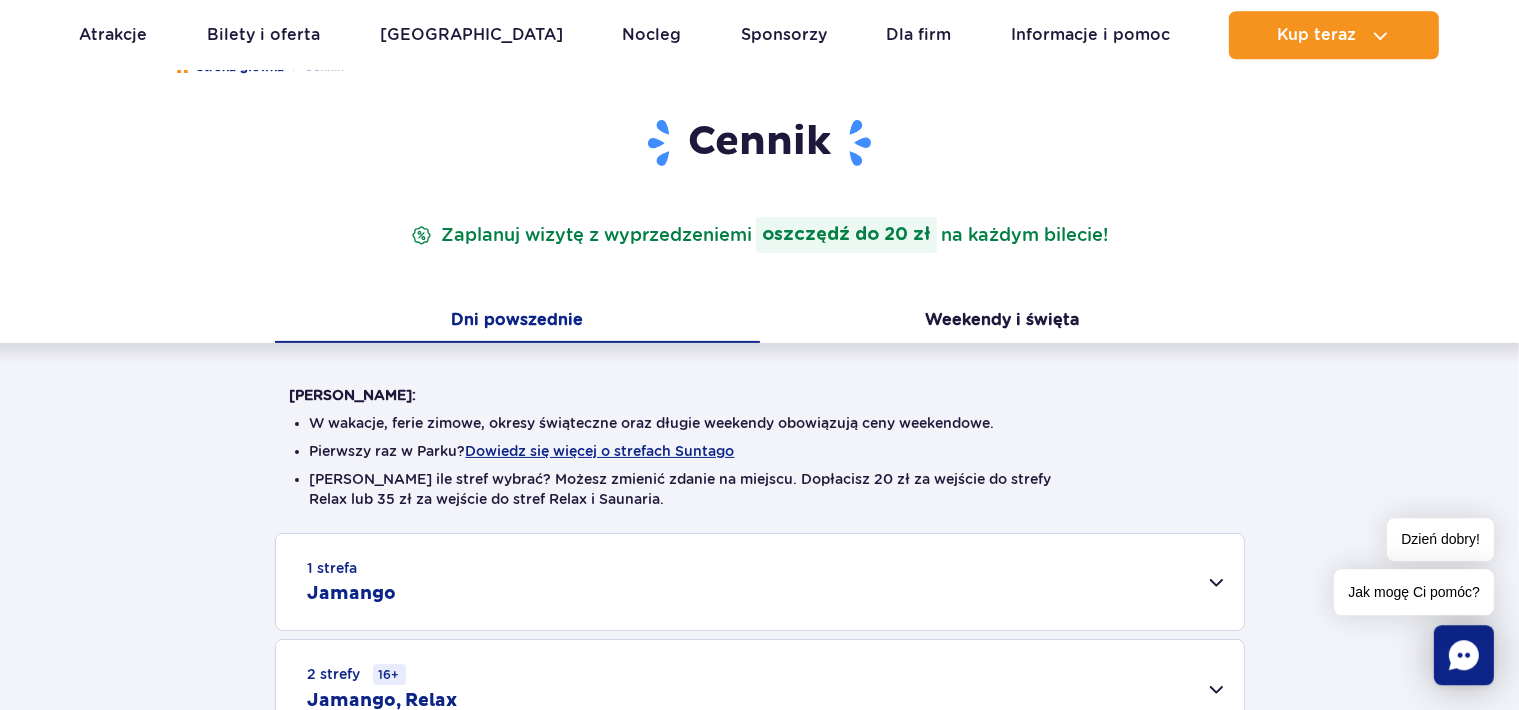 scroll, scrollTop: 211, scrollLeft: 0, axis: vertical 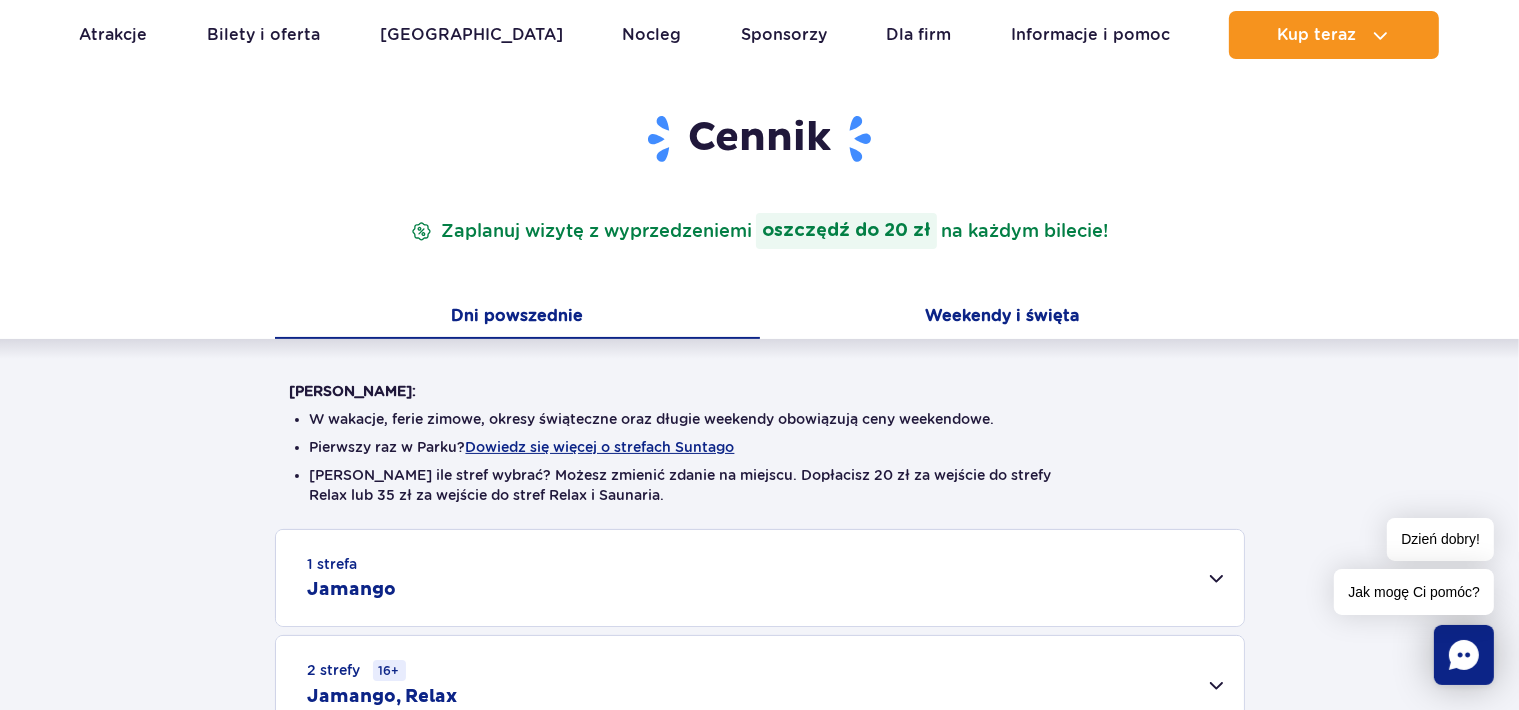 click on "Weekendy i święta" at bounding box center [1002, 318] 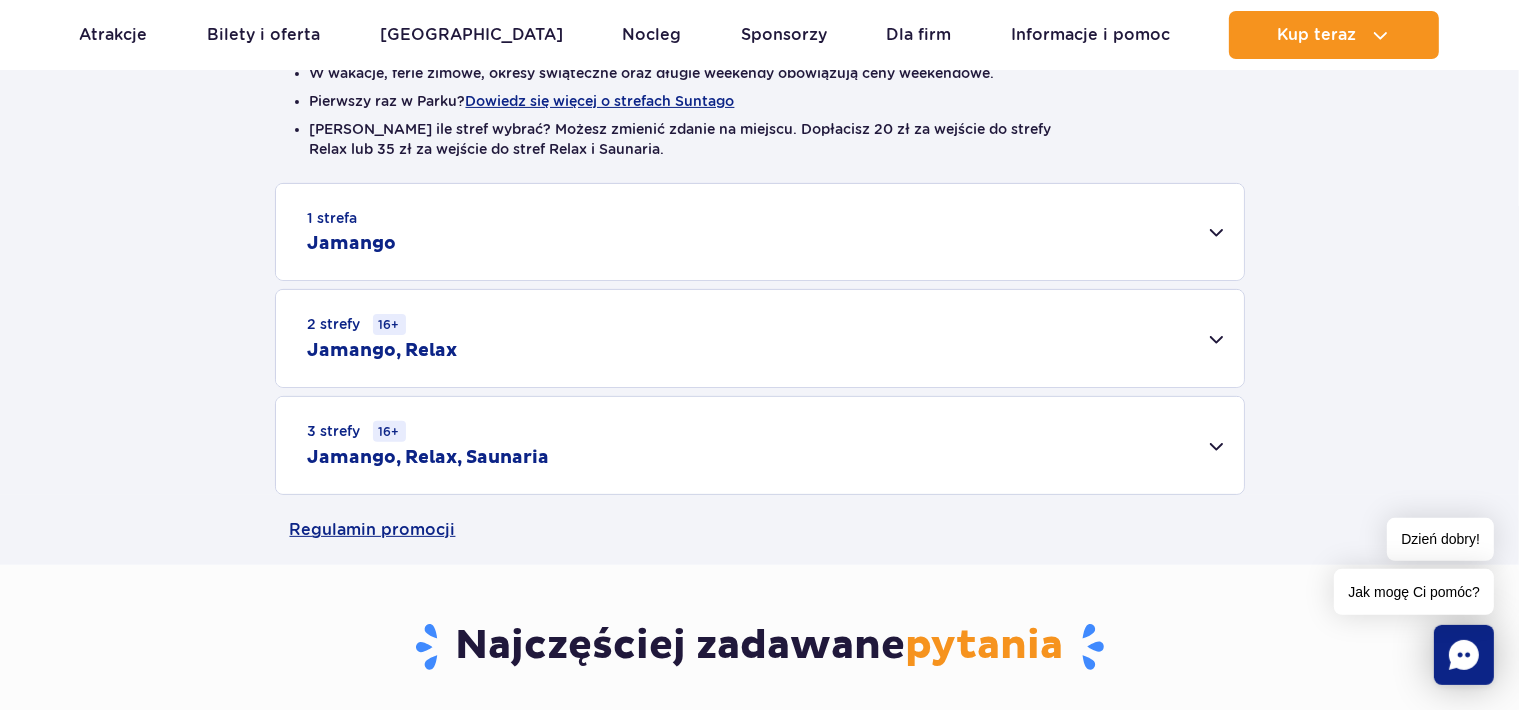 scroll, scrollTop: 422, scrollLeft: 0, axis: vertical 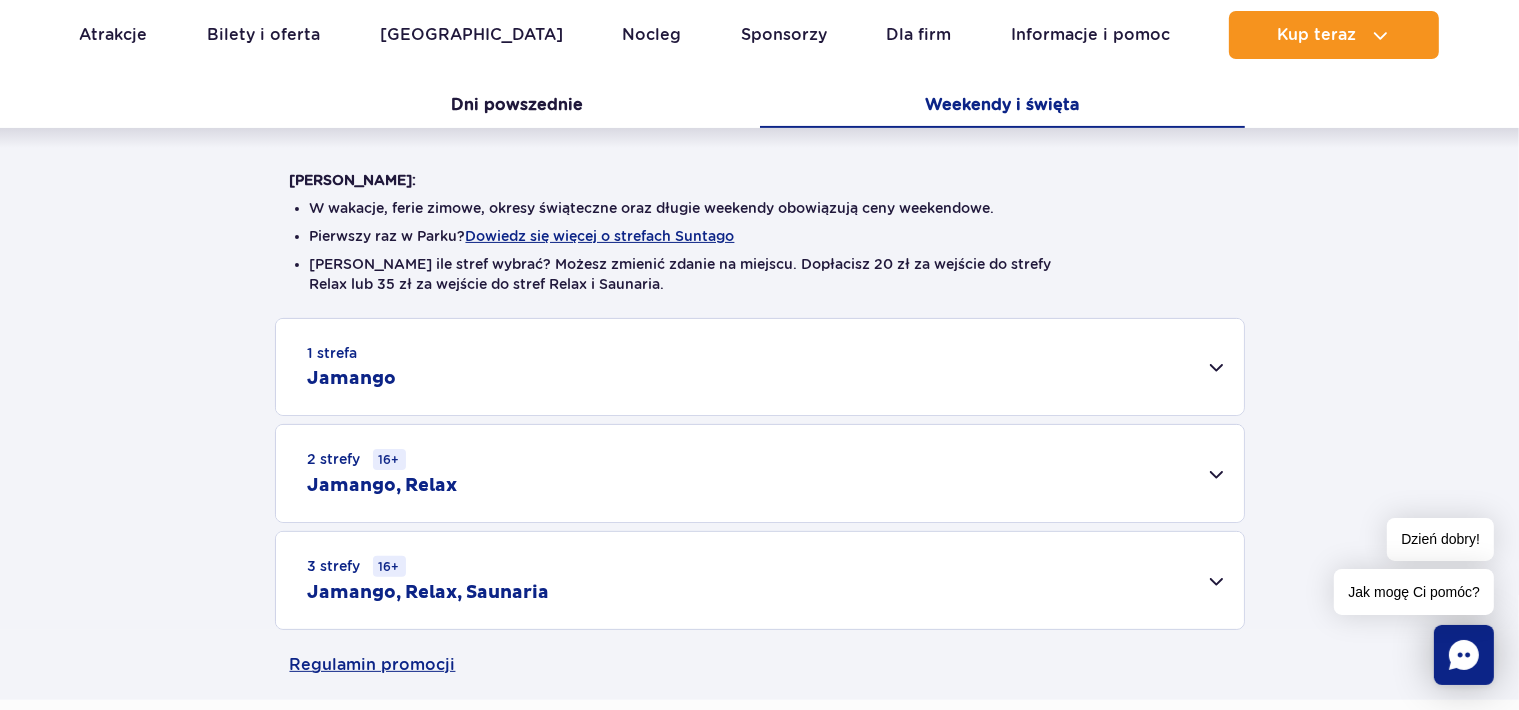 click on "2 strefy  16+
Jamango, Relax" at bounding box center [760, 473] 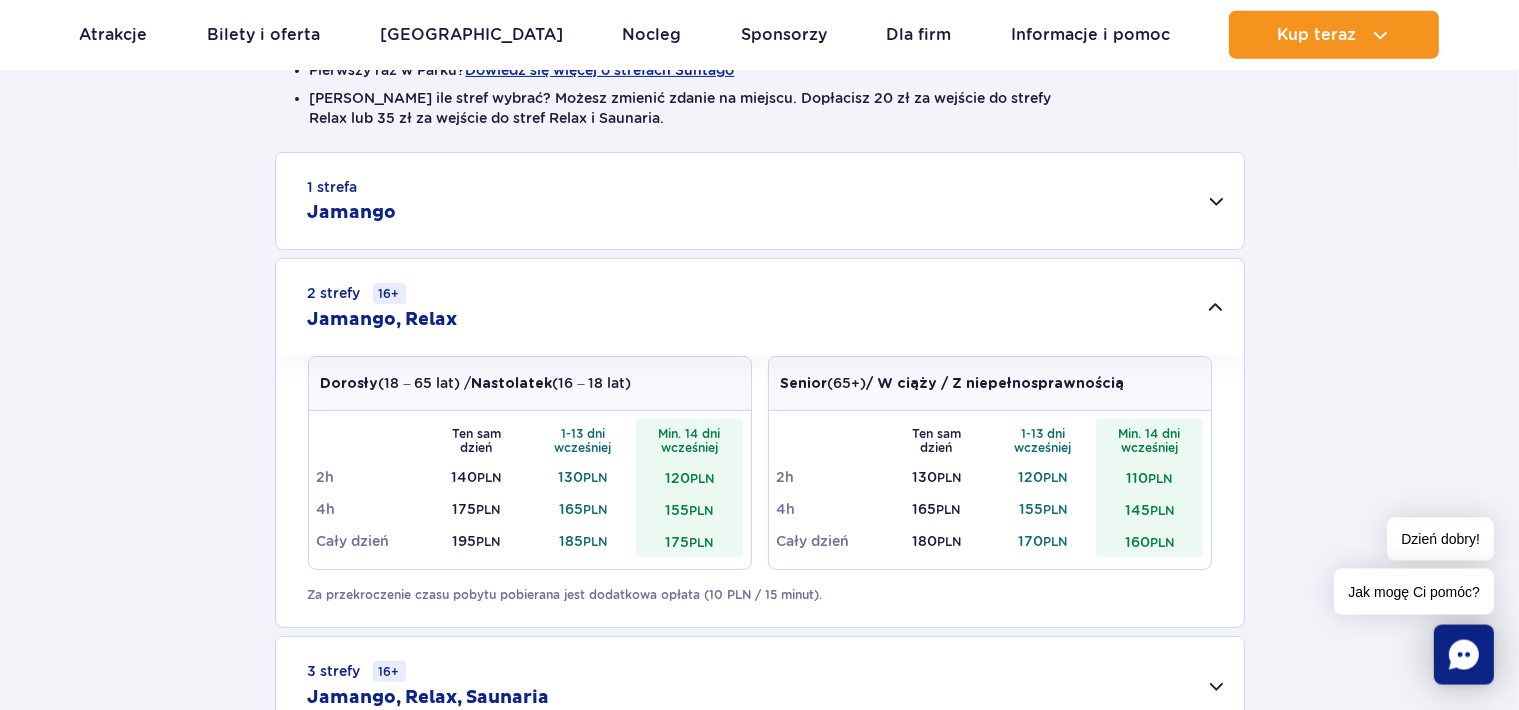 scroll, scrollTop: 633, scrollLeft: 0, axis: vertical 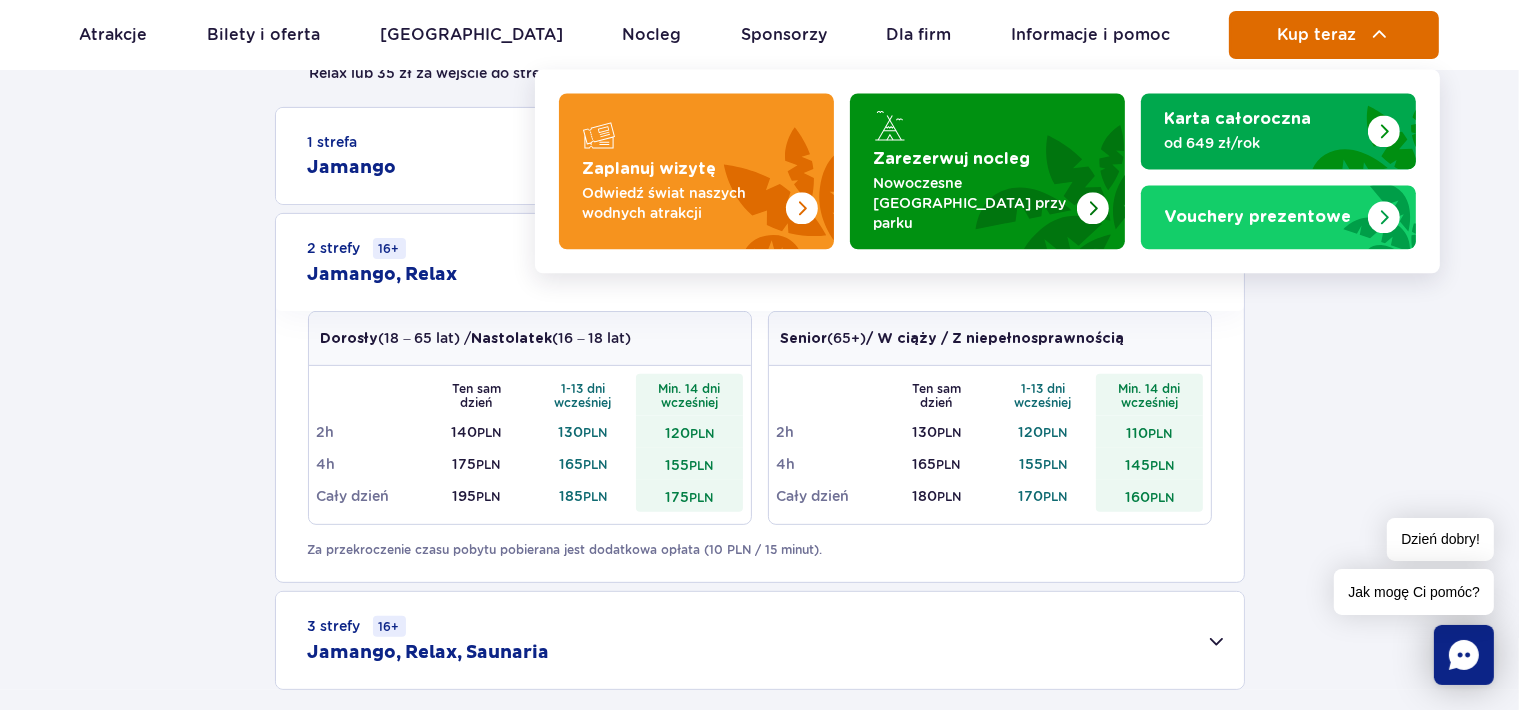 click on "Kup teraz" at bounding box center (1334, 35) 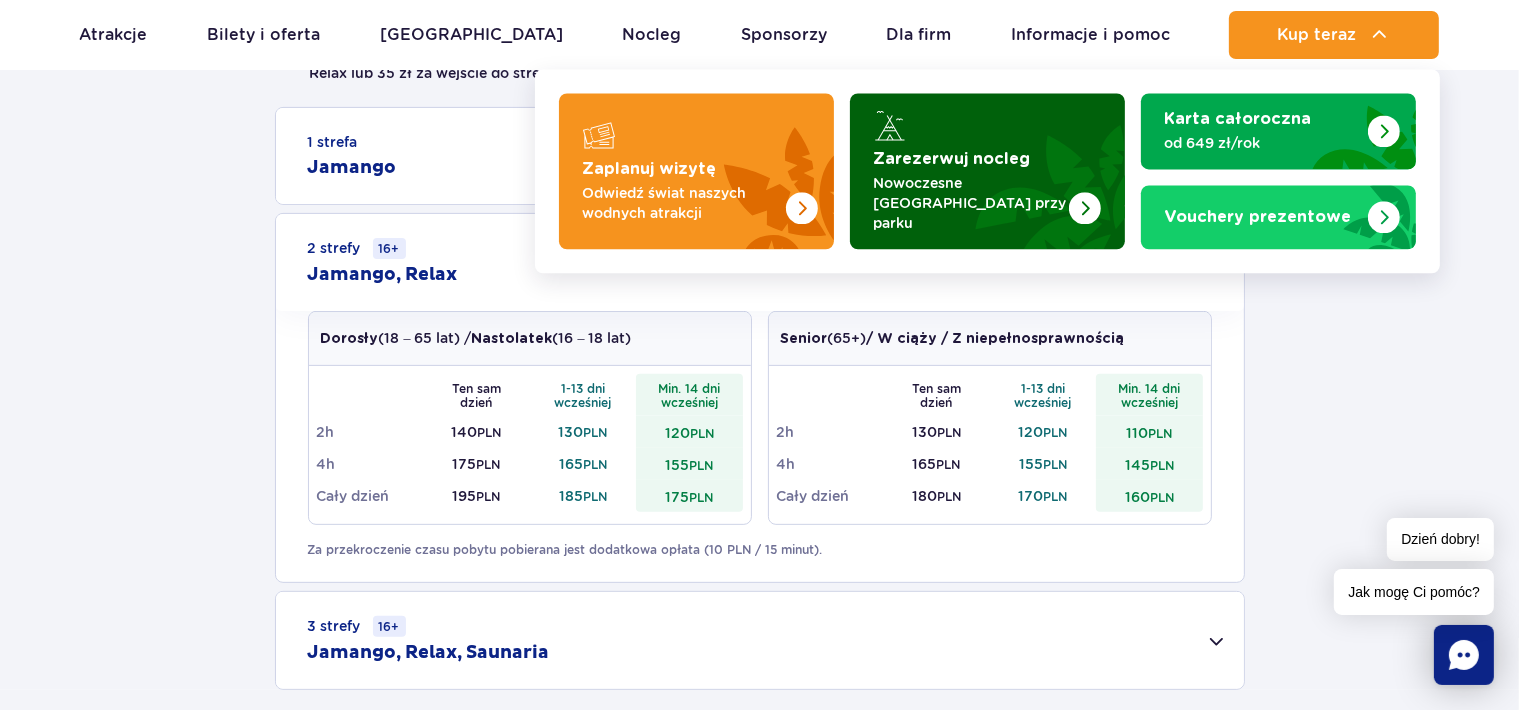 click at bounding box center (987, 171) 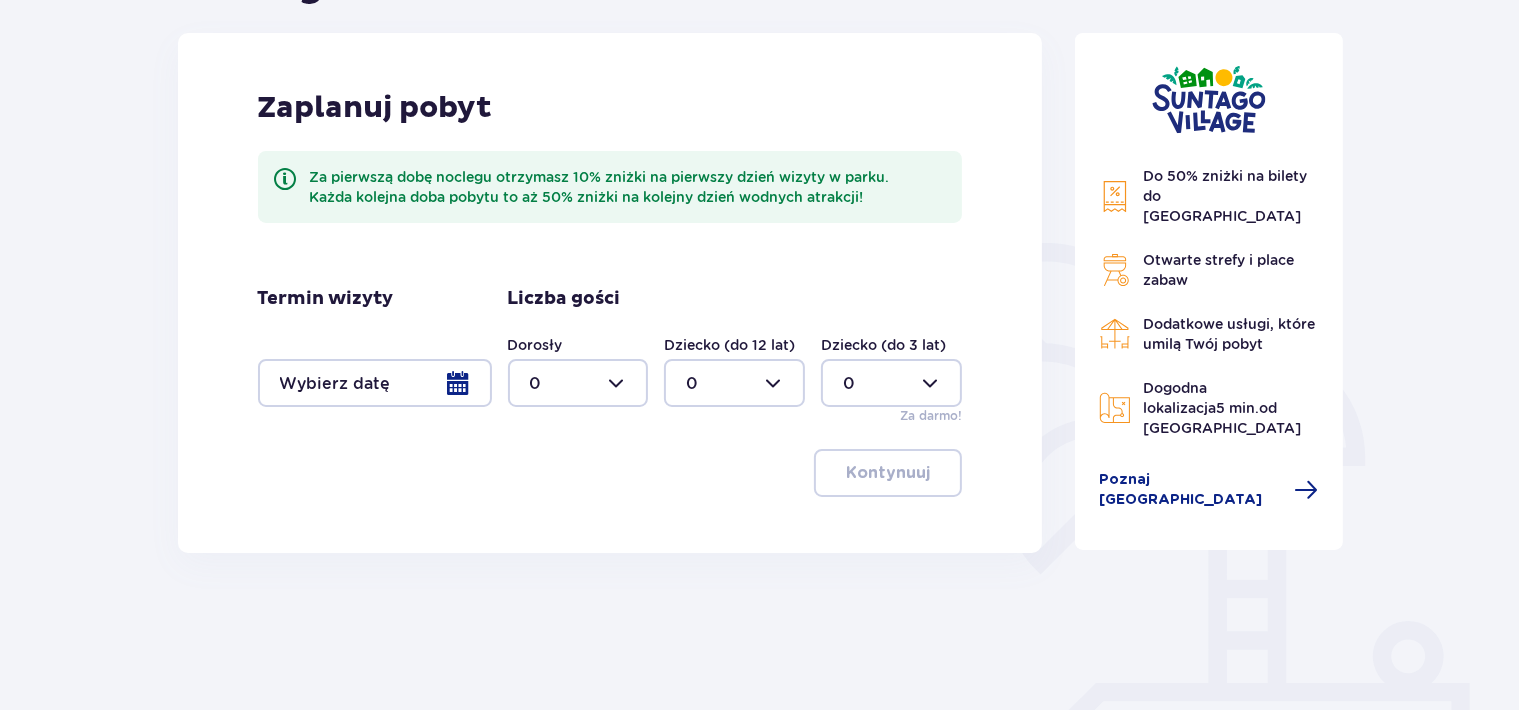 scroll, scrollTop: 0, scrollLeft: 0, axis: both 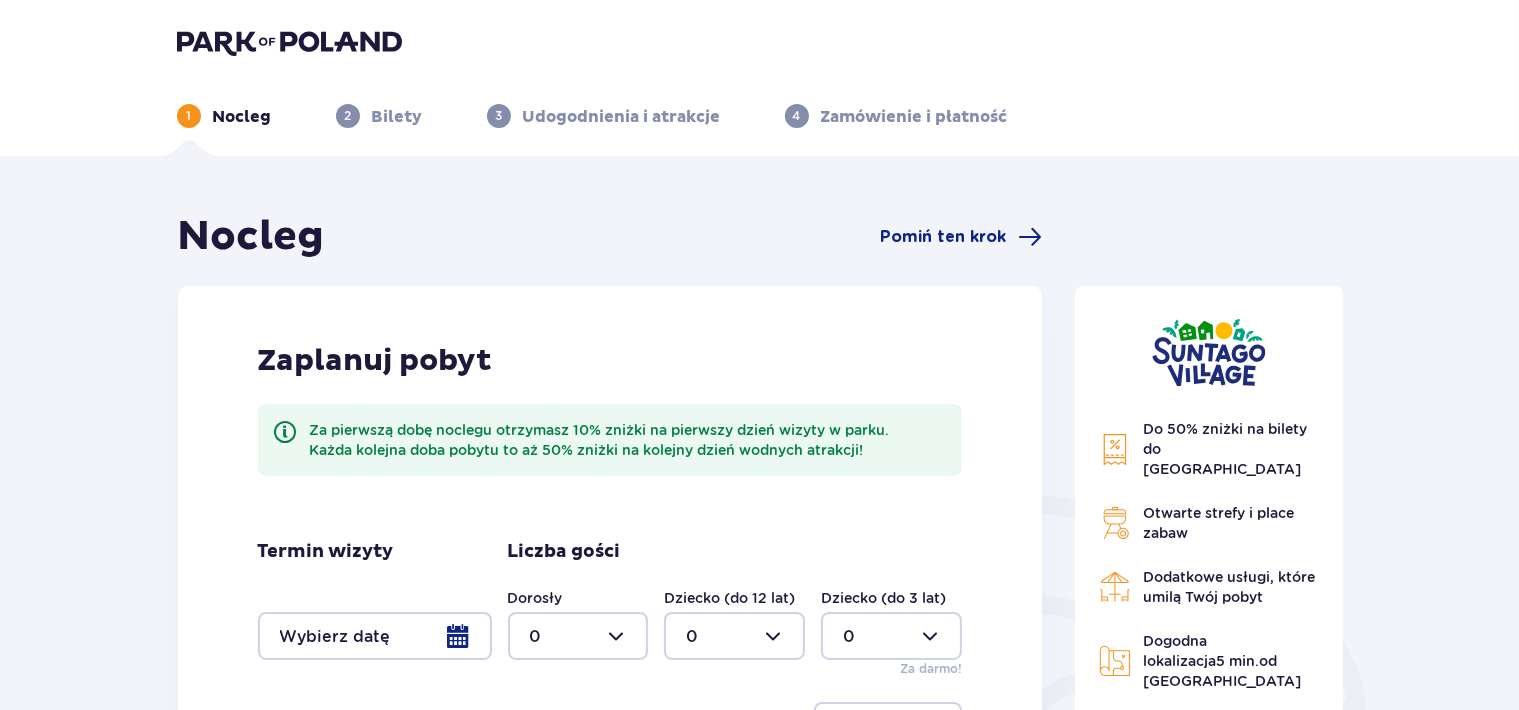 click at bounding box center [289, 42] 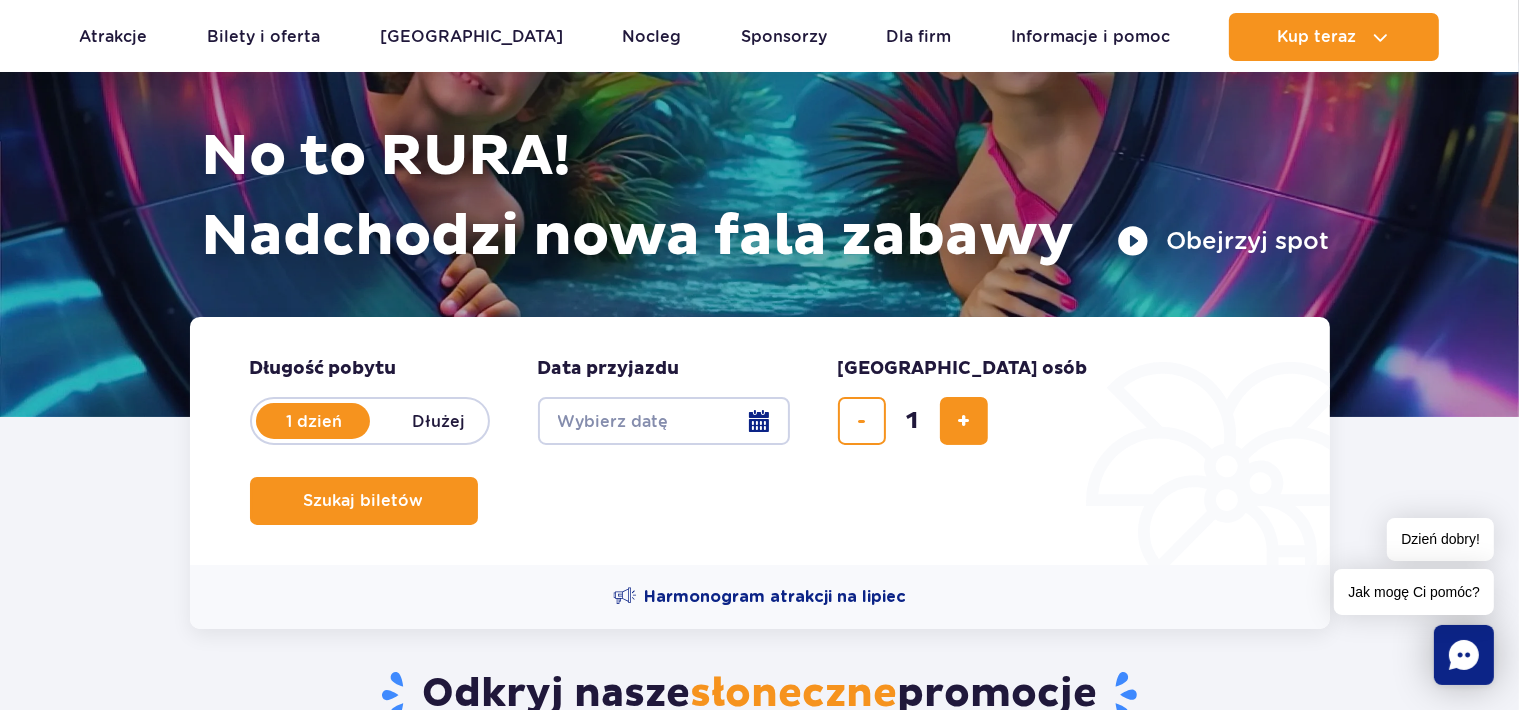 scroll, scrollTop: 105, scrollLeft: 0, axis: vertical 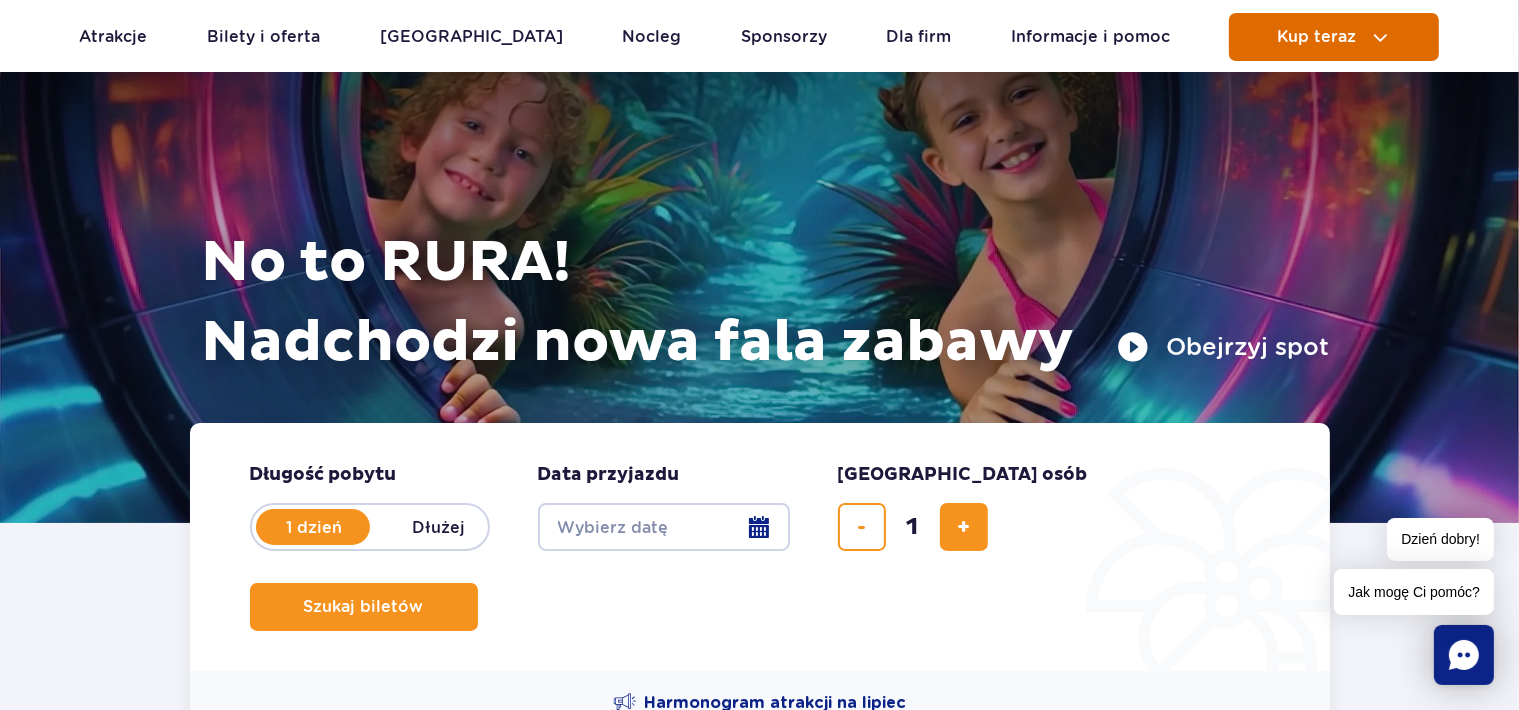 click on "Kup teraz" at bounding box center [1316, 37] 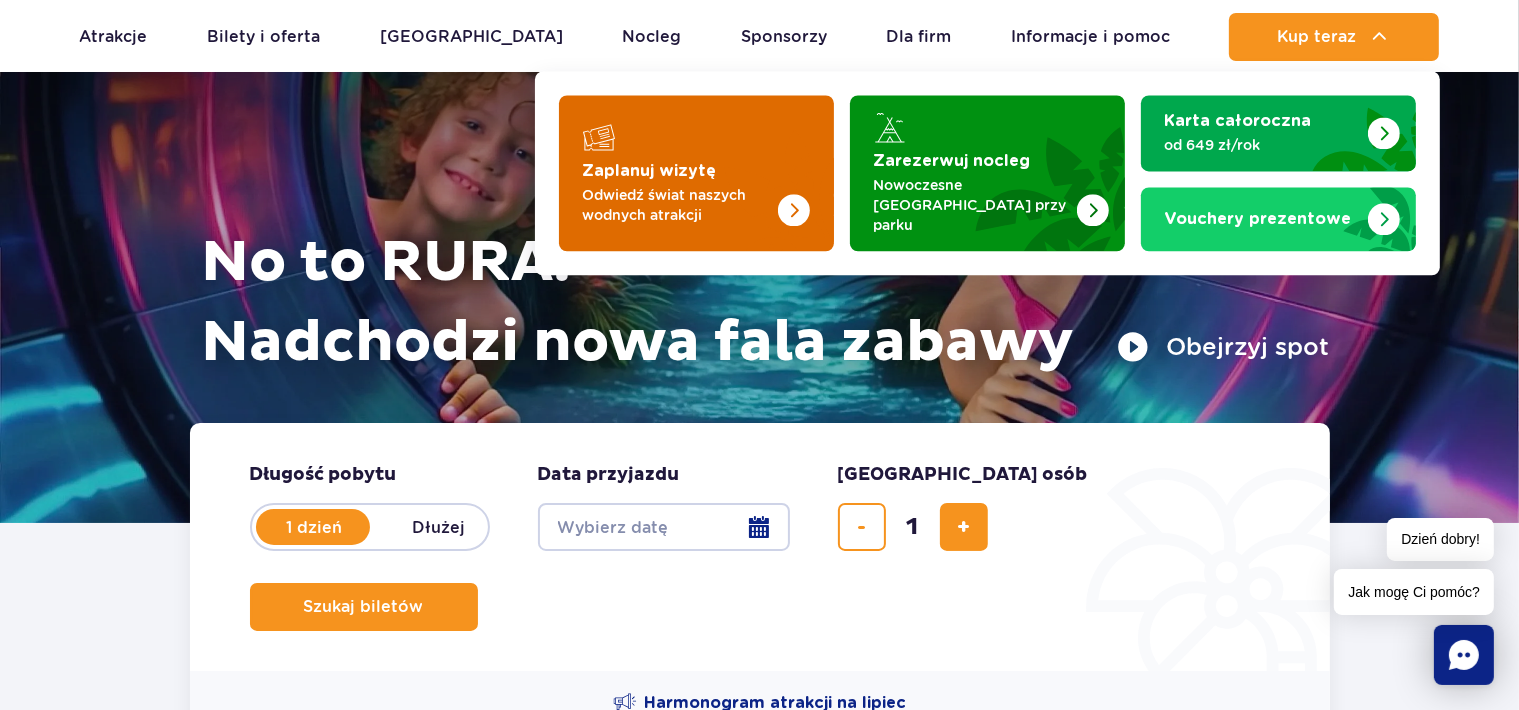 click at bounding box center [696, 173] 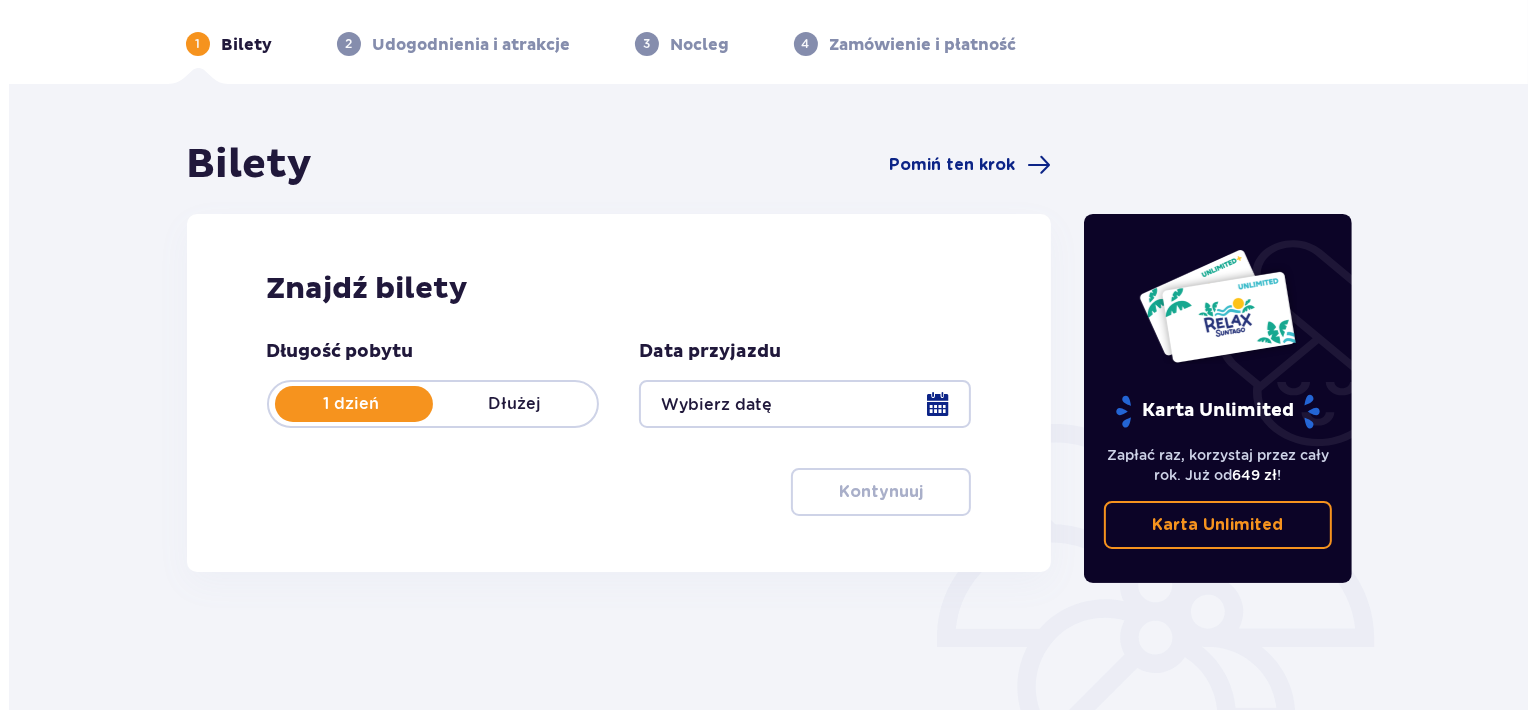 scroll, scrollTop: 105, scrollLeft: 0, axis: vertical 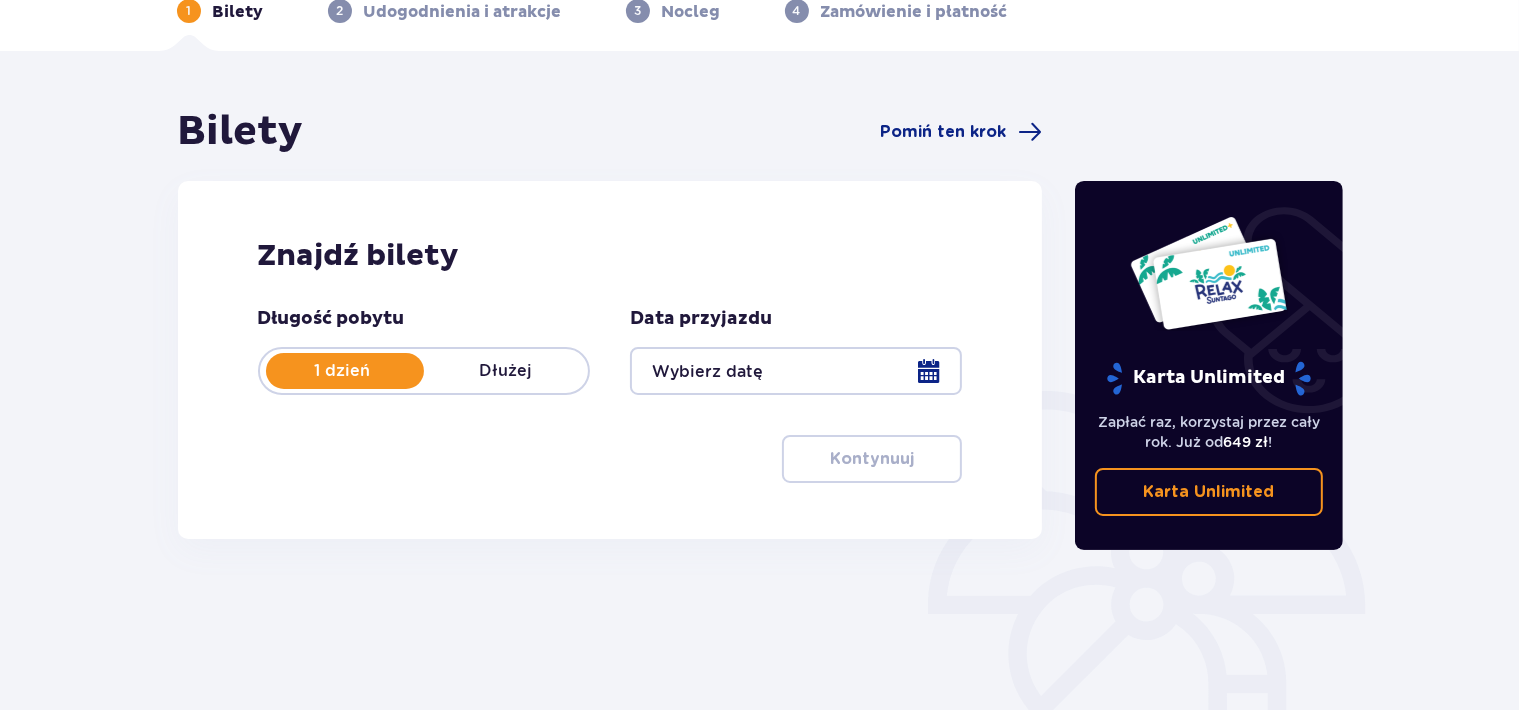 click at bounding box center [796, 371] 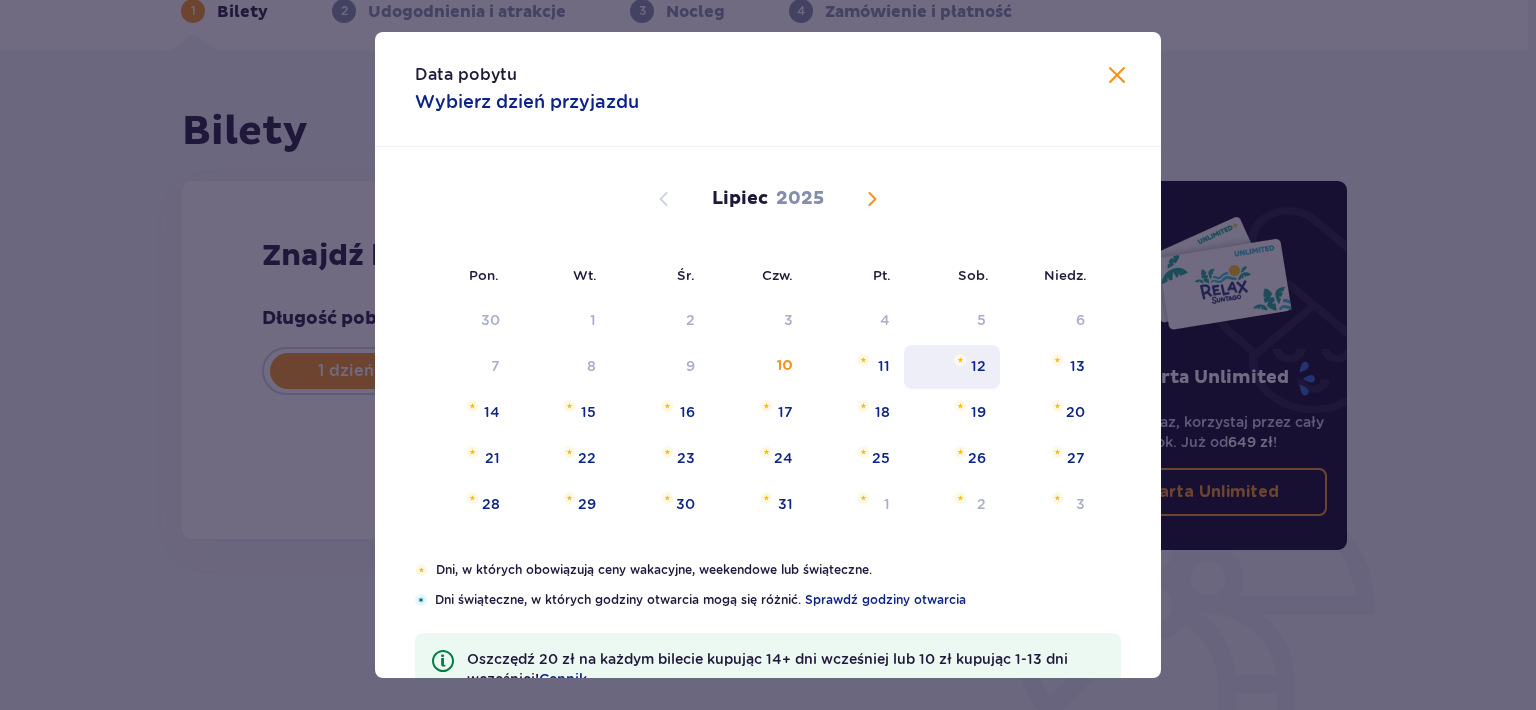 click on "12" at bounding box center [952, 367] 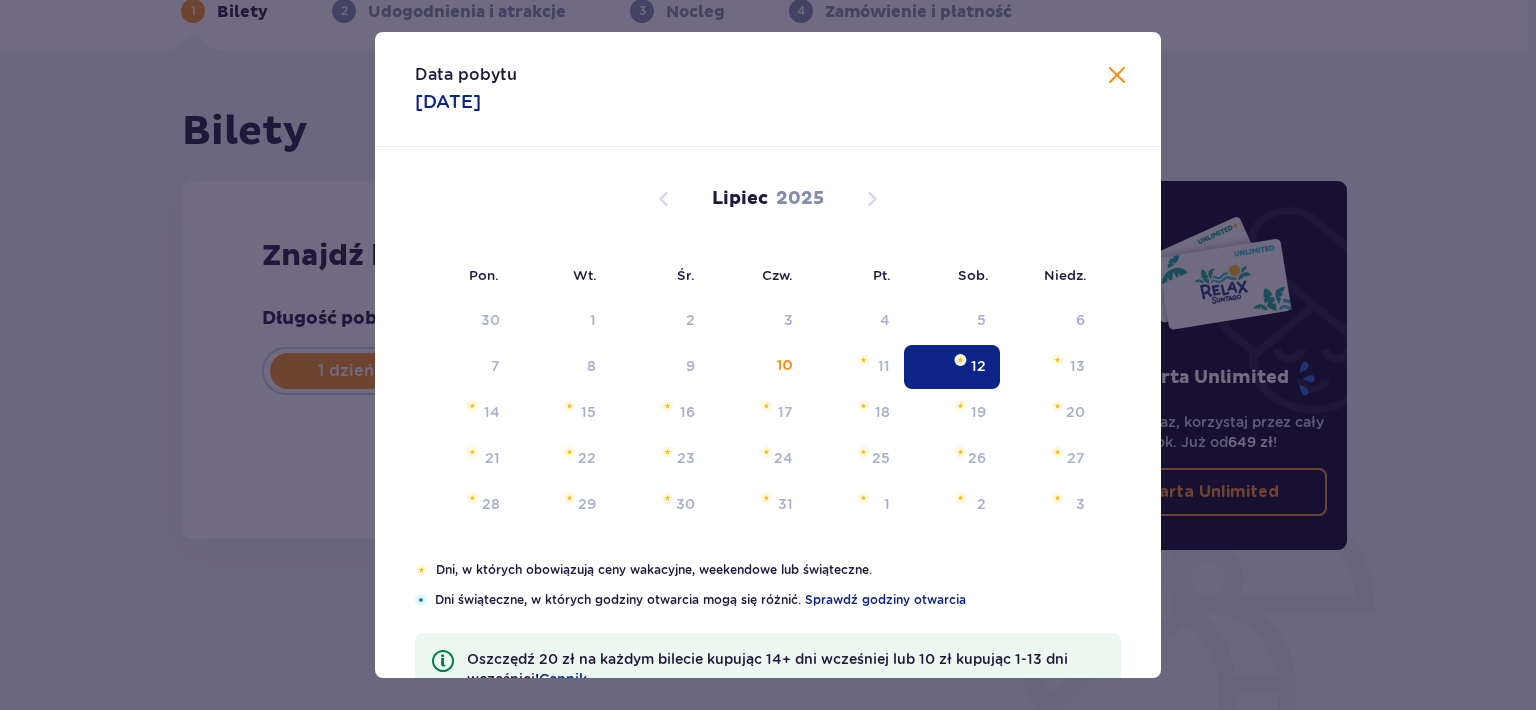 type on "[DATE]" 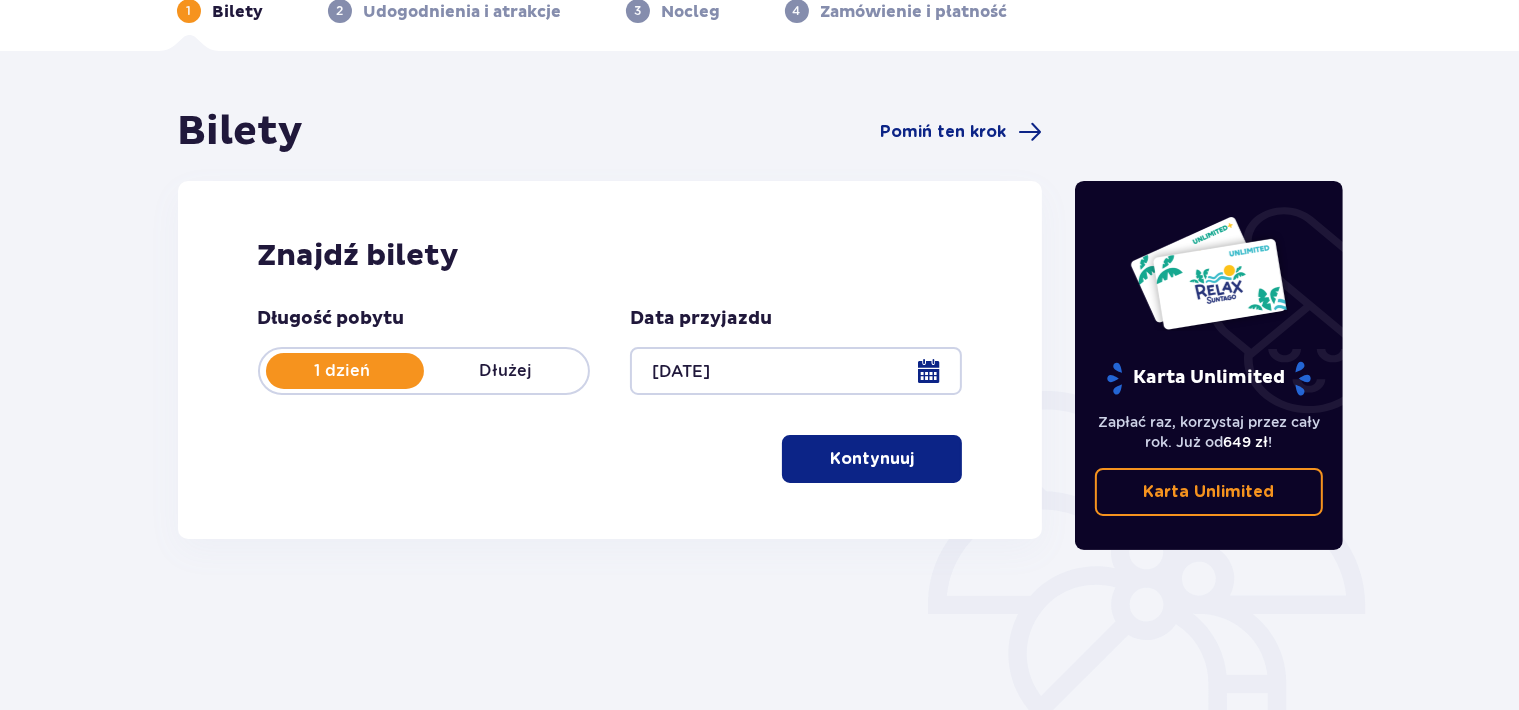 click at bounding box center [796, 371] 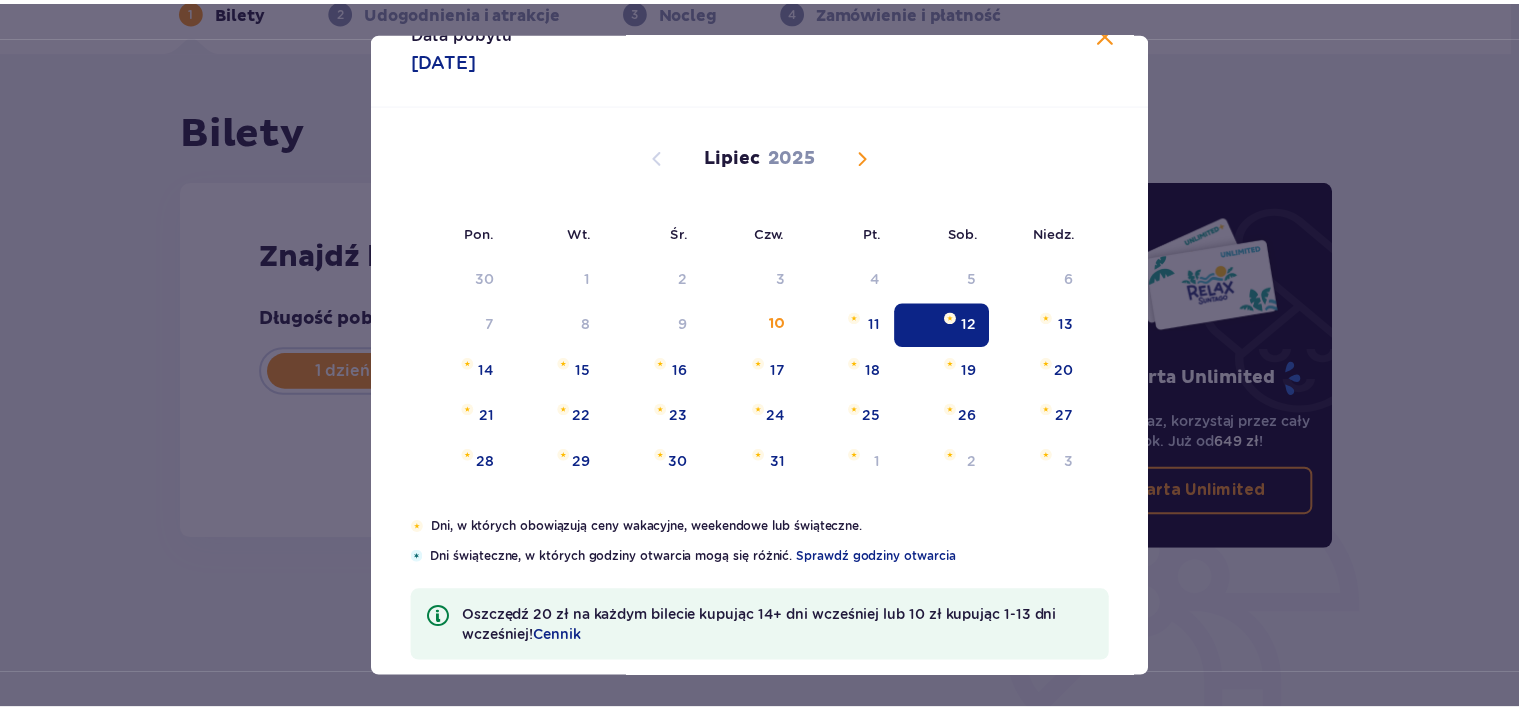 scroll, scrollTop: 66, scrollLeft: 0, axis: vertical 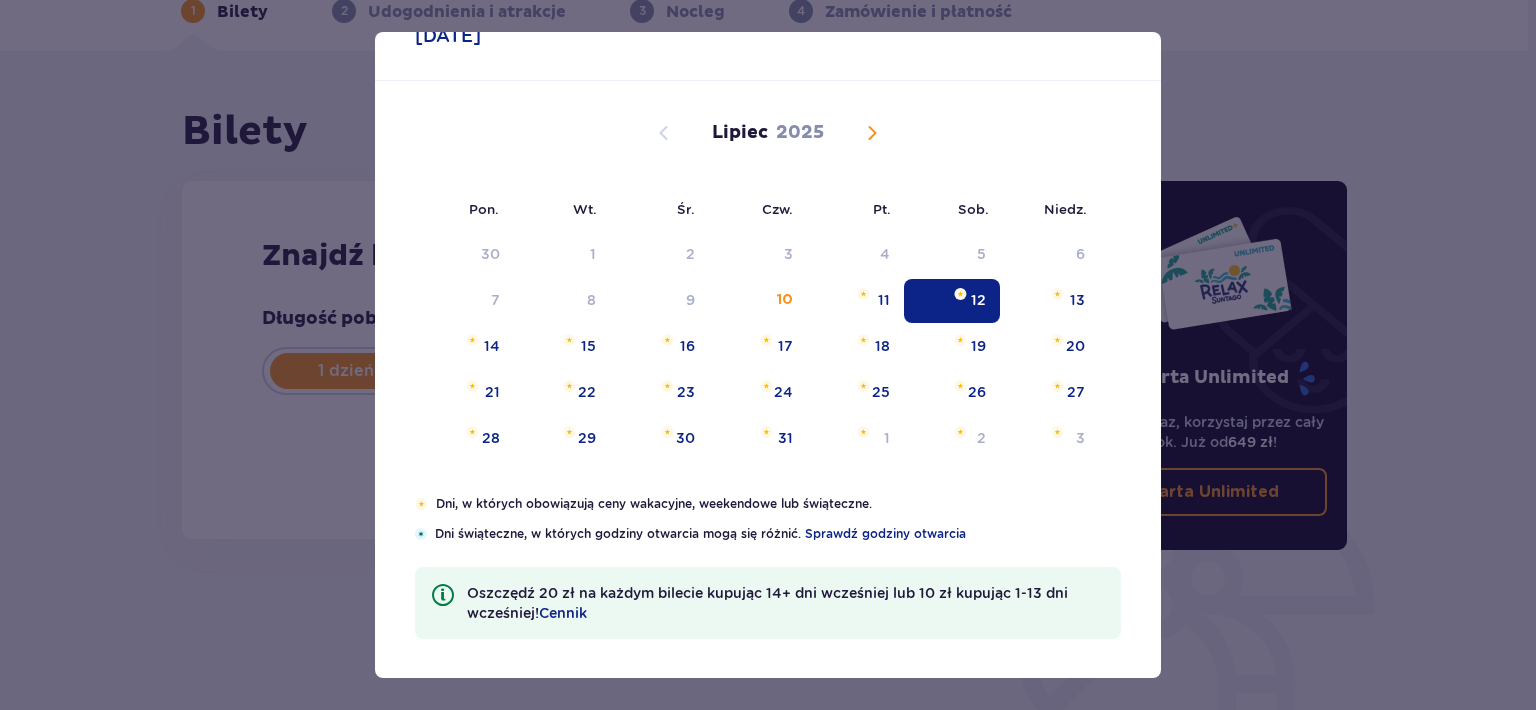 click on "Data pobytu 12.07.2025 Pon. Wt. Śr. Czw. Pt. Sob. Niedz. Czerwiec 2025 26 27 28 29 30 31 1 2 3 4 5 6 7 8 9 10 11 12 13 14 15 16 17 18 19 20 21 22 23 24 25 26 27 28 29 30 1 2 3 4 5 6 Lipiec 2025 30 1 2 3 4 5 6 7 8 9 10 11 12 13 14 15 16 17 18 19 20 21 22 23 24 25 26 27 28 29 30 31 1 2 3 Sierpień 2025 28 29 30 31 1 2 3 4 5 6 7 8 9 10 11 12 13 14 15 16 17 18 19 20 21 22 23 24 25 26 27 28 29 30 31 Dni, w których obowiązują ceny wakacyjne, weekendowe lub świąteczne. Dni świąteczne, w których godziny otwarcia mogą się różnić.   Sprawdź godziny otwarcia Oszczędź 20 zł na każdym bilecie kupując 14+ dni wcześniej lub 10 zł kupując 1-13 dni wcześniej!  Cennik" at bounding box center (768, 355) 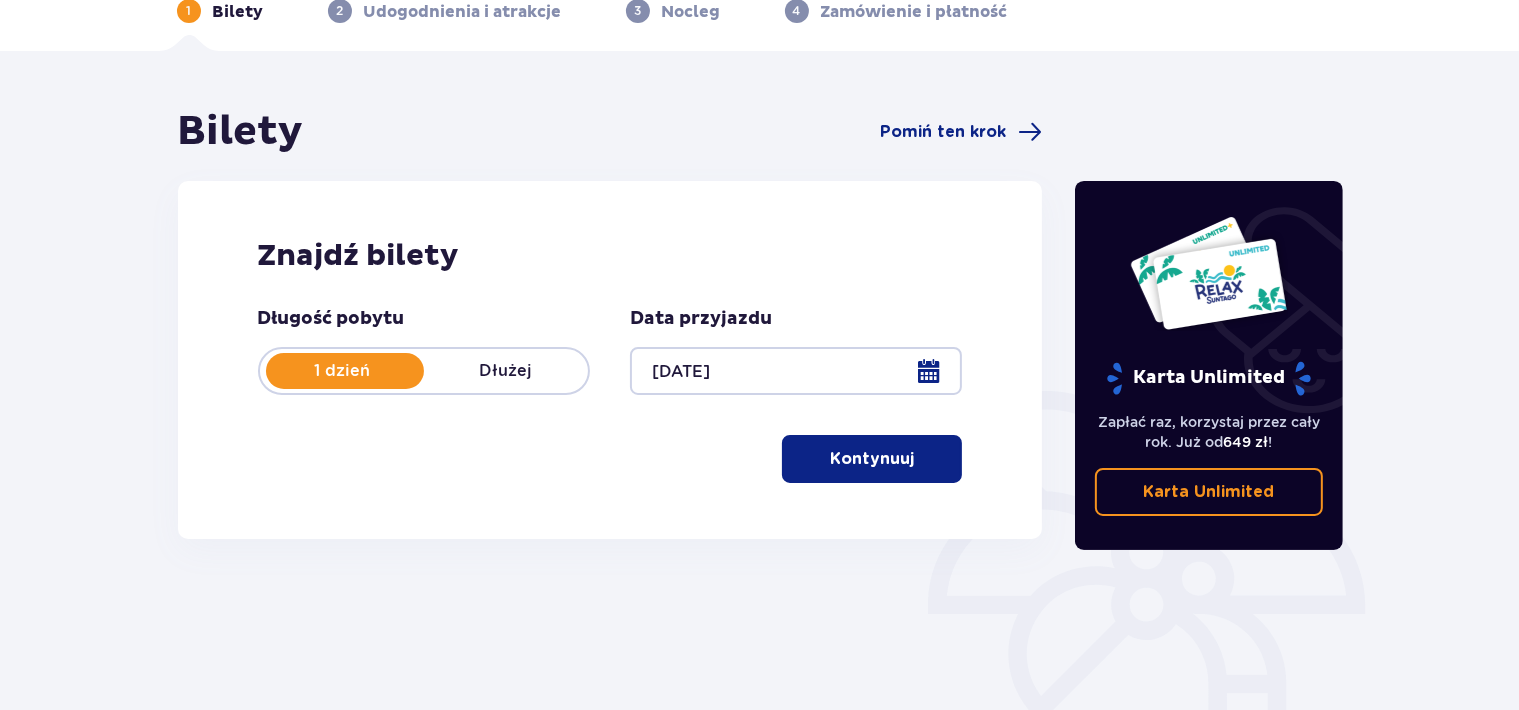 click on "Kontynuuj" at bounding box center (872, 459) 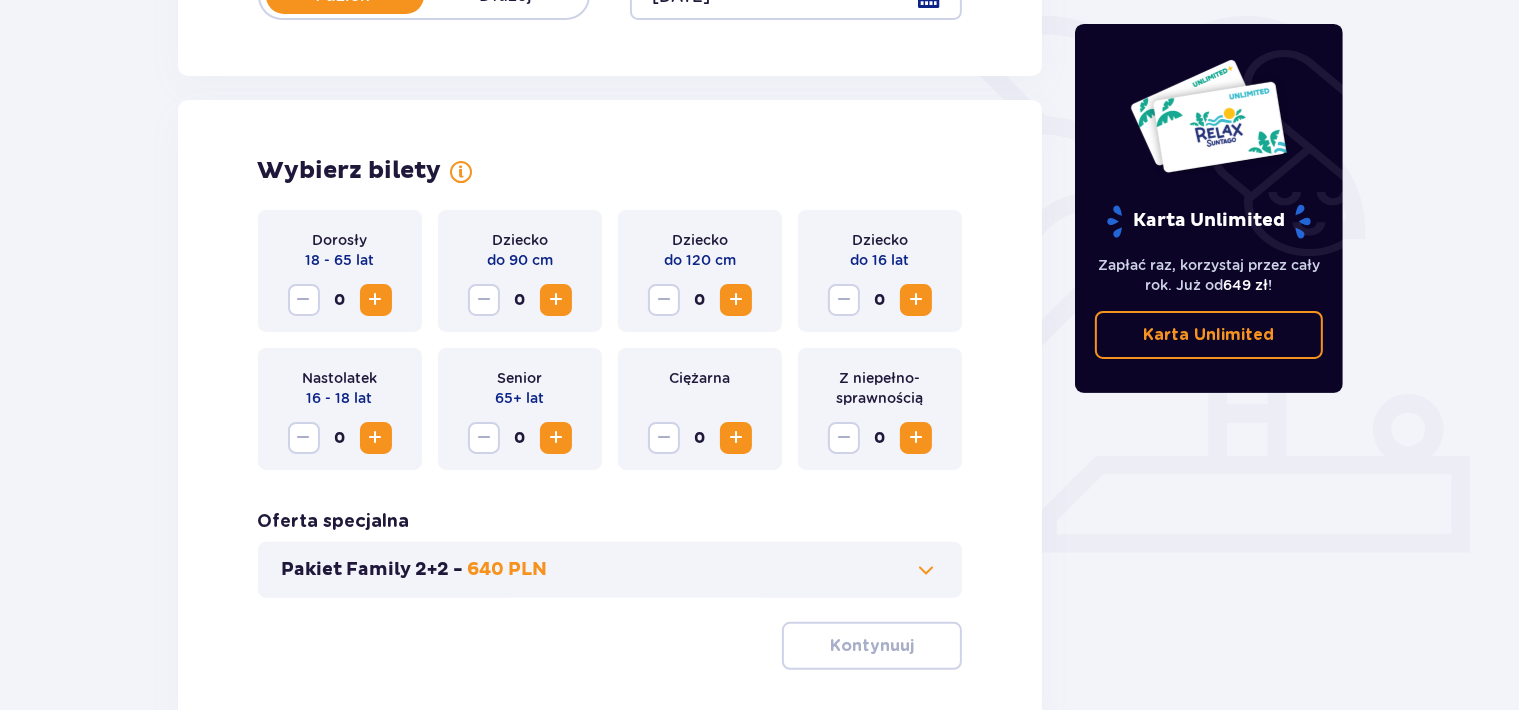 scroll, scrollTop: 450, scrollLeft: 0, axis: vertical 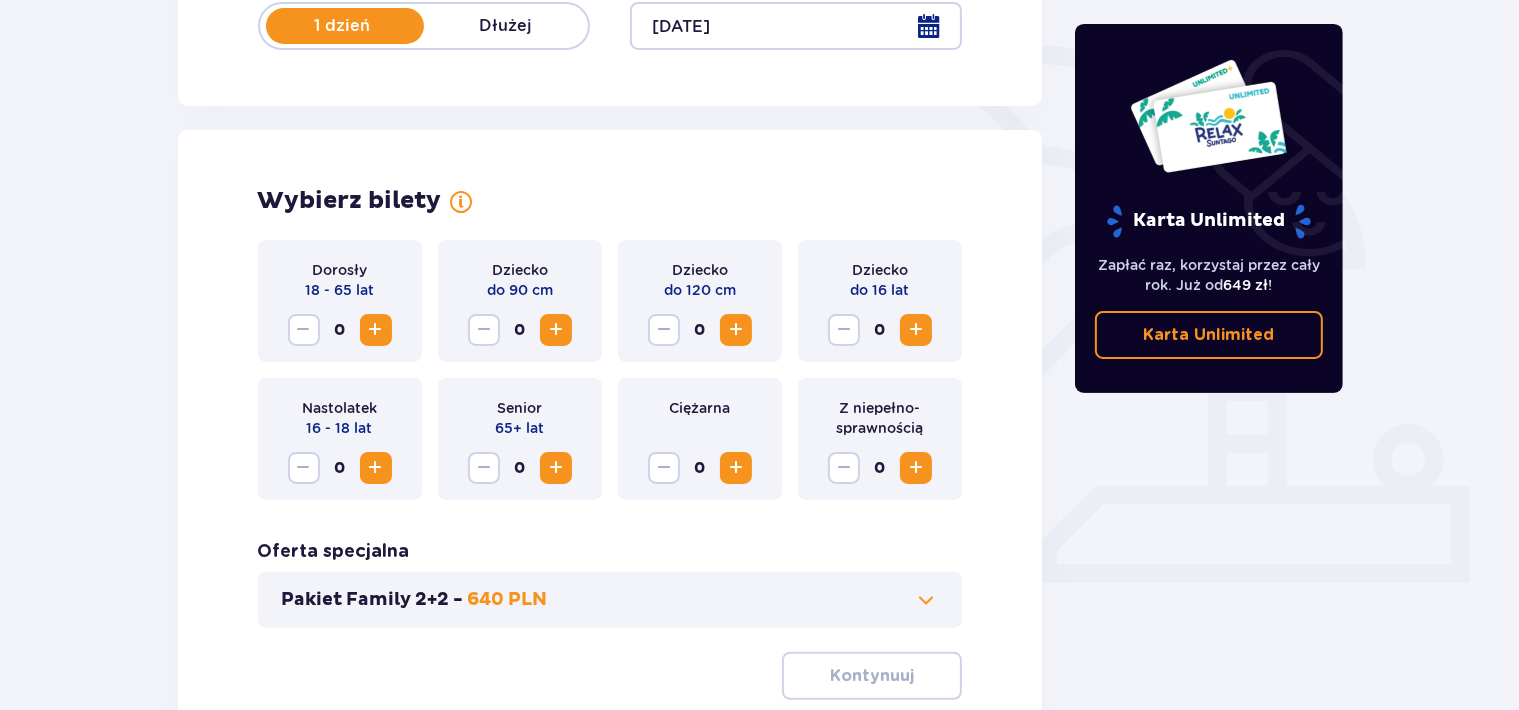click at bounding box center [376, 330] 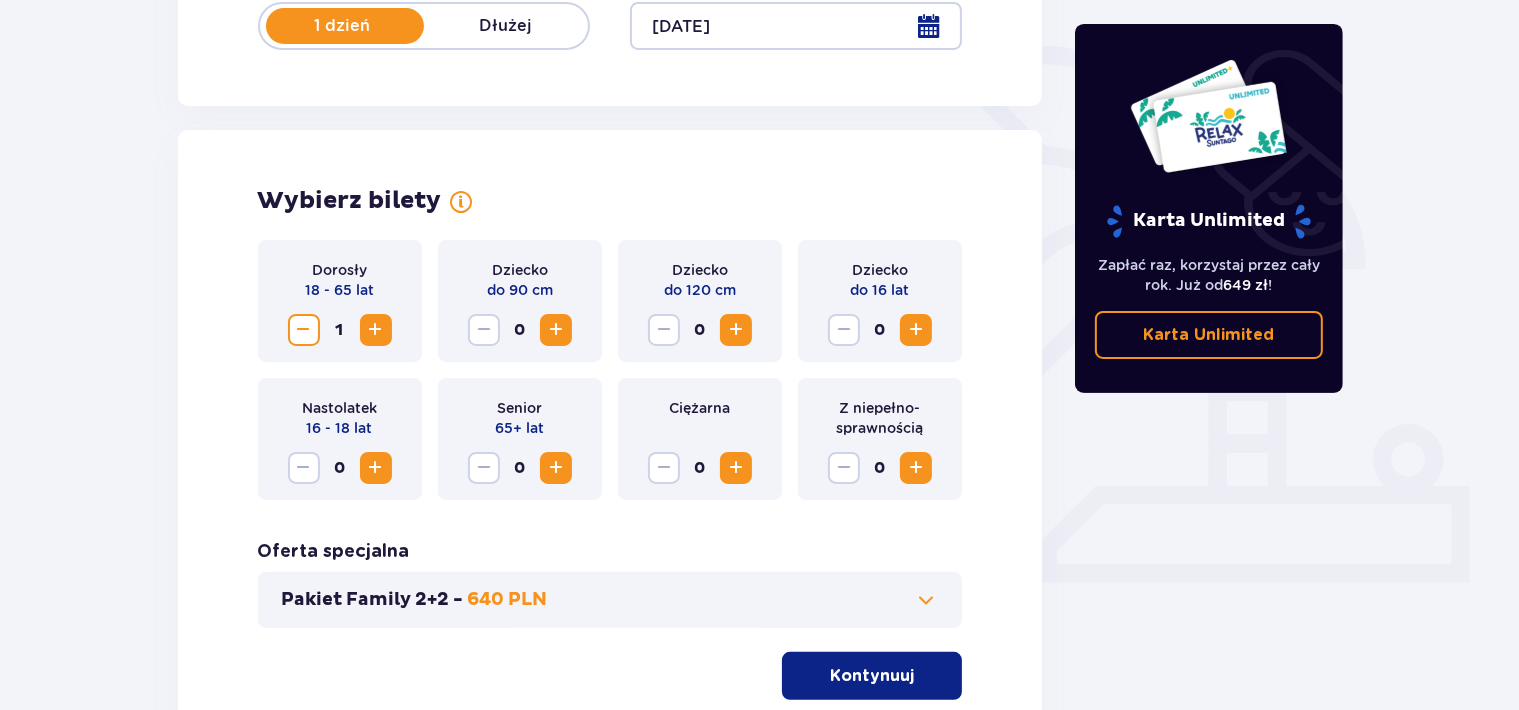 click at bounding box center [376, 330] 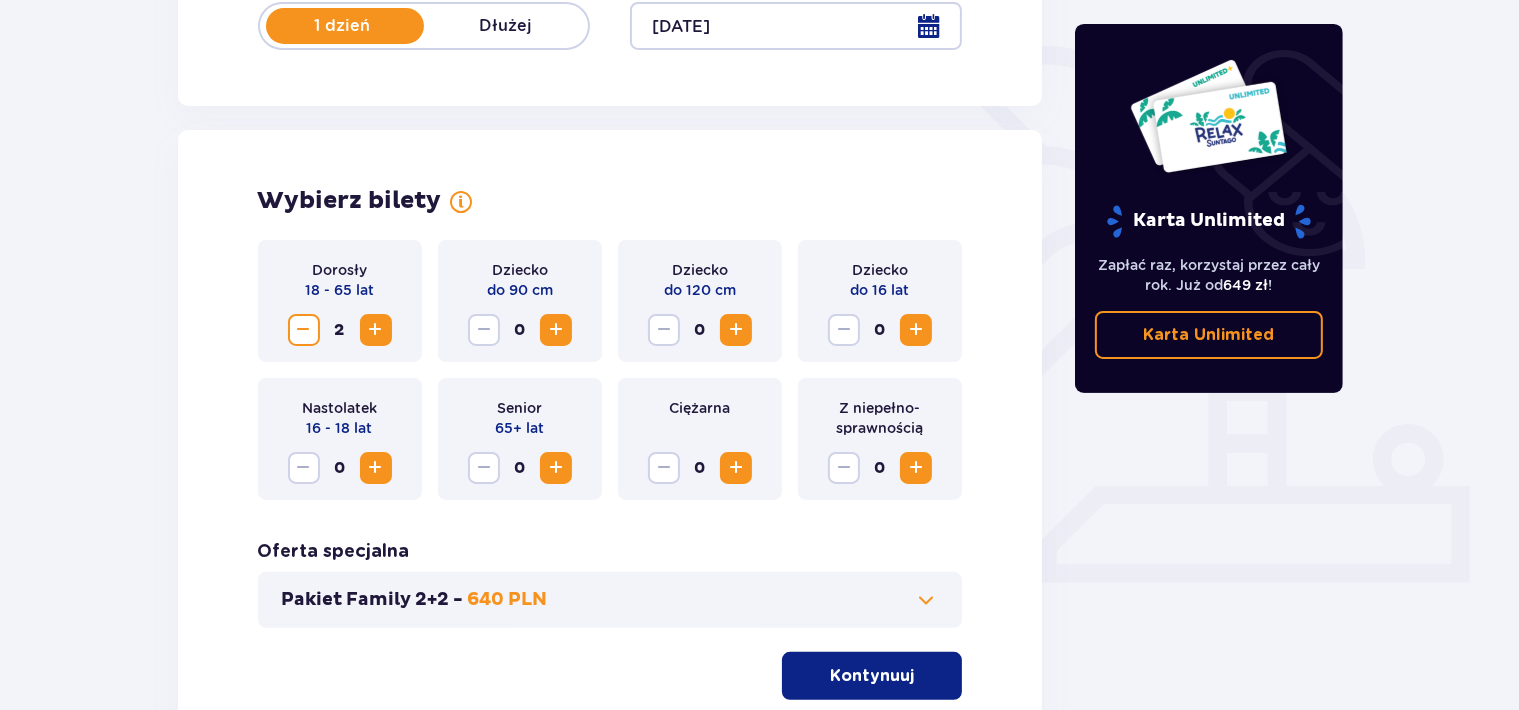 click at bounding box center (926, 600) 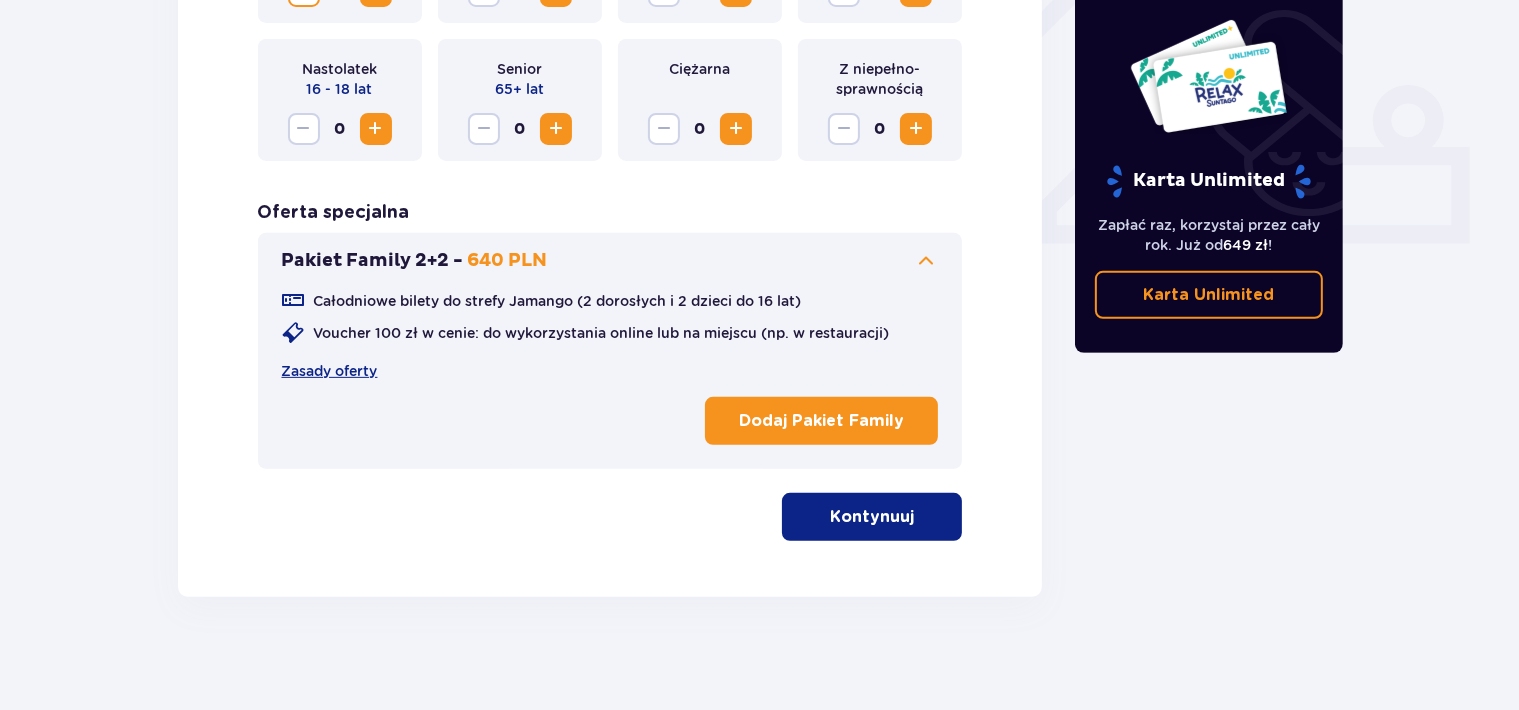scroll, scrollTop: 796, scrollLeft: 0, axis: vertical 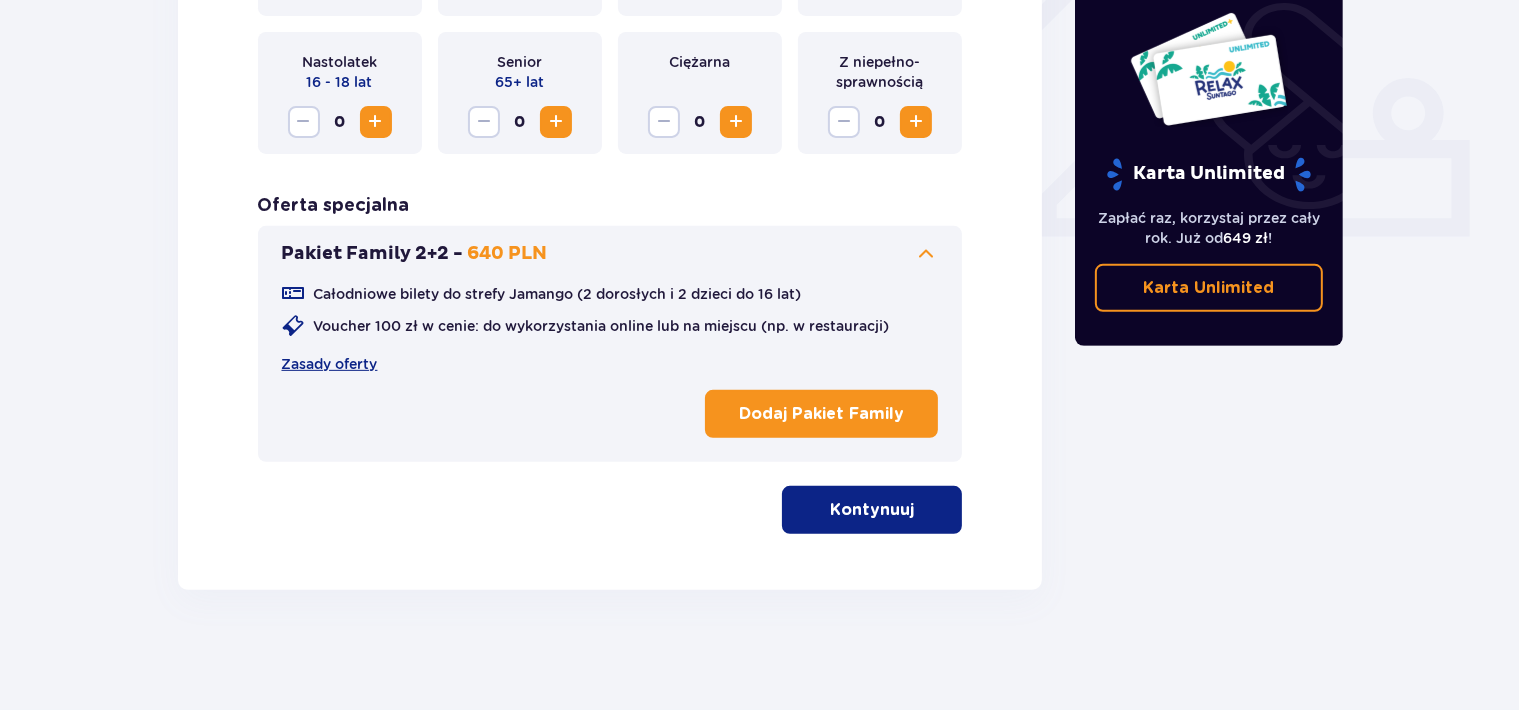 click at bounding box center (918, 510) 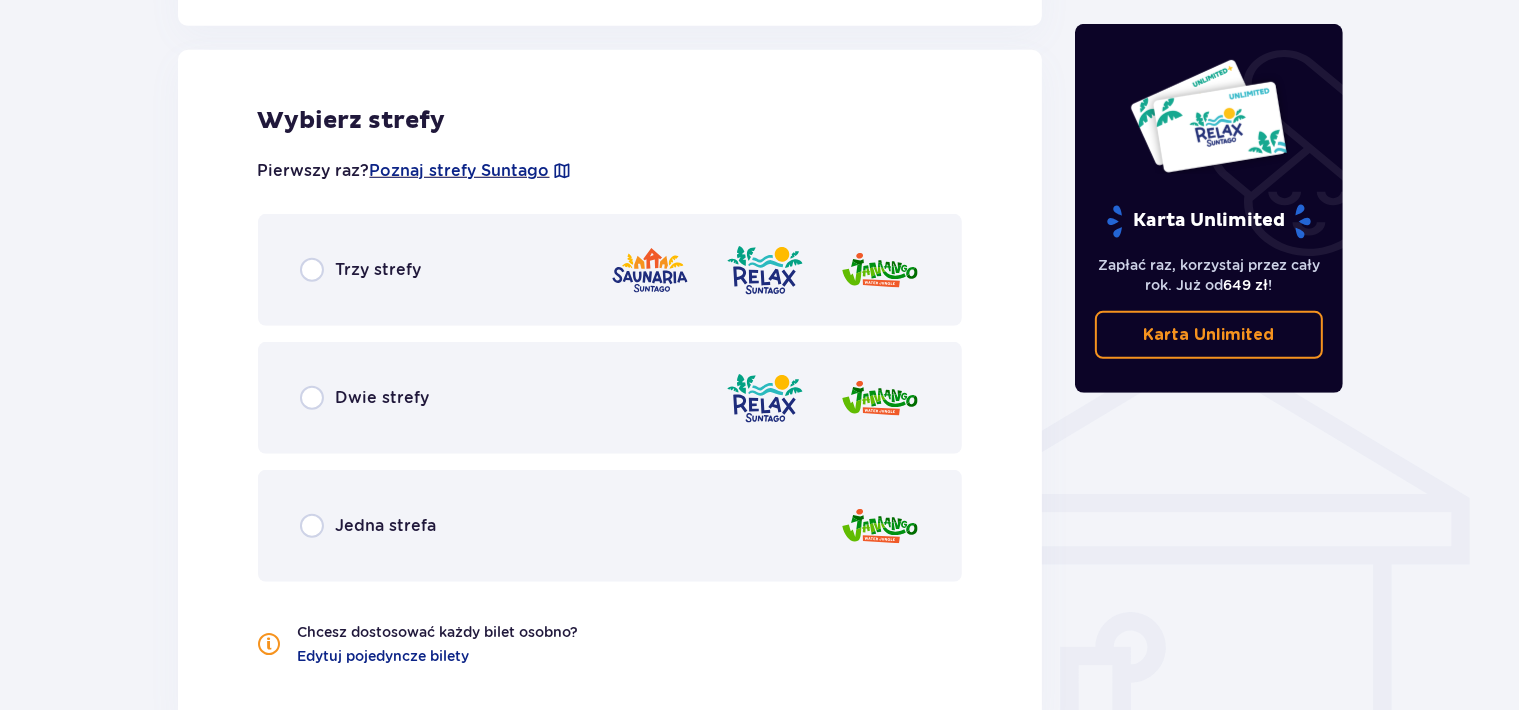 scroll, scrollTop: 1290, scrollLeft: 0, axis: vertical 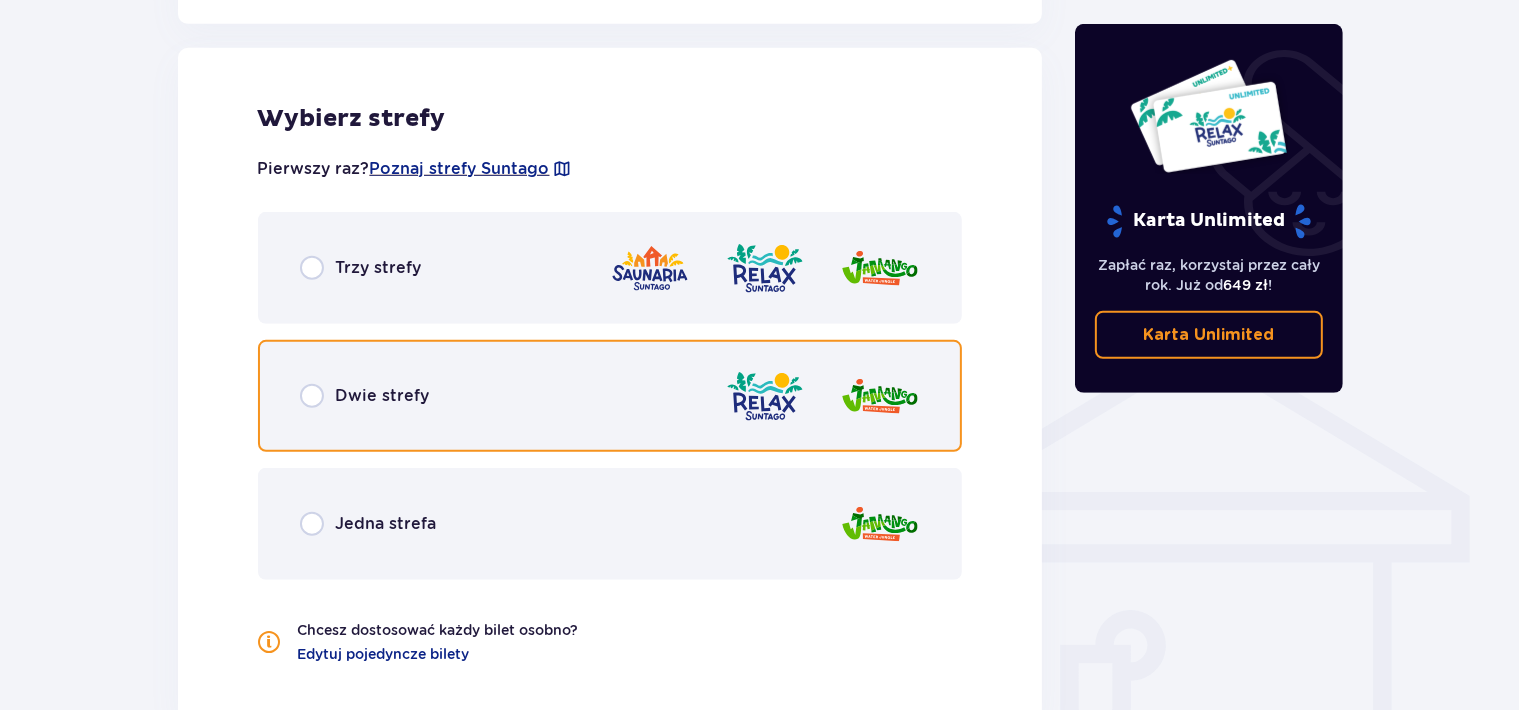 click at bounding box center [312, 396] 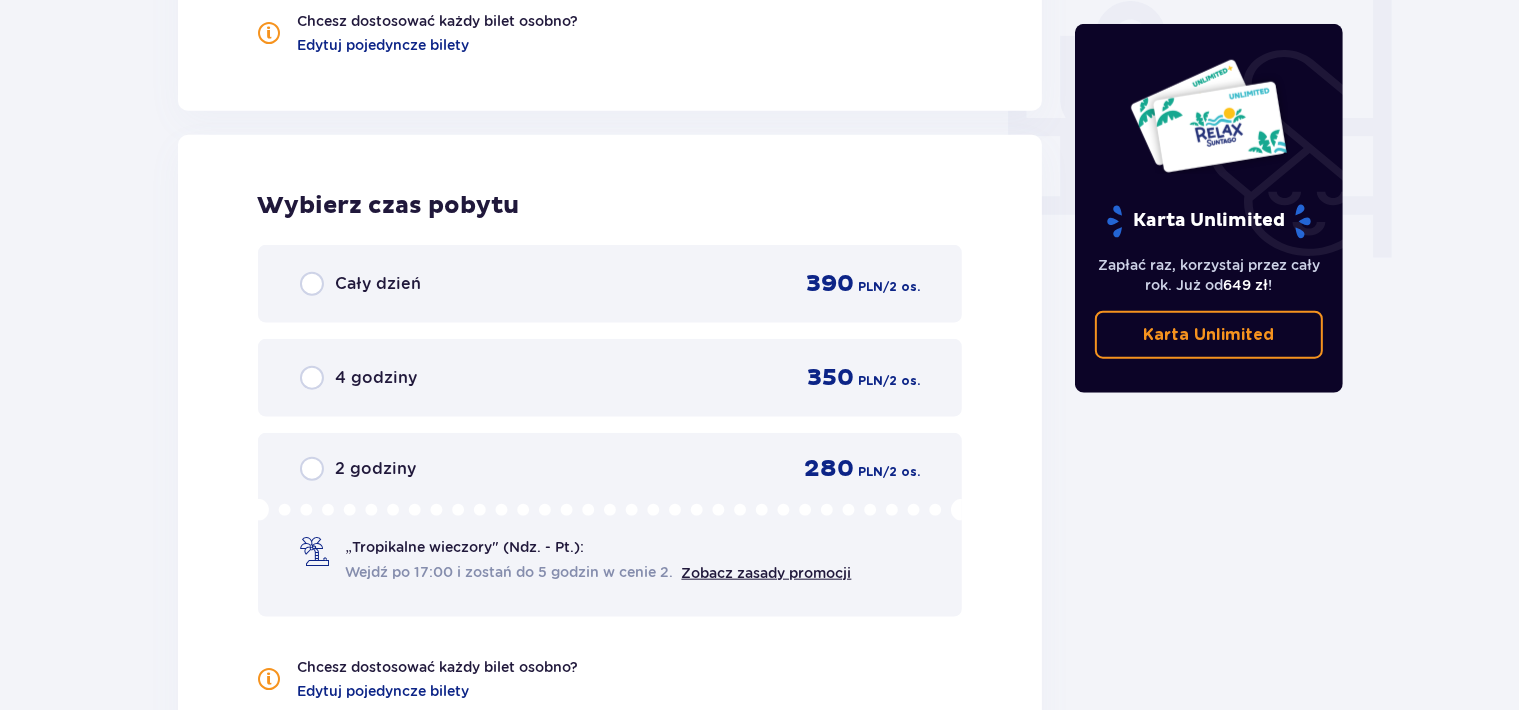 scroll, scrollTop: 1986, scrollLeft: 0, axis: vertical 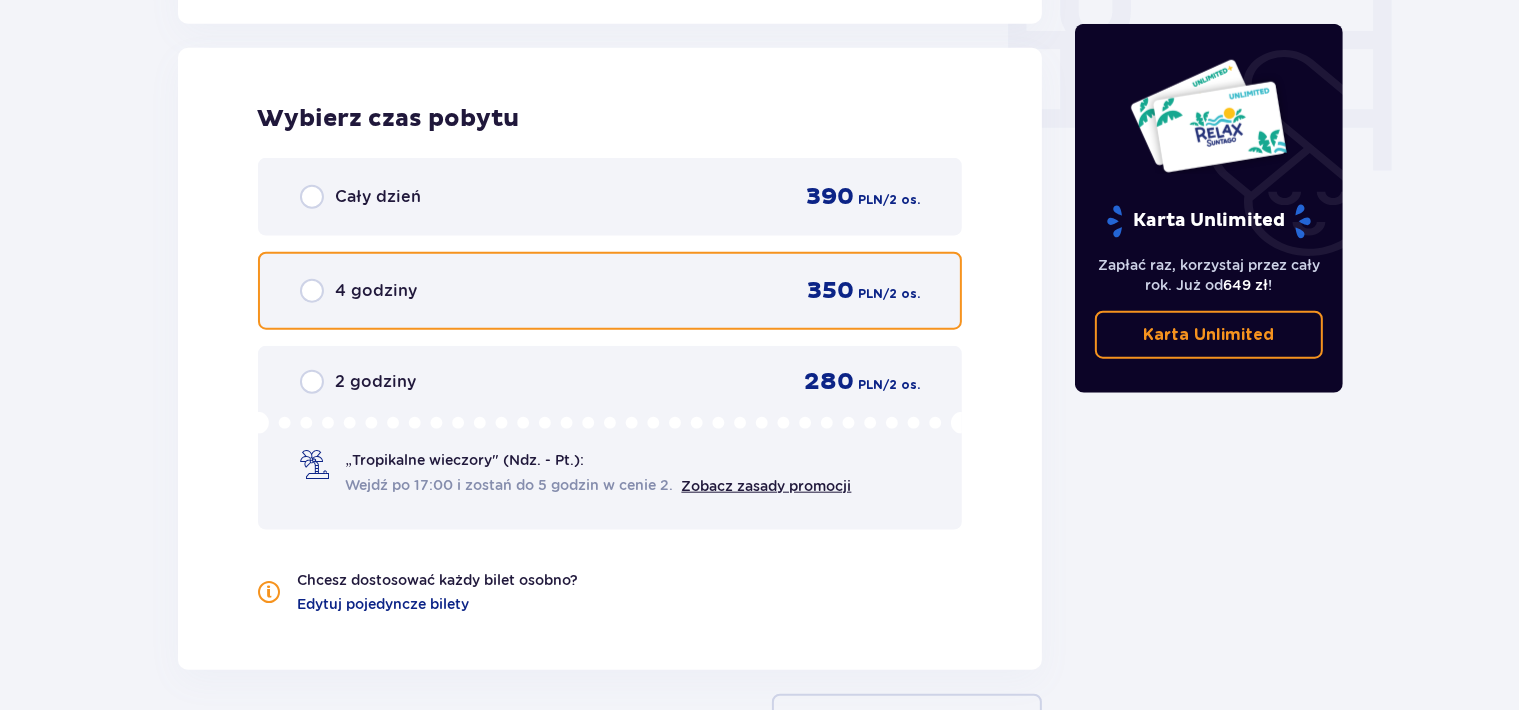 click at bounding box center (312, 291) 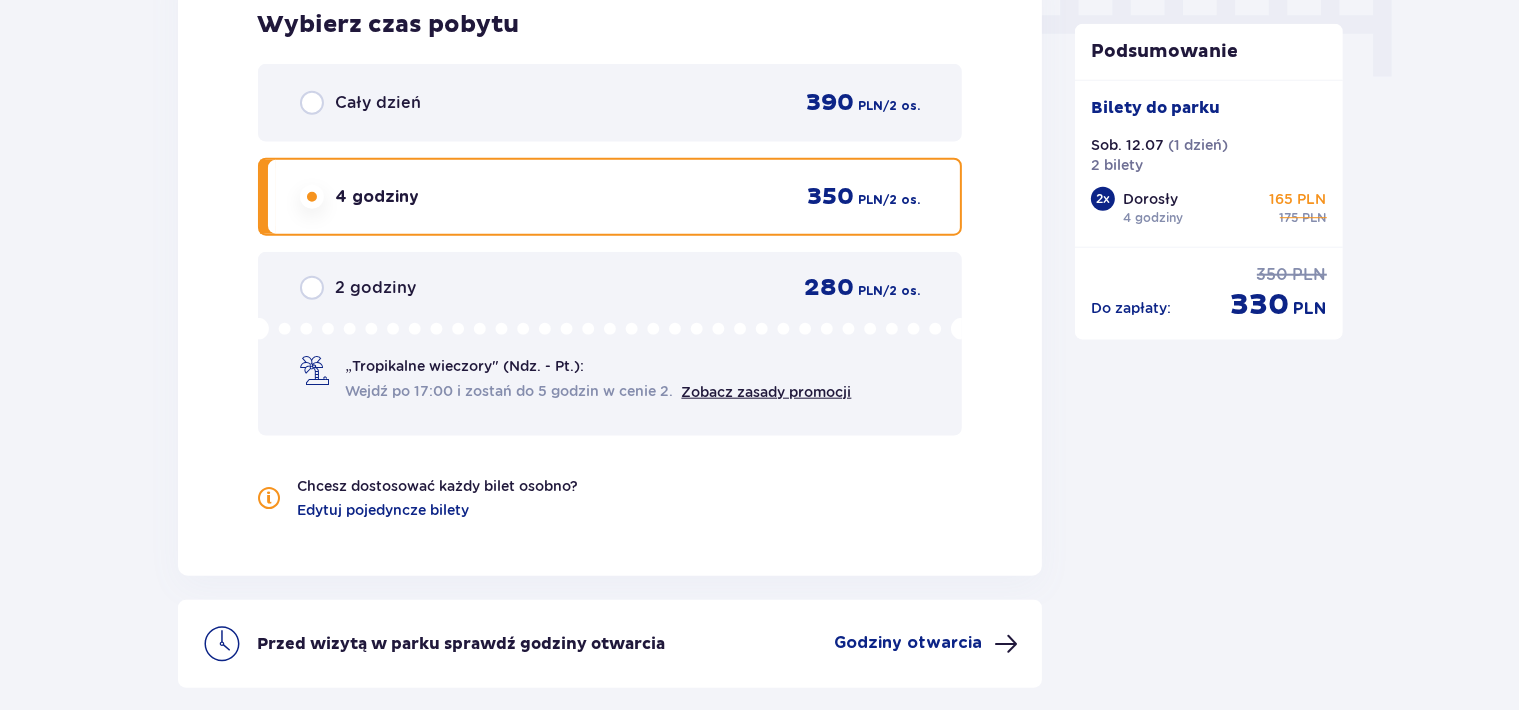 scroll, scrollTop: 2124, scrollLeft: 0, axis: vertical 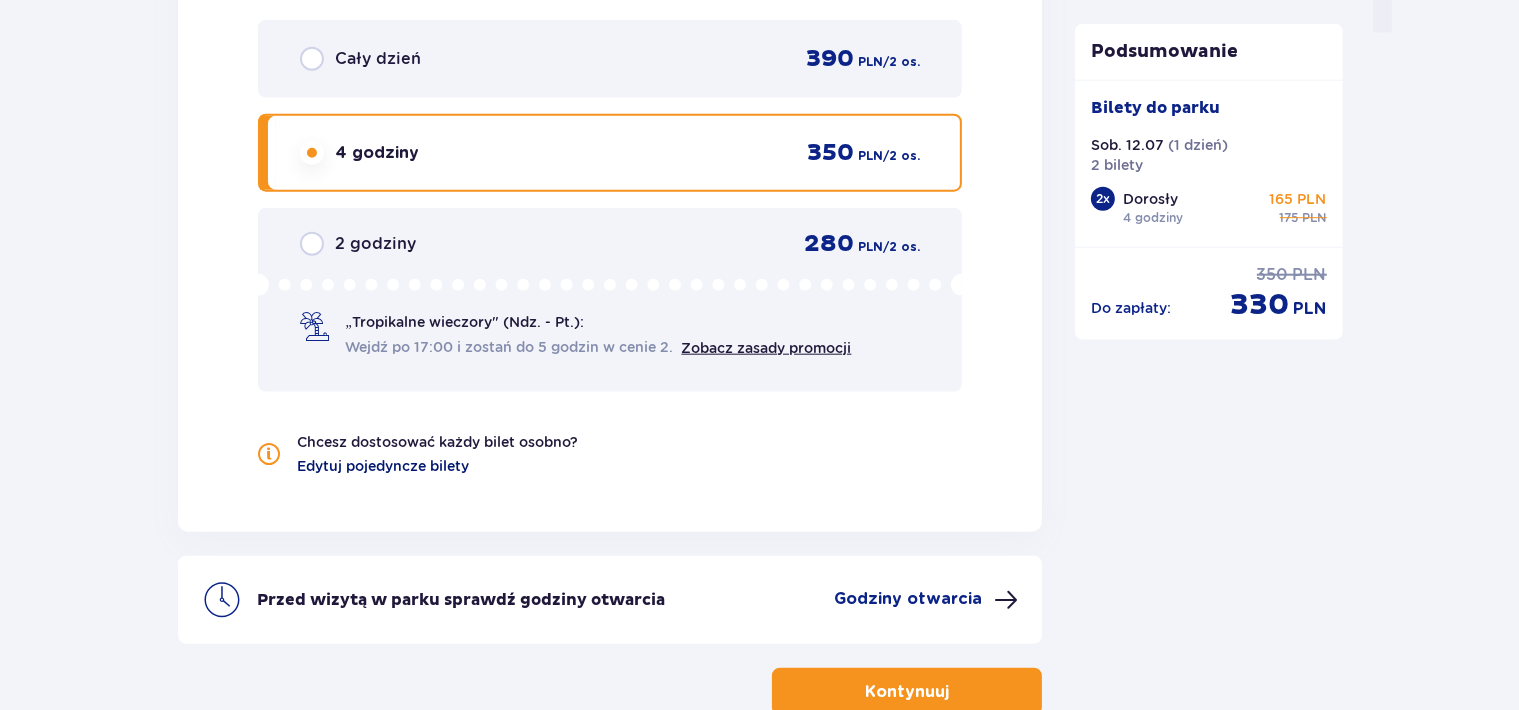 click on "Edytuj pojedyncze bilety" at bounding box center (384, 466) 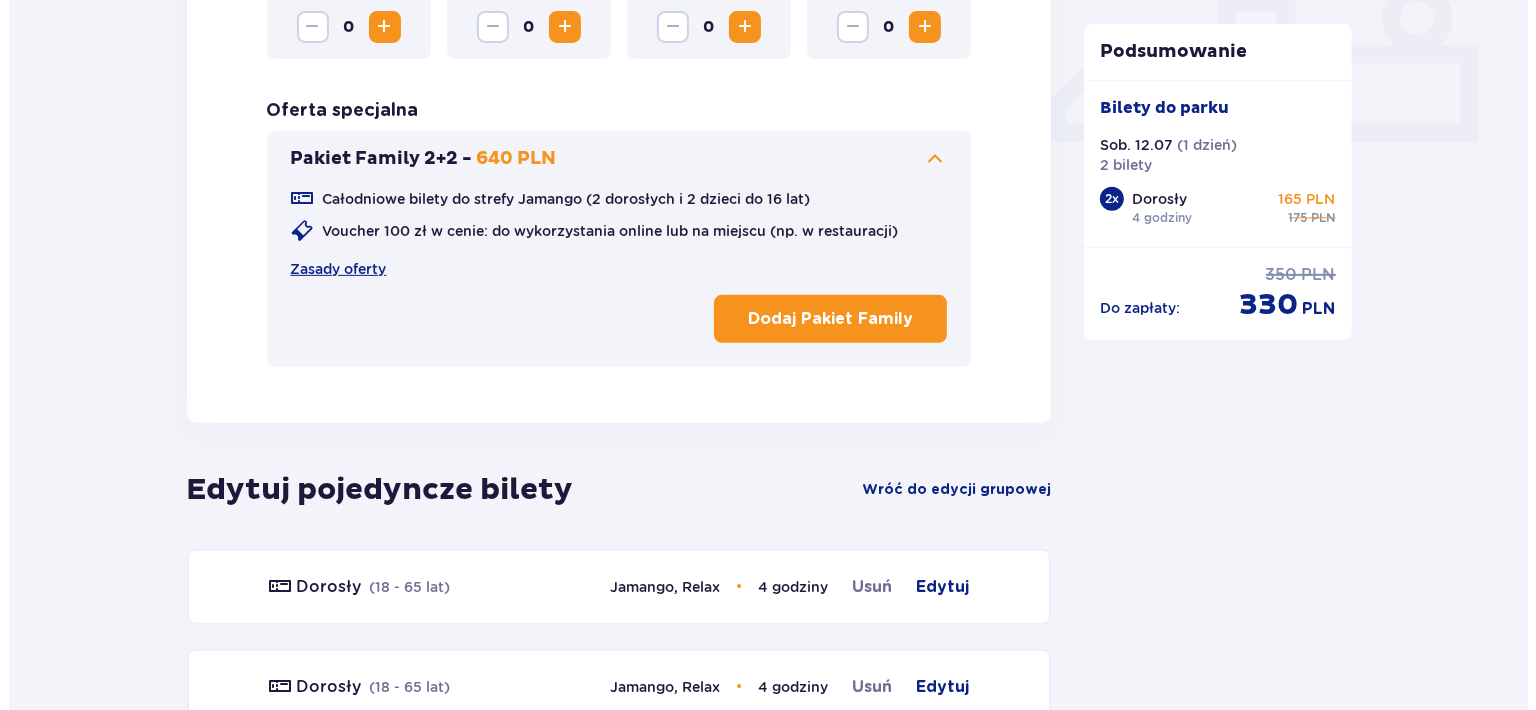 scroll, scrollTop: 1208, scrollLeft: 0, axis: vertical 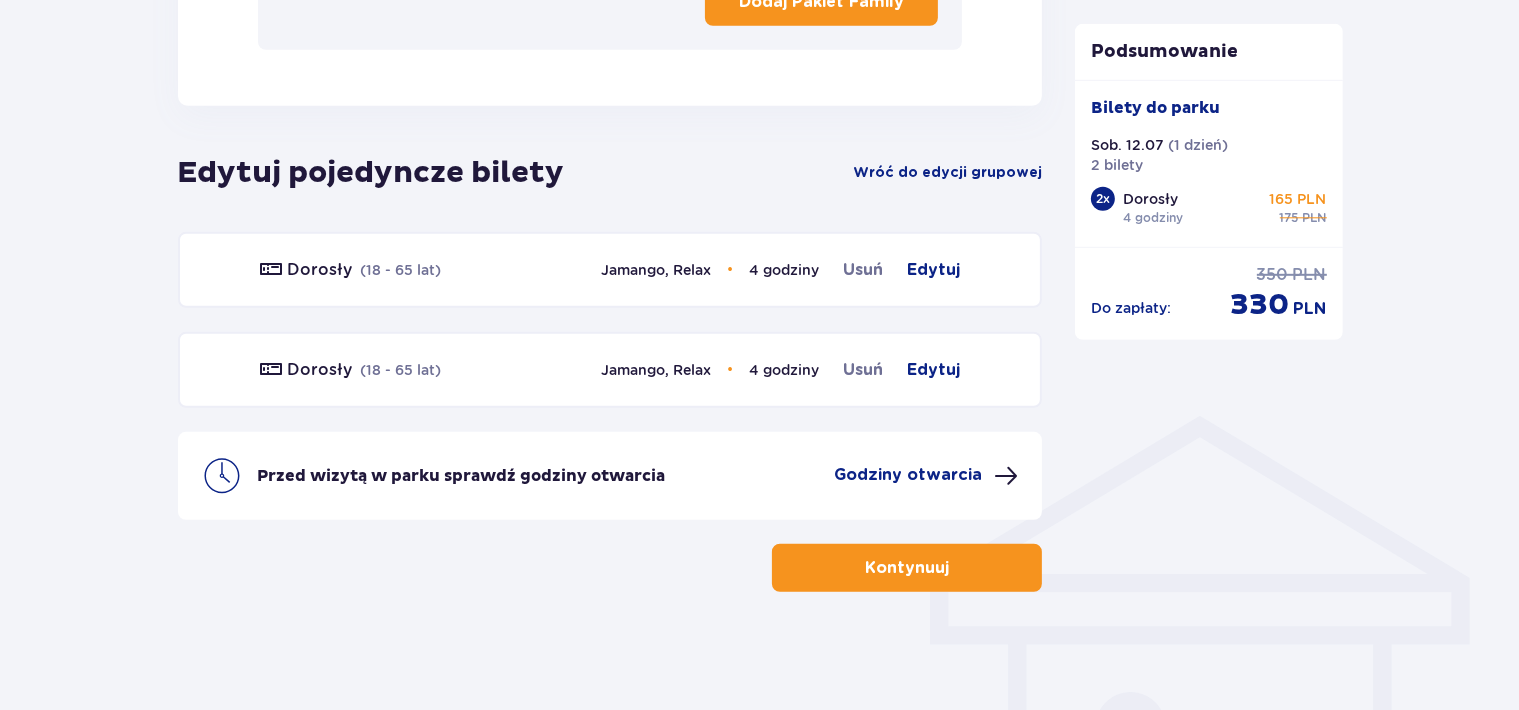 click on "Godziny otwarcia" at bounding box center (908, 475) 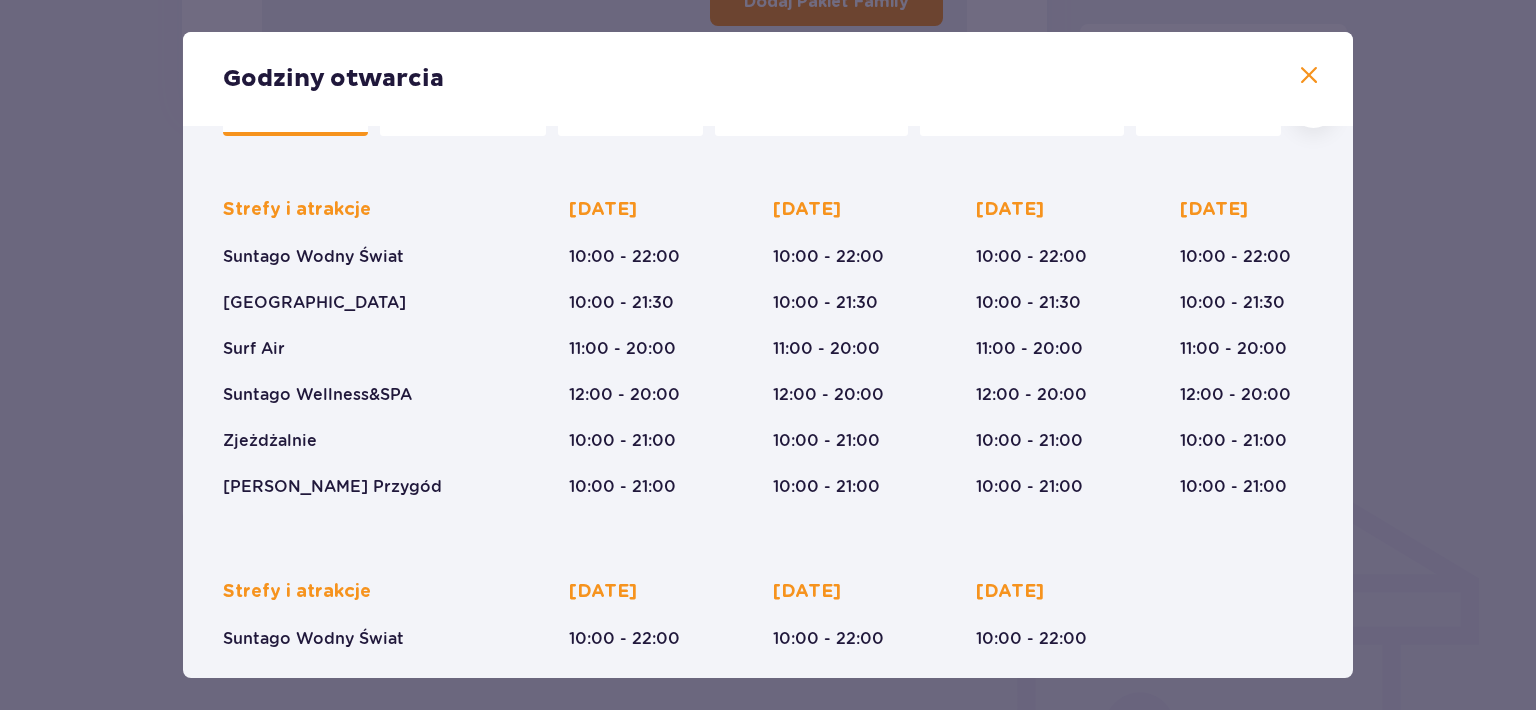 scroll, scrollTop: 0, scrollLeft: 0, axis: both 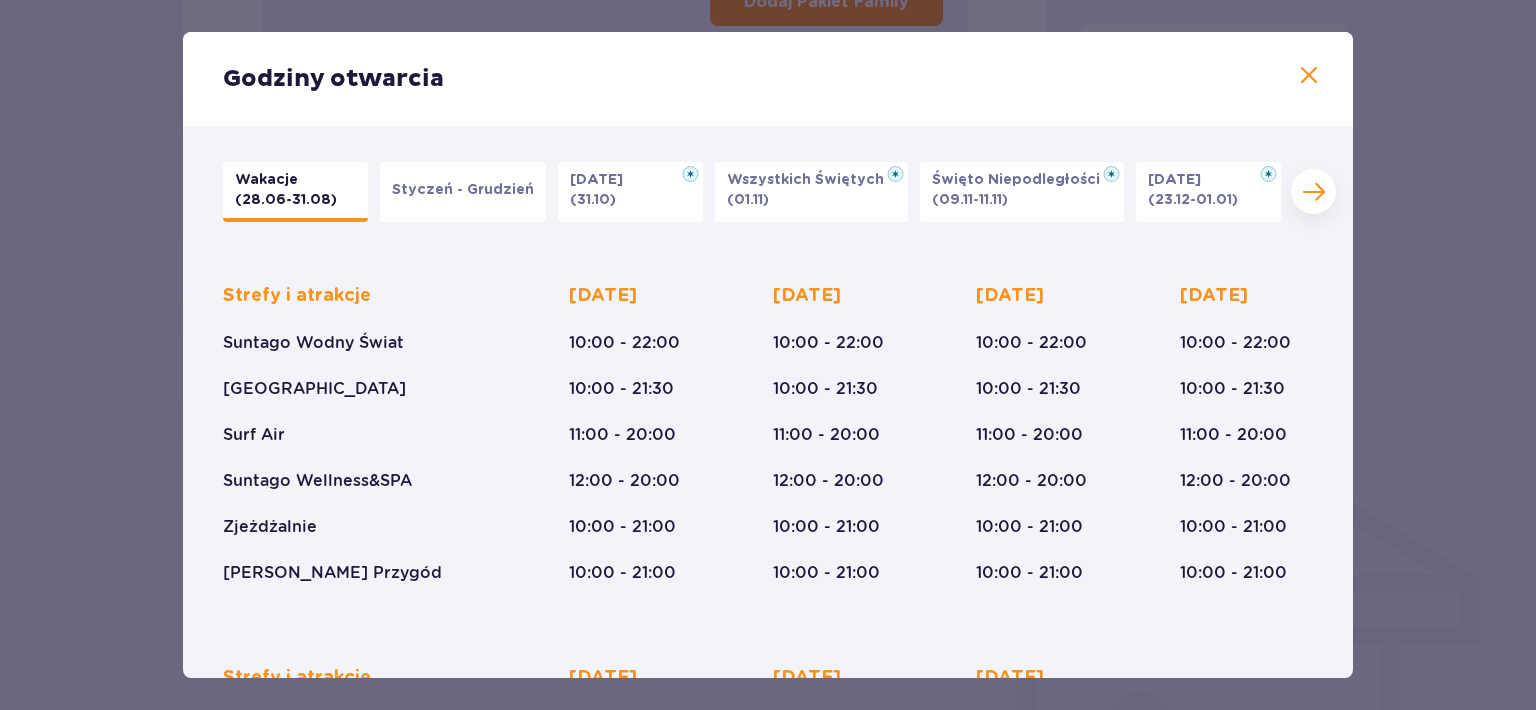click at bounding box center (1309, 76) 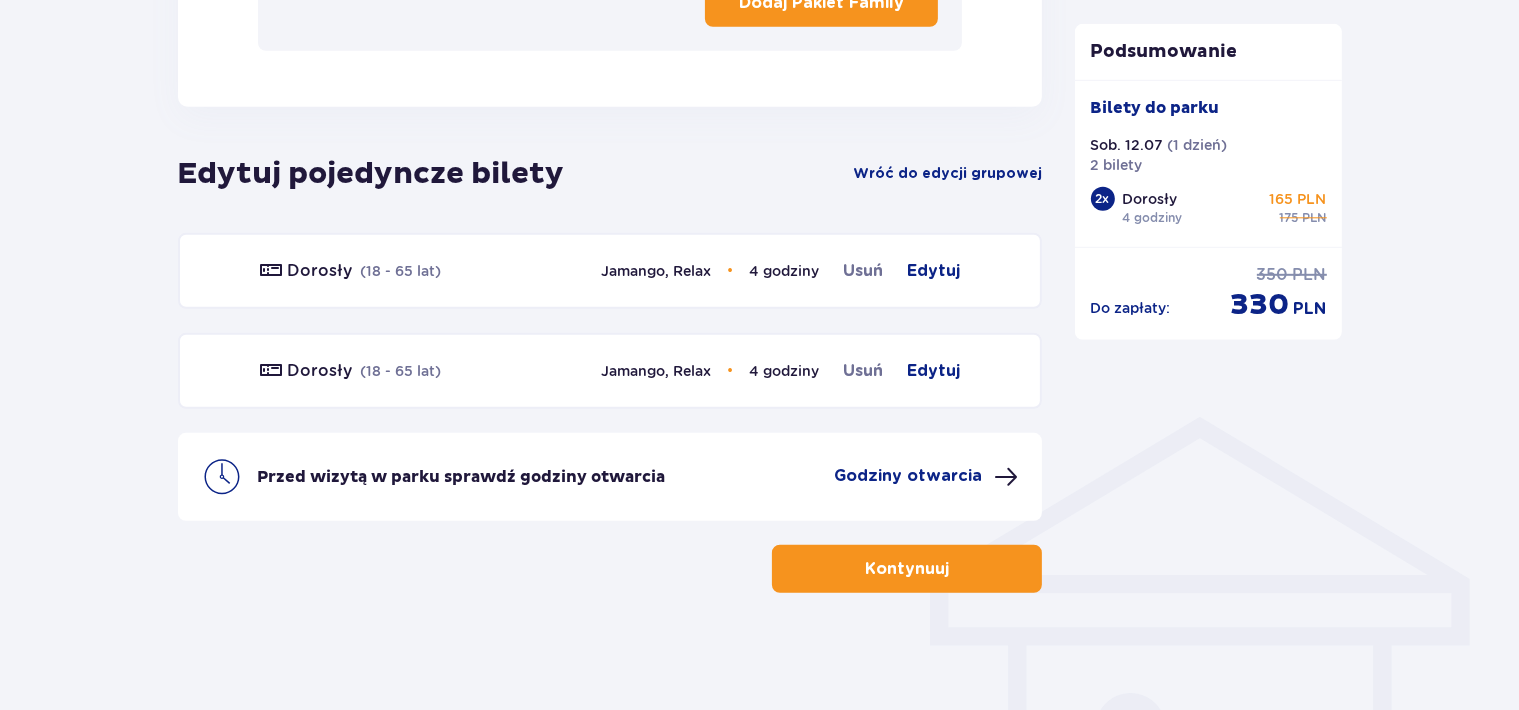 scroll, scrollTop: 1208, scrollLeft: 0, axis: vertical 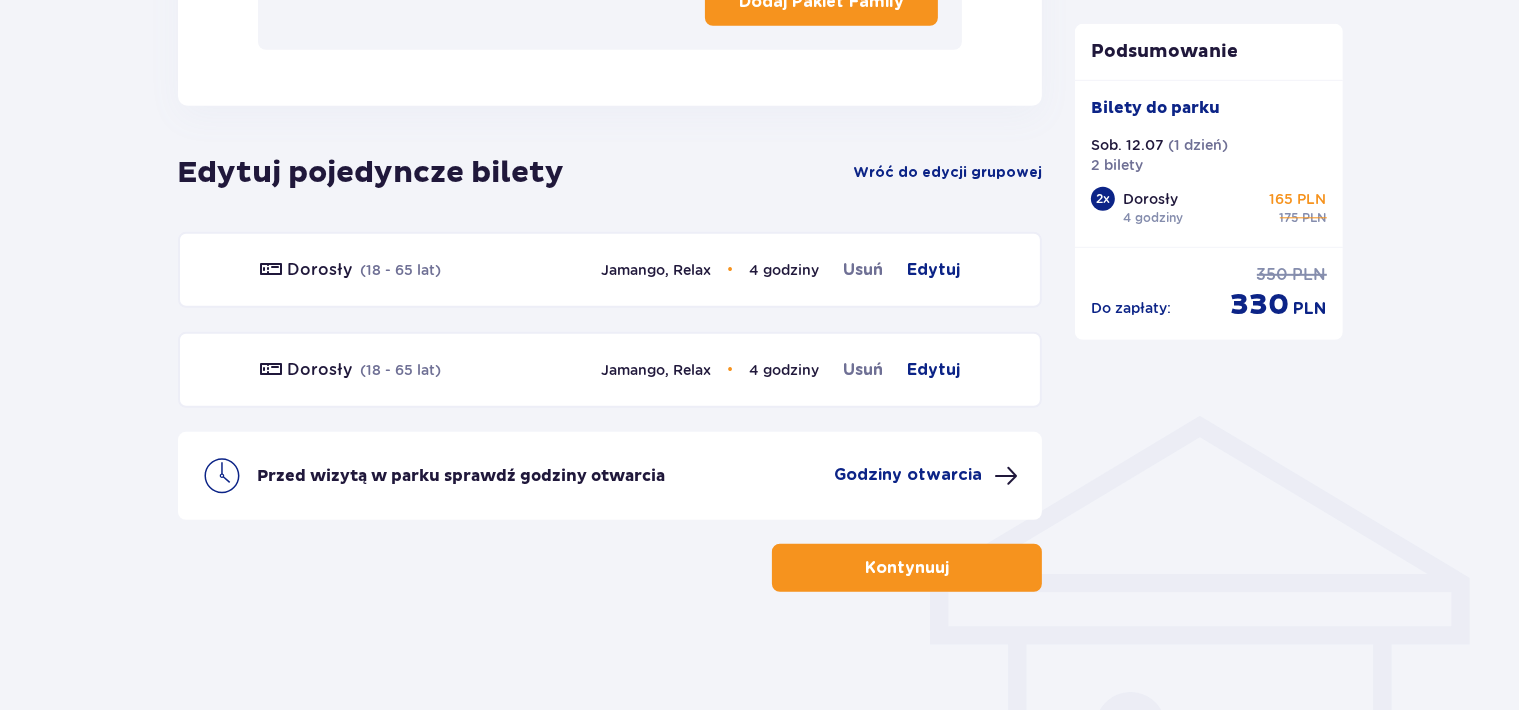 click on "Kontynuuj" at bounding box center [907, 568] 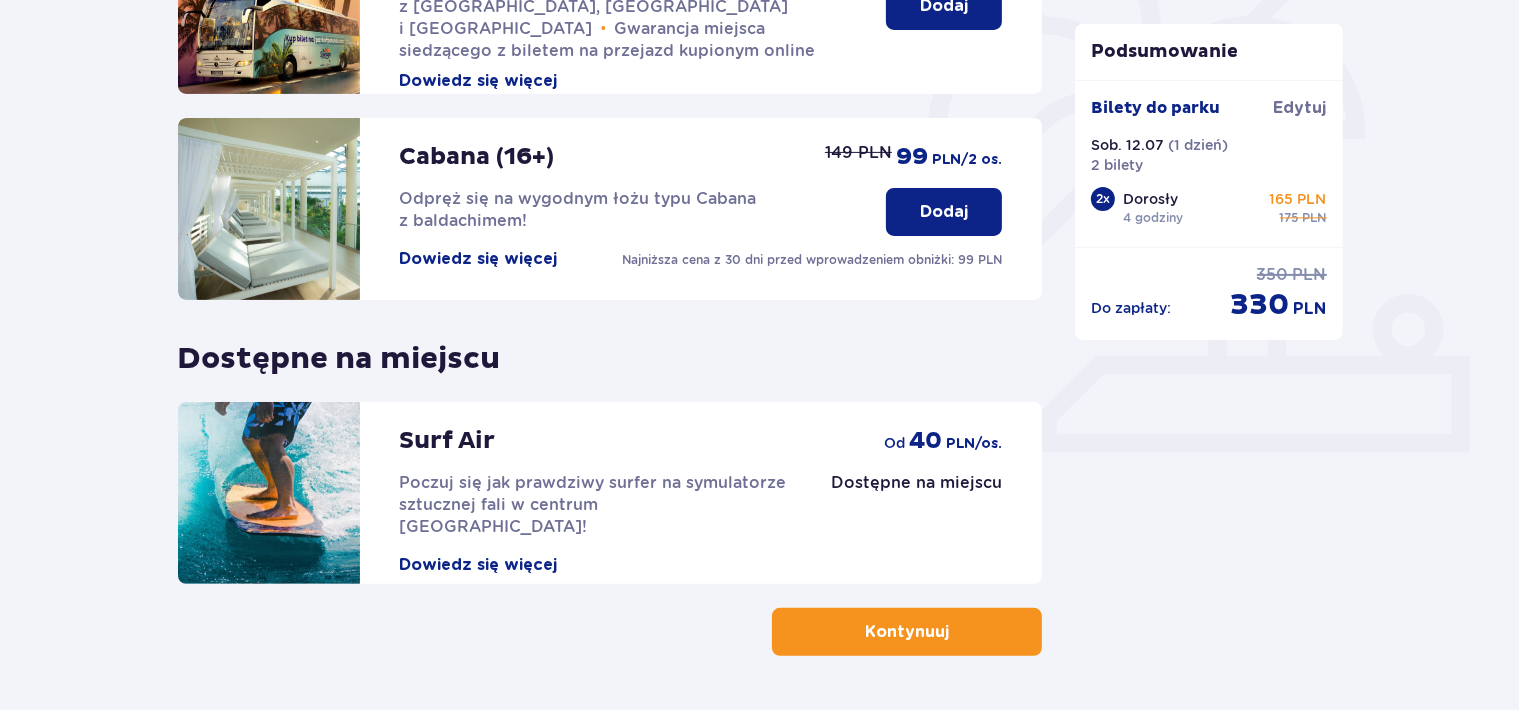 scroll, scrollTop: 633, scrollLeft: 0, axis: vertical 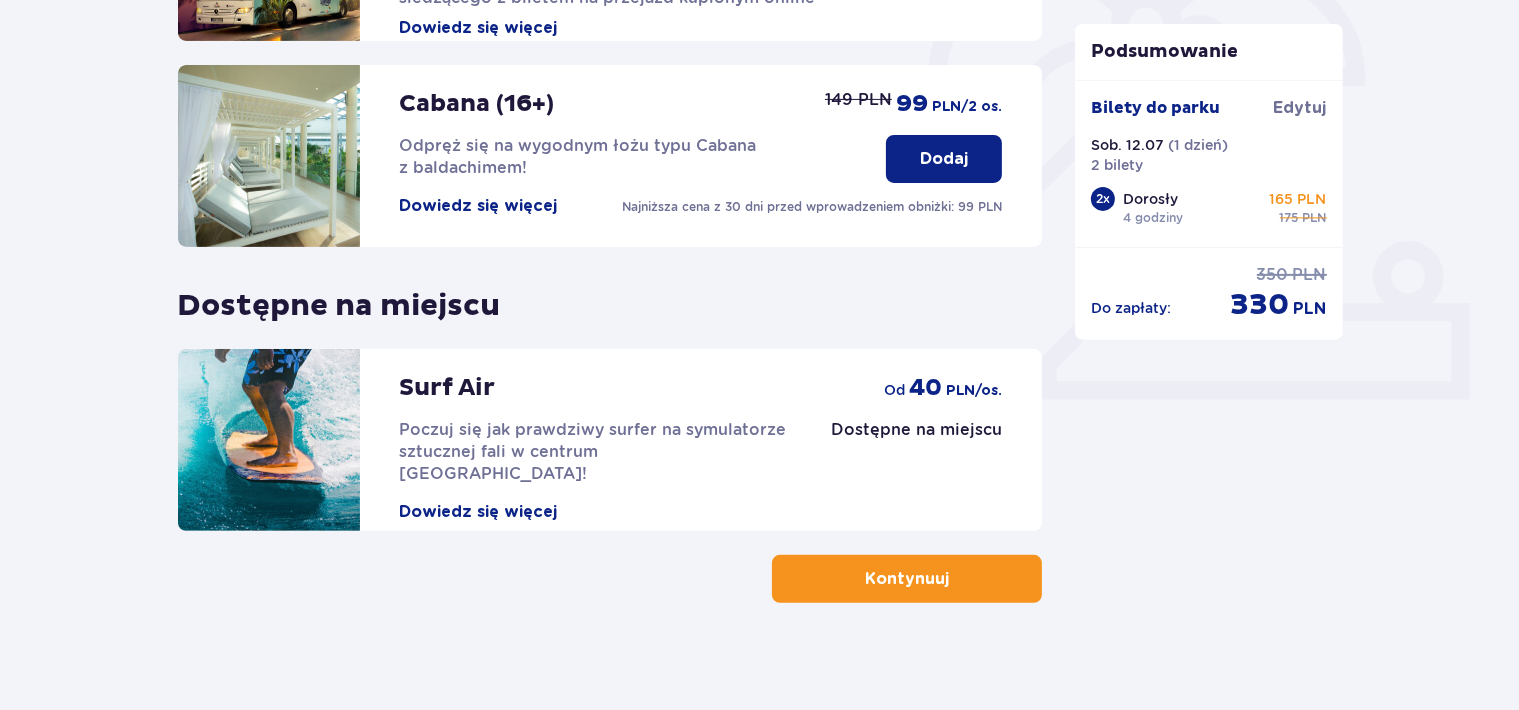 click on "Kontynuuj" at bounding box center (907, 579) 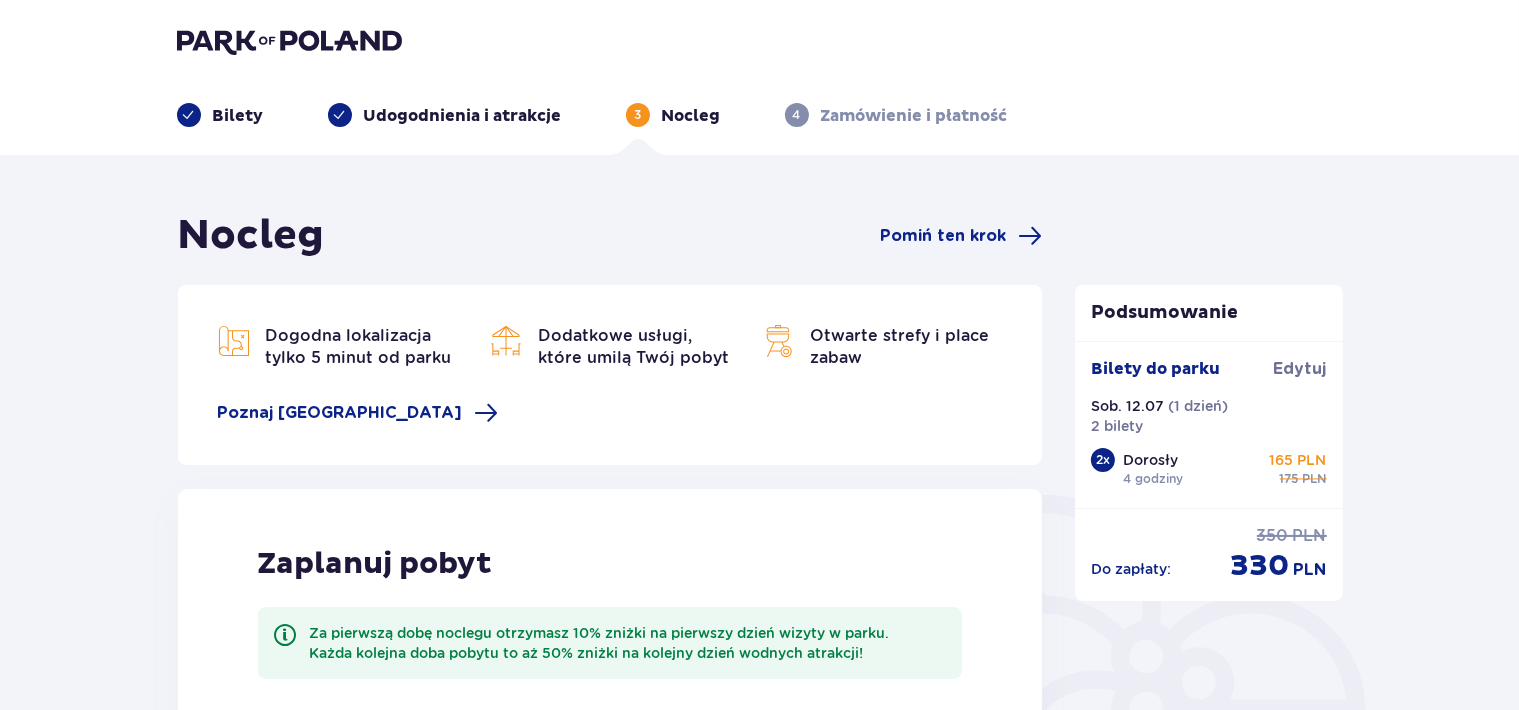 scroll, scrollTop: 0, scrollLeft: 0, axis: both 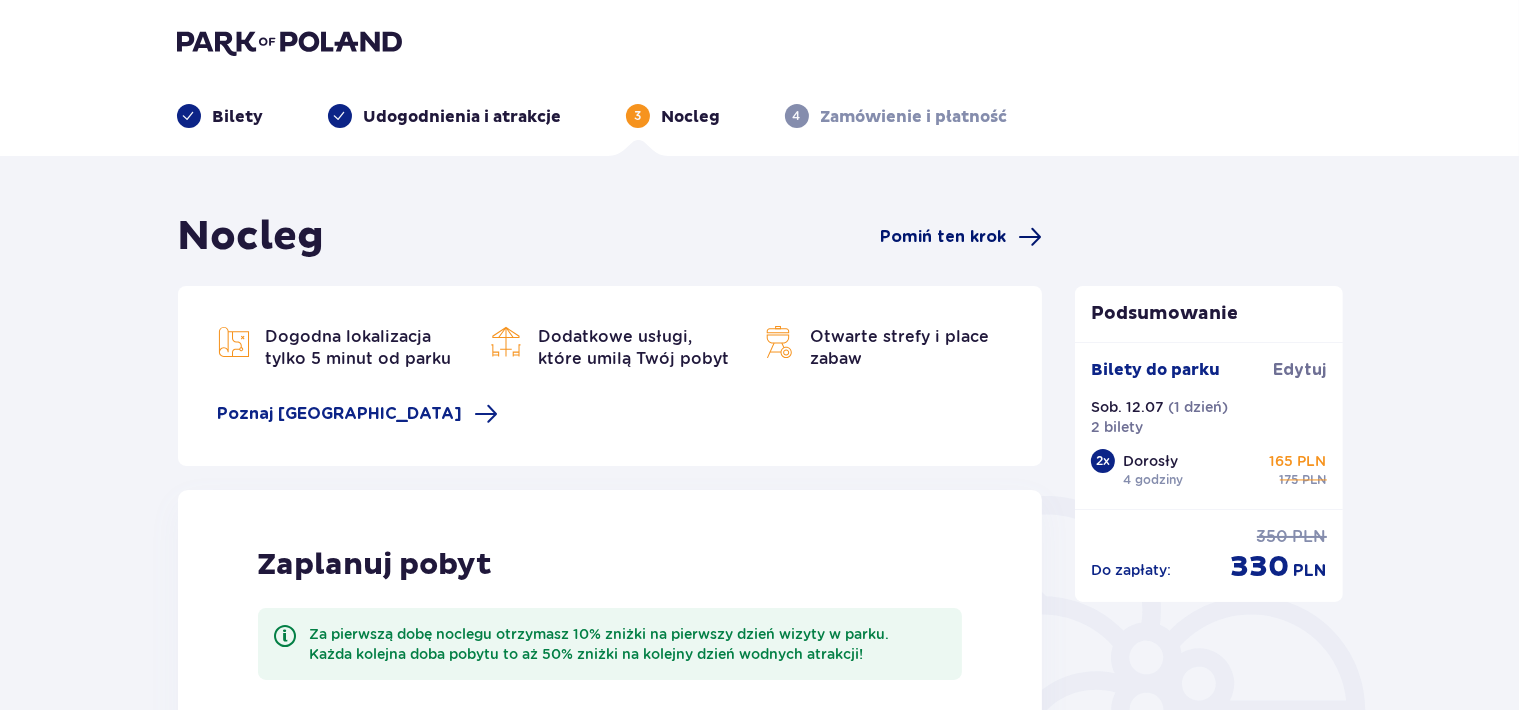 click on "Pomiń ten krok" at bounding box center [943, 237] 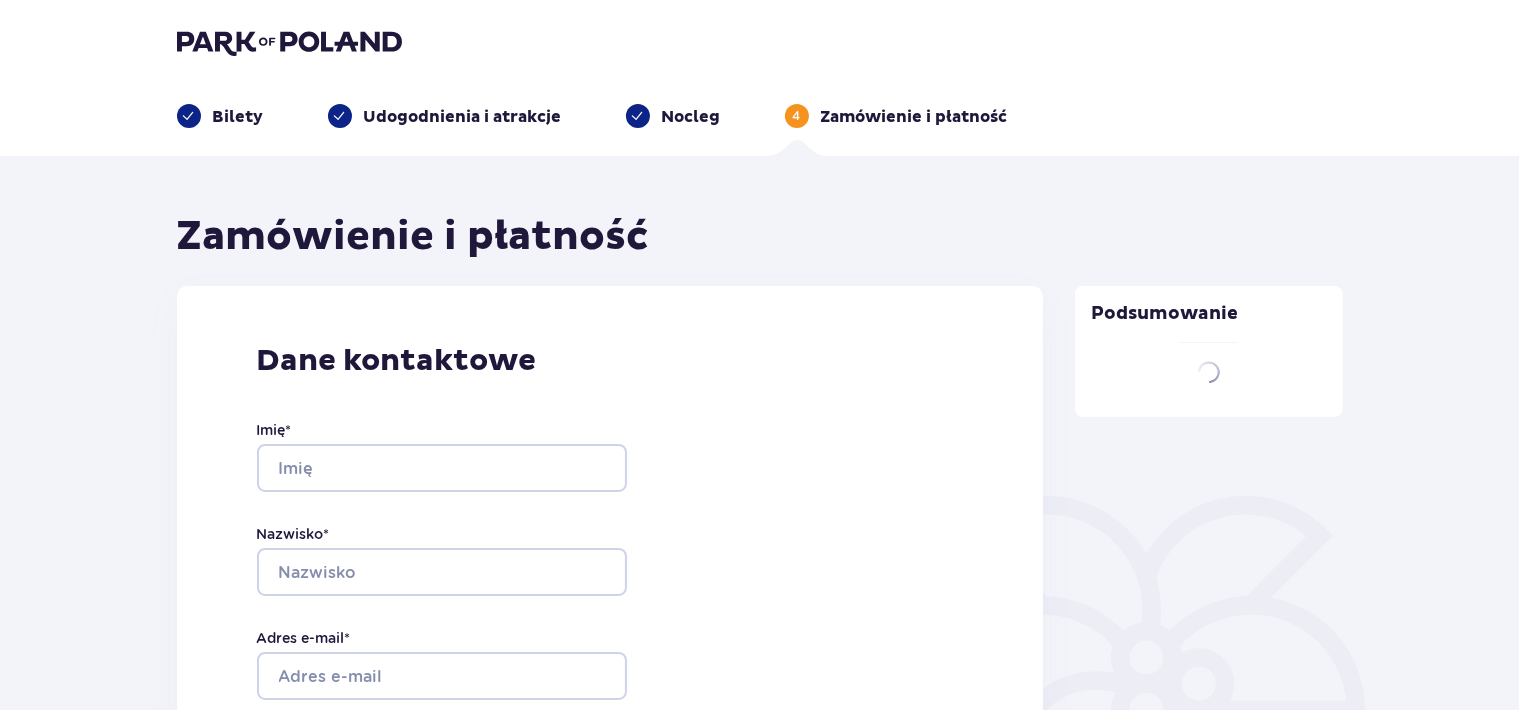 scroll, scrollTop: 211, scrollLeft: 0, axis: vertical 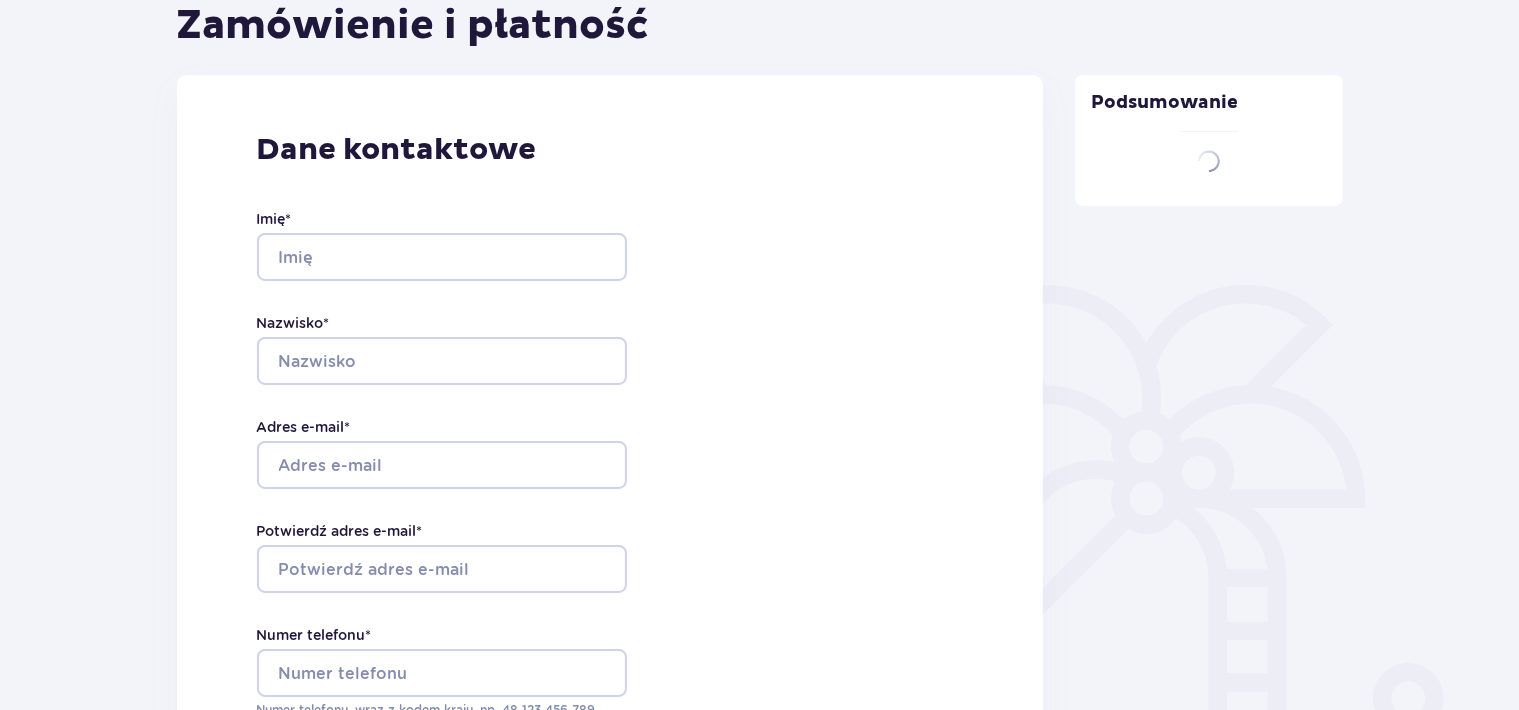 type on "Magdalena" 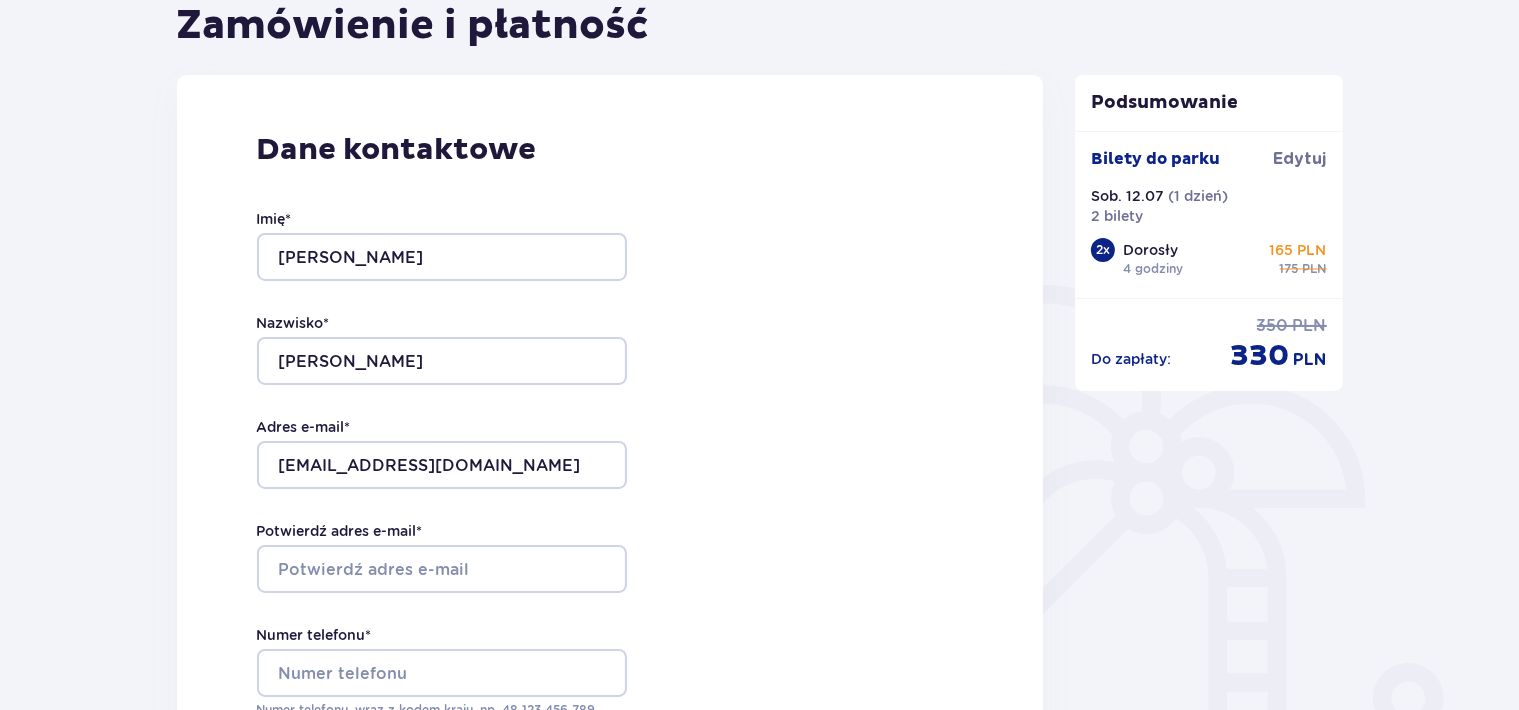 scroll, scrollTop: 422, scrollLeft: 0, axis: vertical 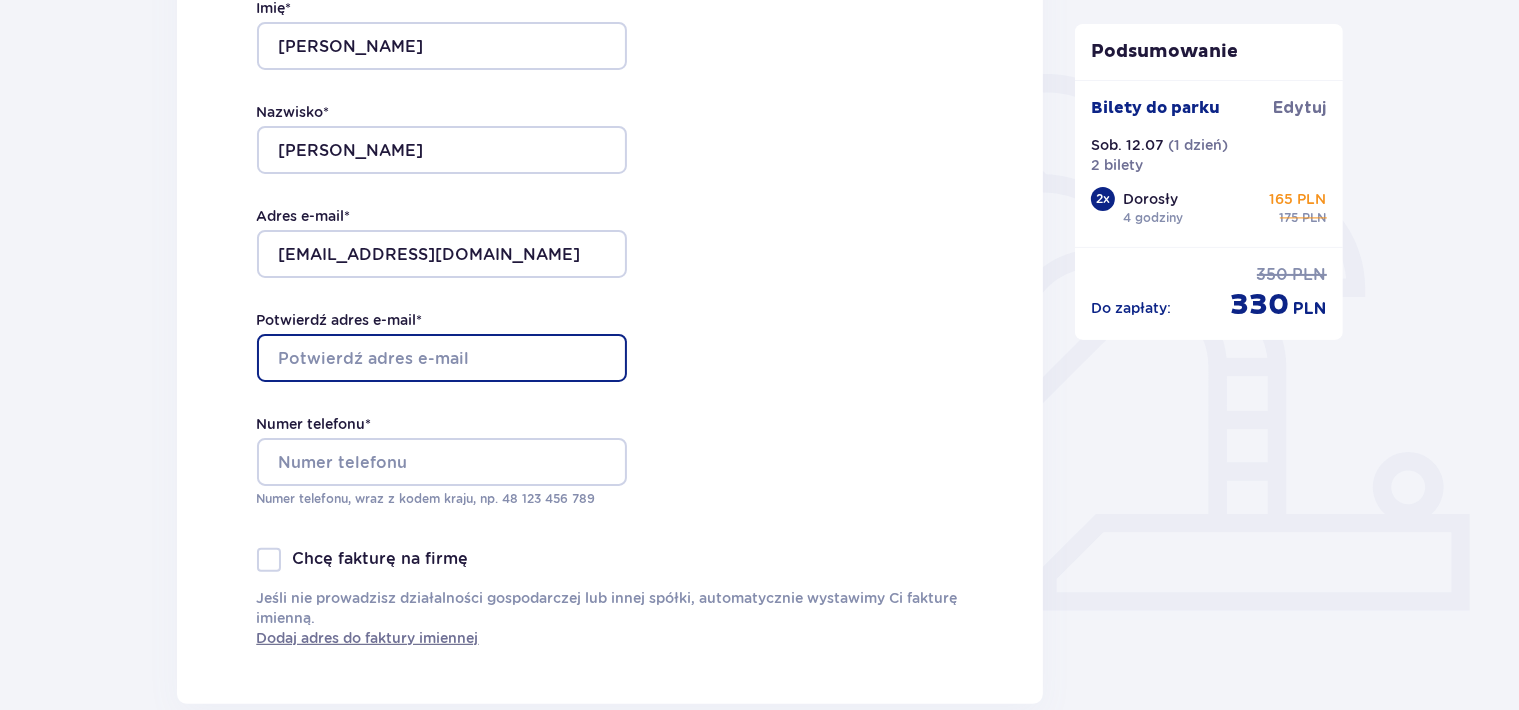 click on "Potwierdź adres e-mail *" at bounding box center (442, 358) 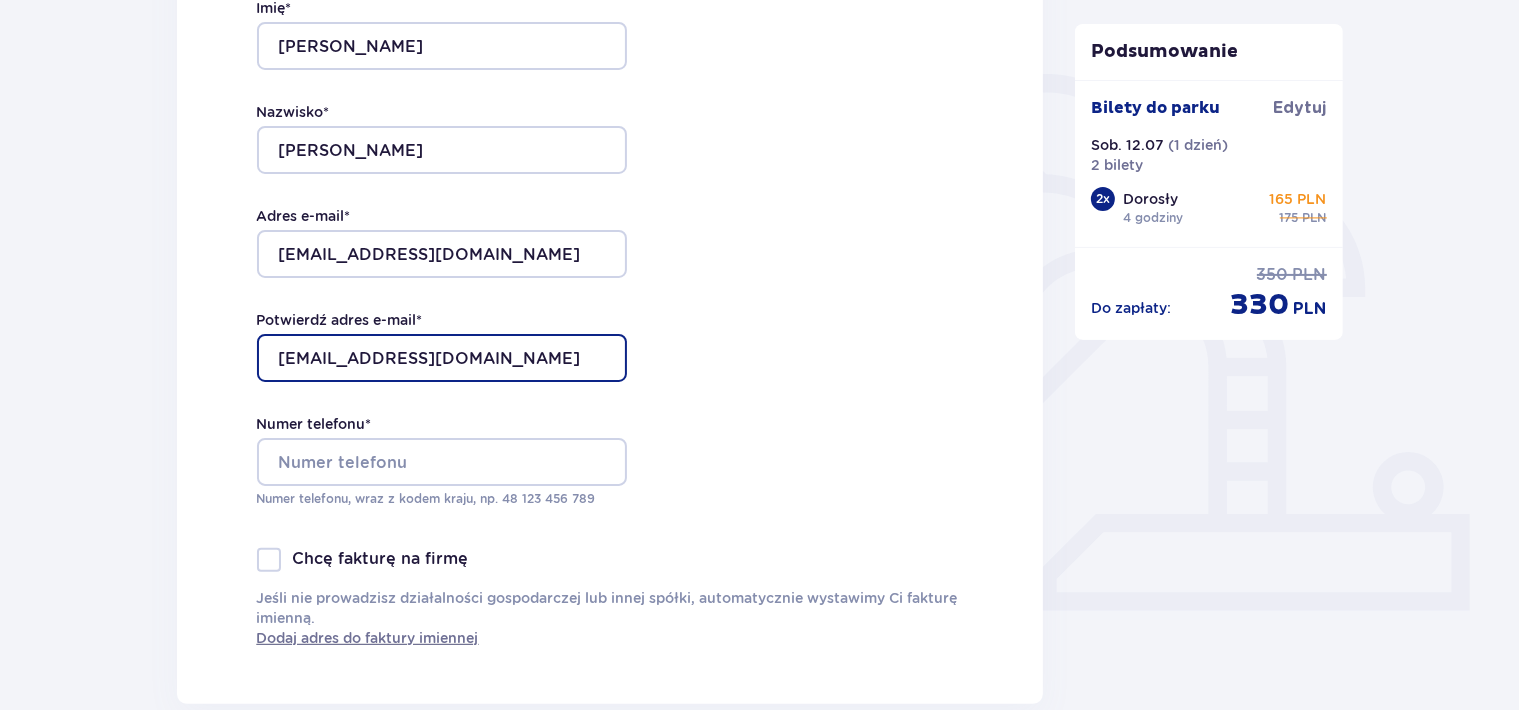 type on "[EMAIL_ADDRESS][DOMAIN_NAME]" 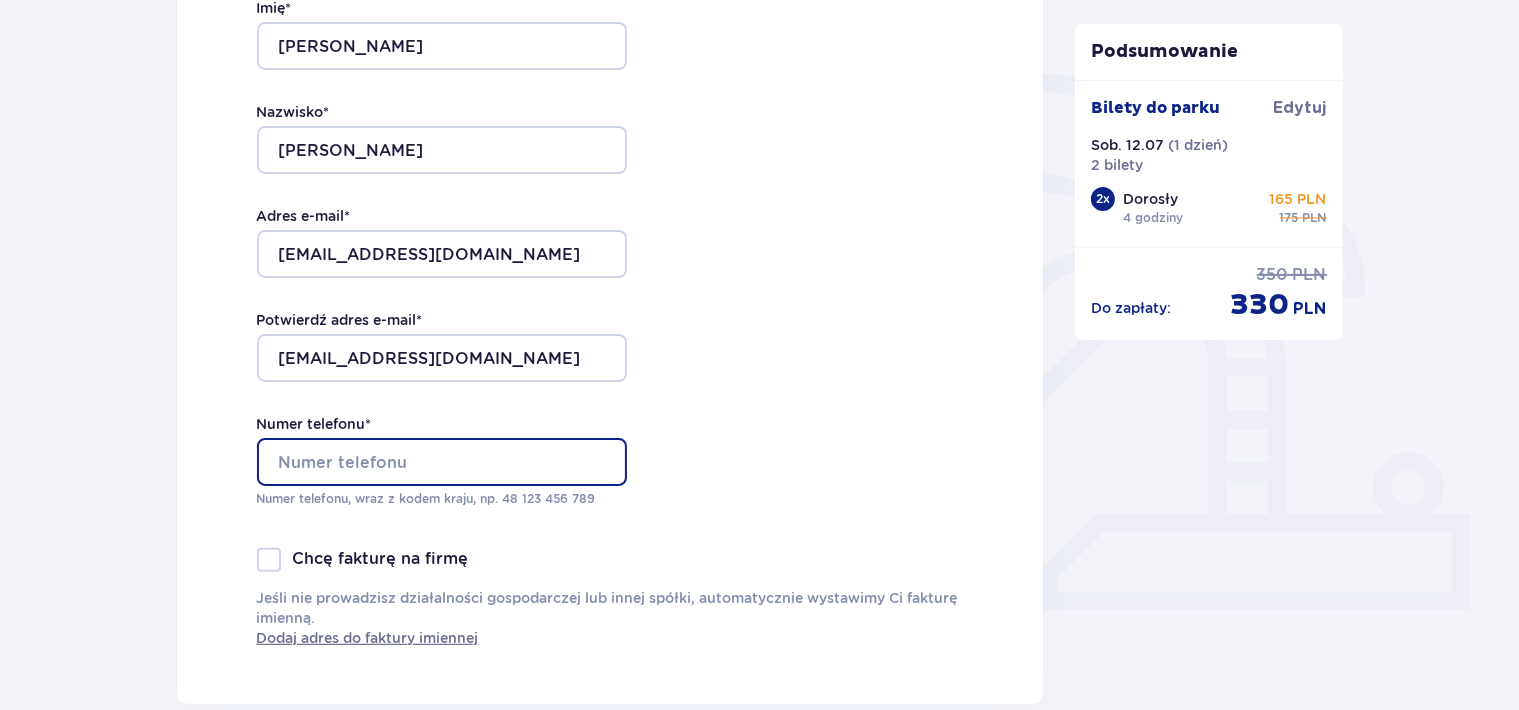 click on "Numer telefonu *" at bounding box center (442, 462) 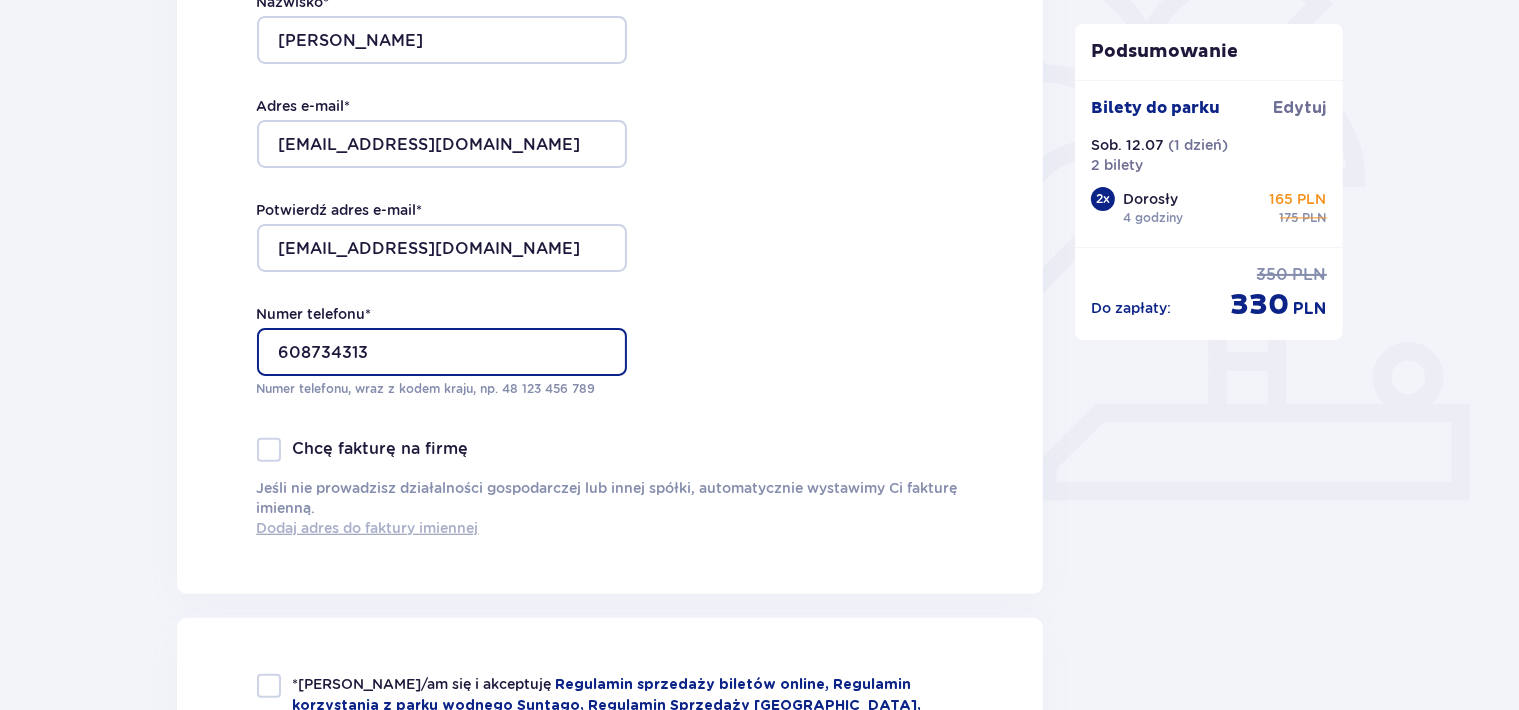 scroll, scrollTop: 528, scrollLeft: 0, axis: vertical 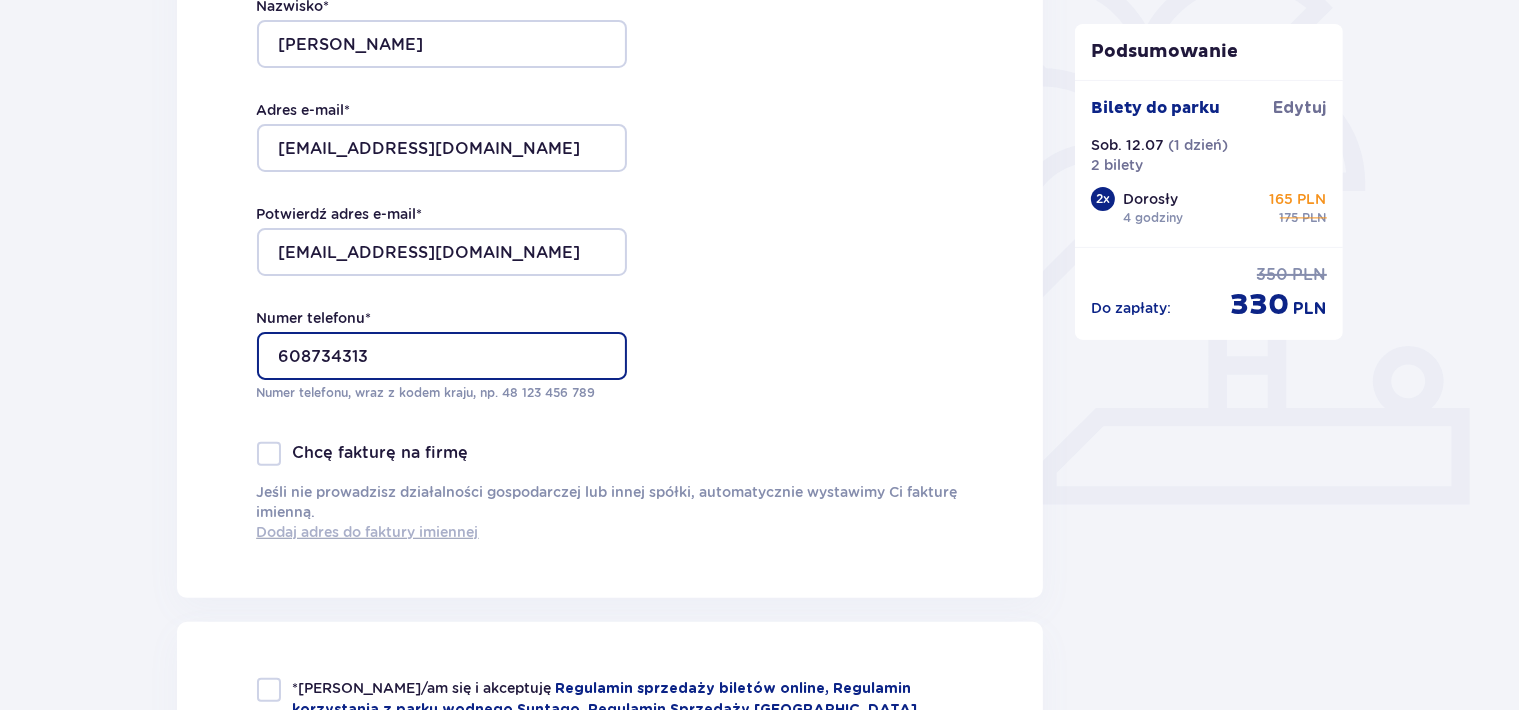 type on "608734313" 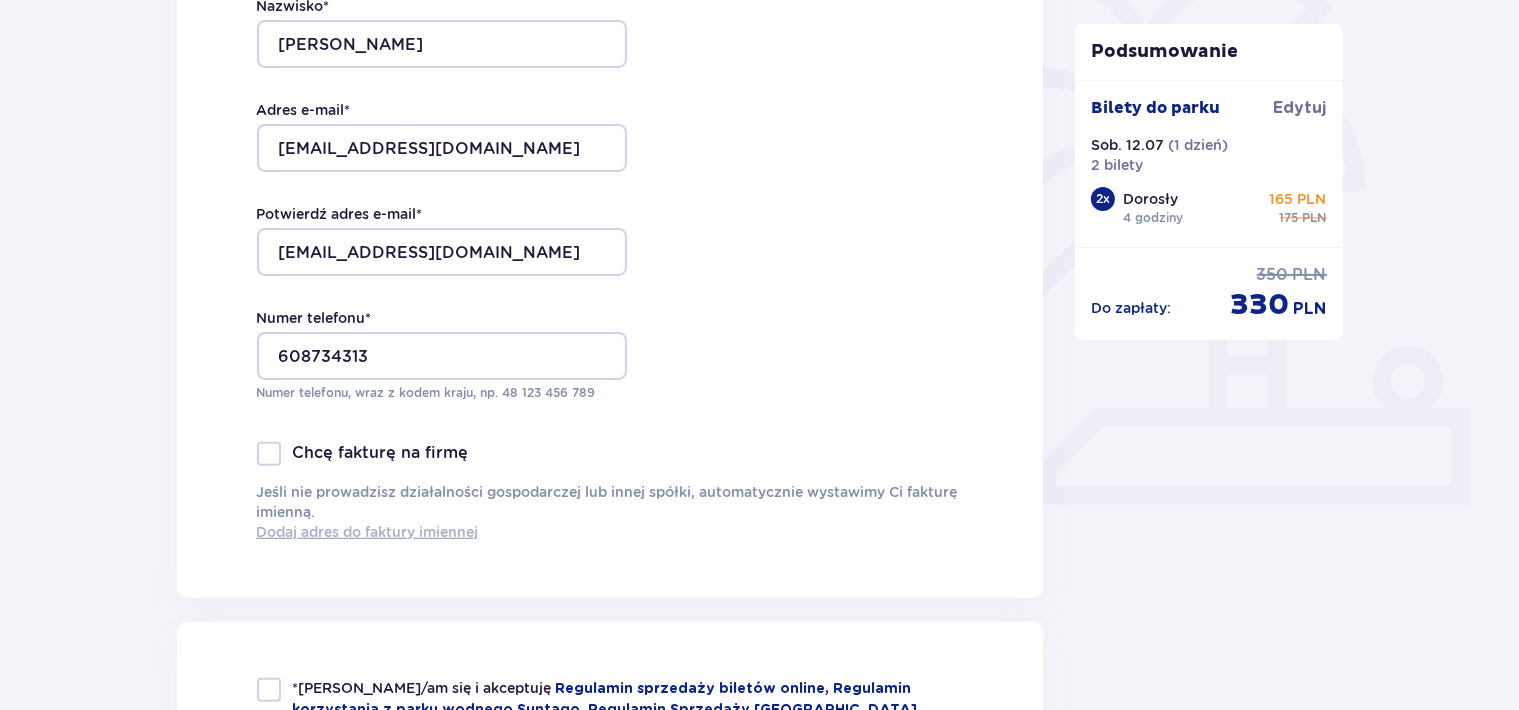 click on "Dodaj adres do faktury imiennej" at bounding box center (368, 532) 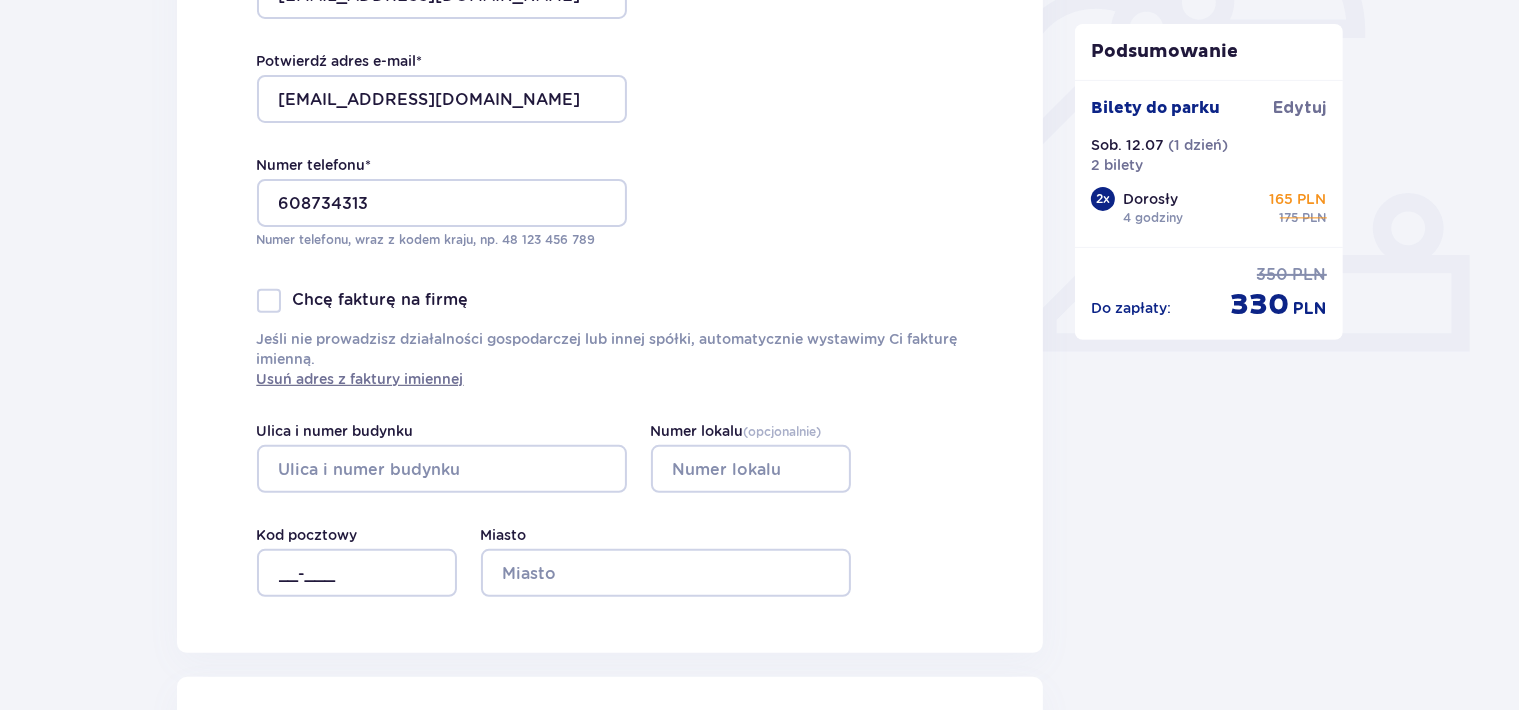 scroll, scrollTop: 739, scrollLeft: 0, axis: vertical 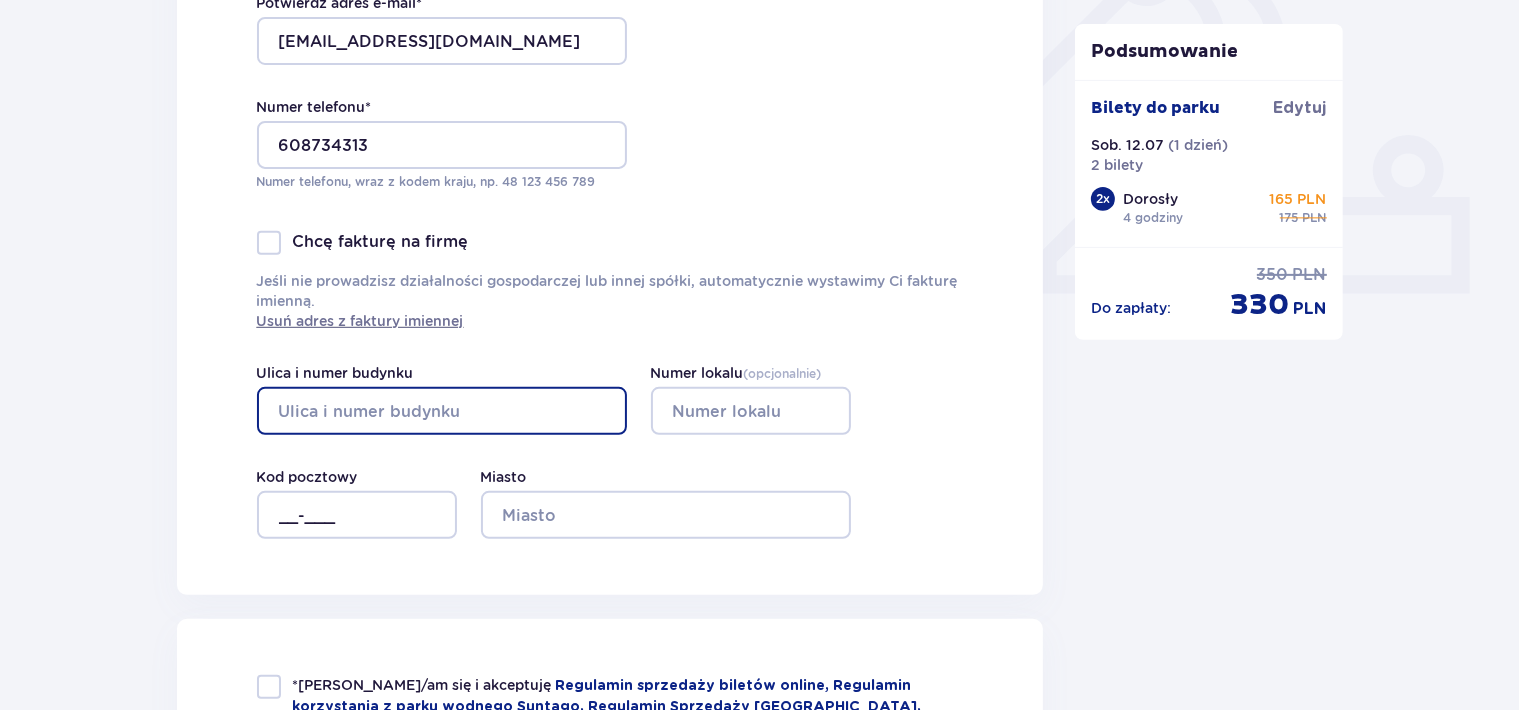 click on "Ulica i numer budynku" at bounding box center (442, 411) 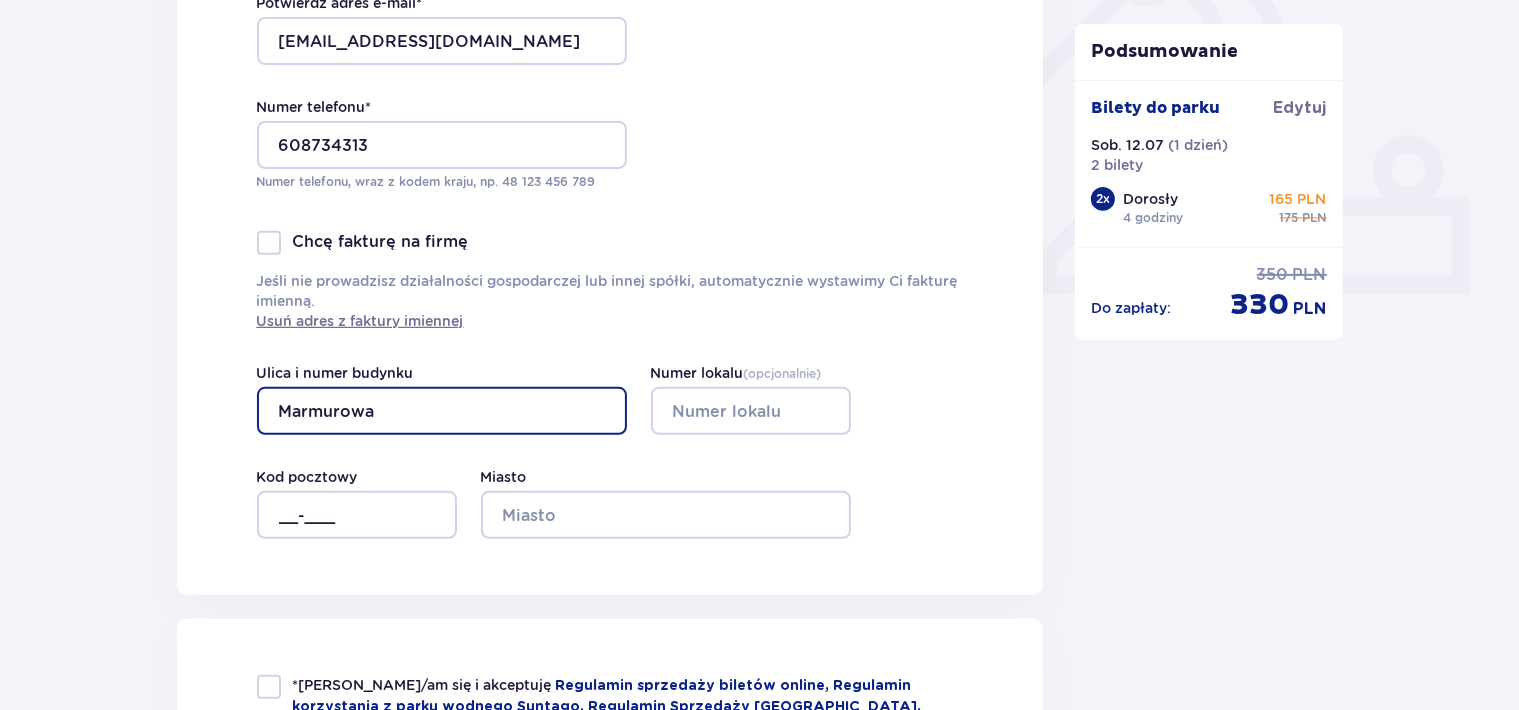 type on "Marmurowa" 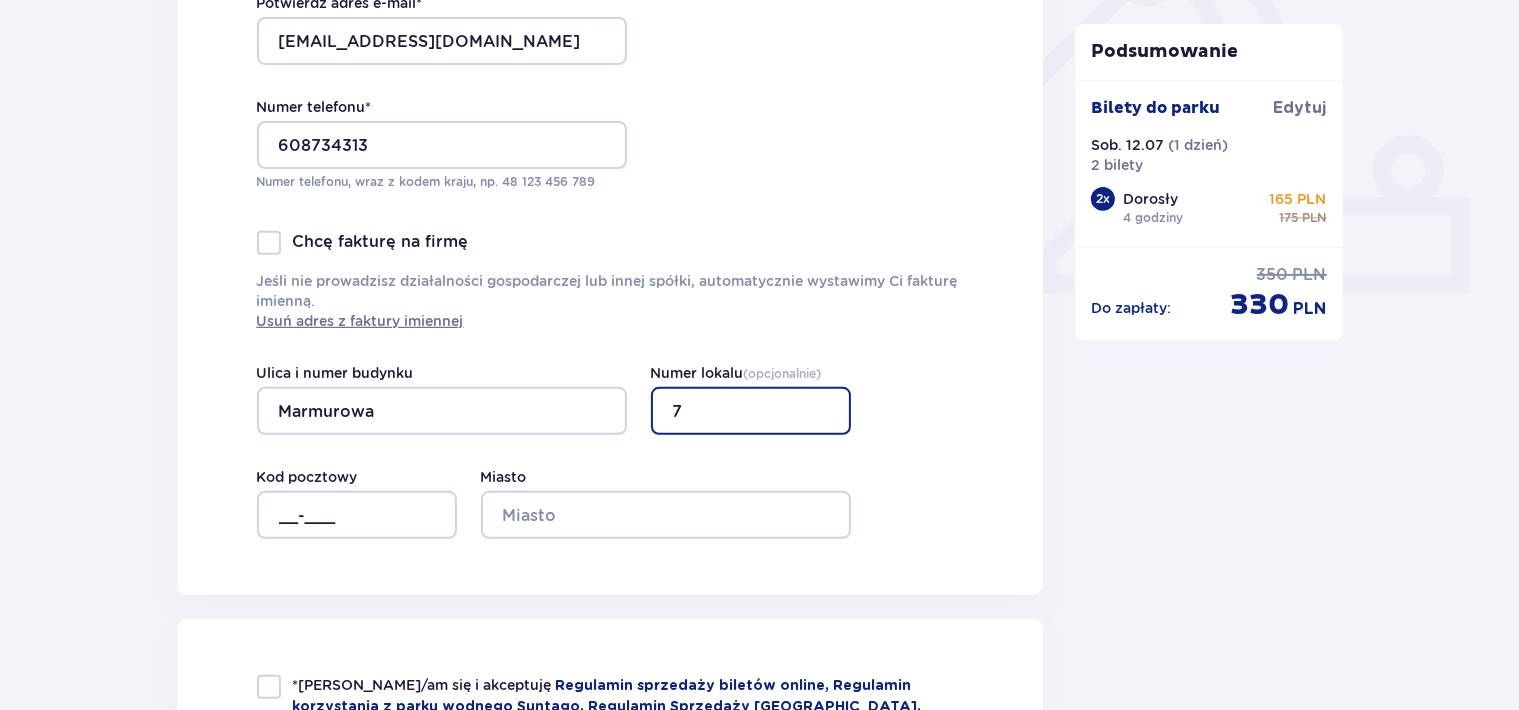 type on "7" 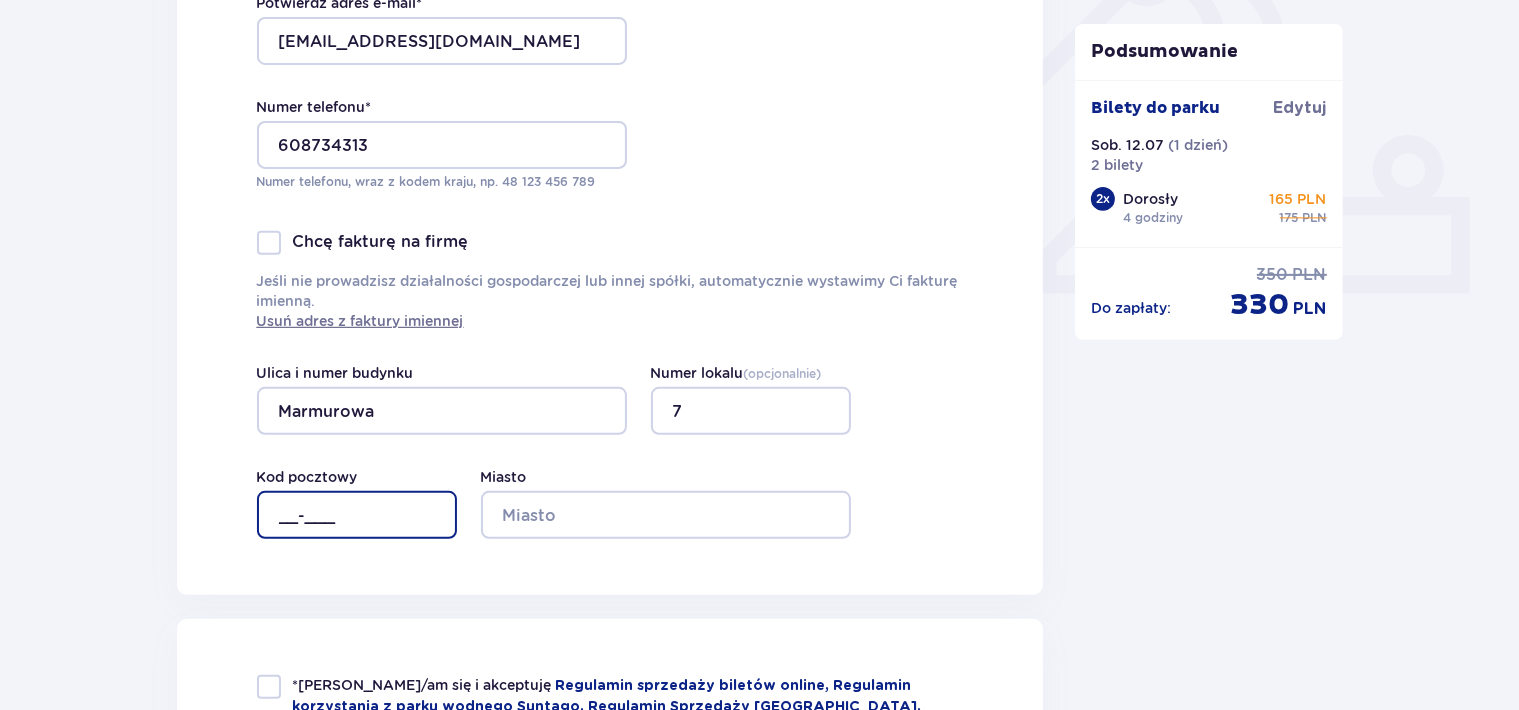 click on "__-___" at bounding box center (357, 515) 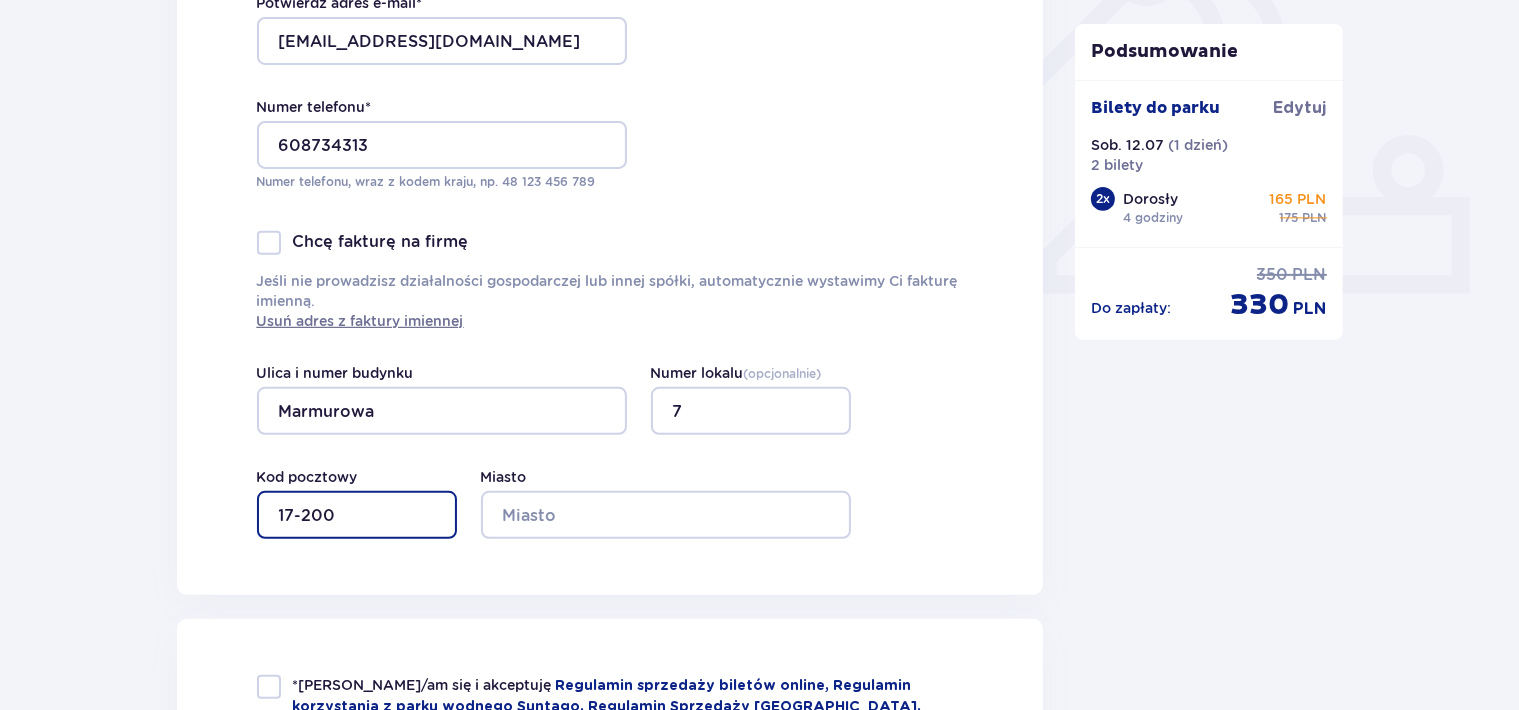 type on "17-200" 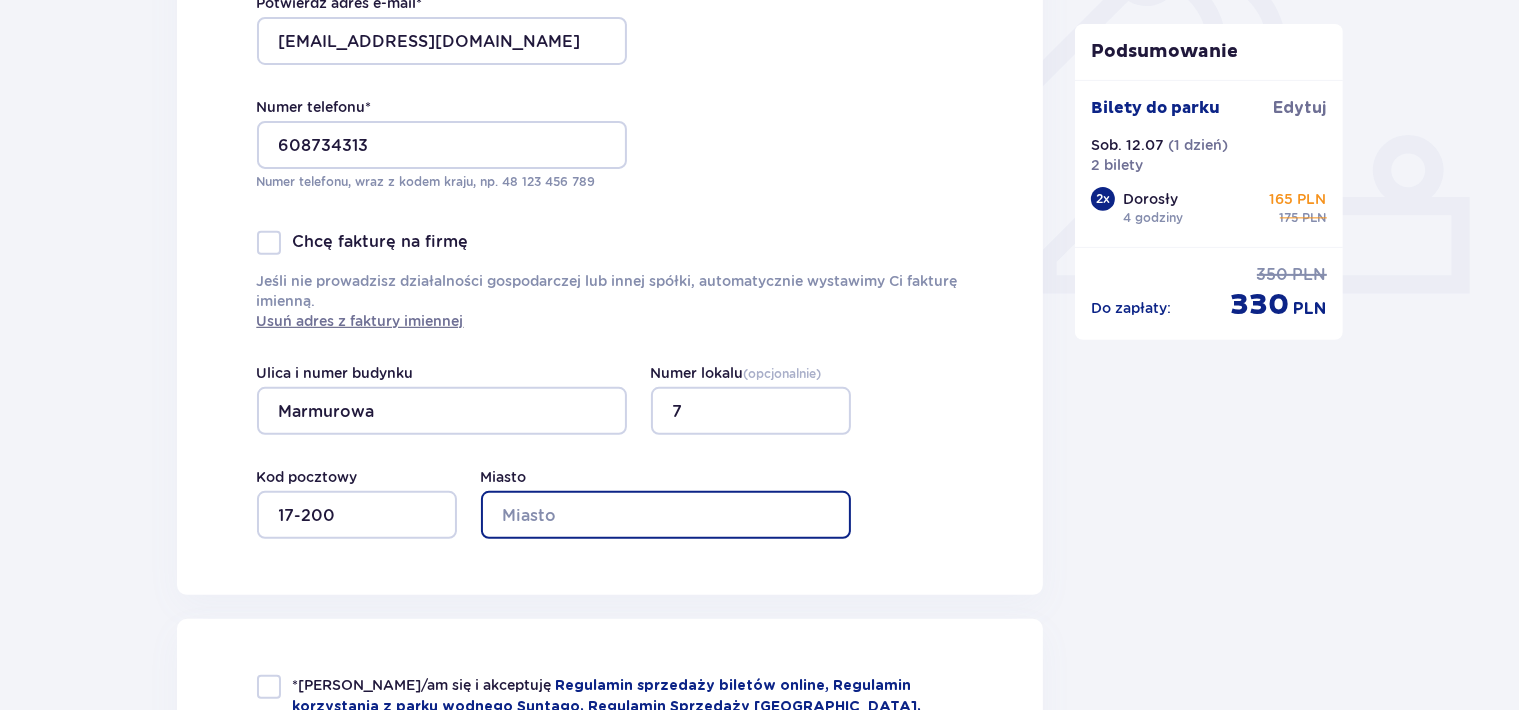 click on "Miasto" at bounding box center (666, 515) 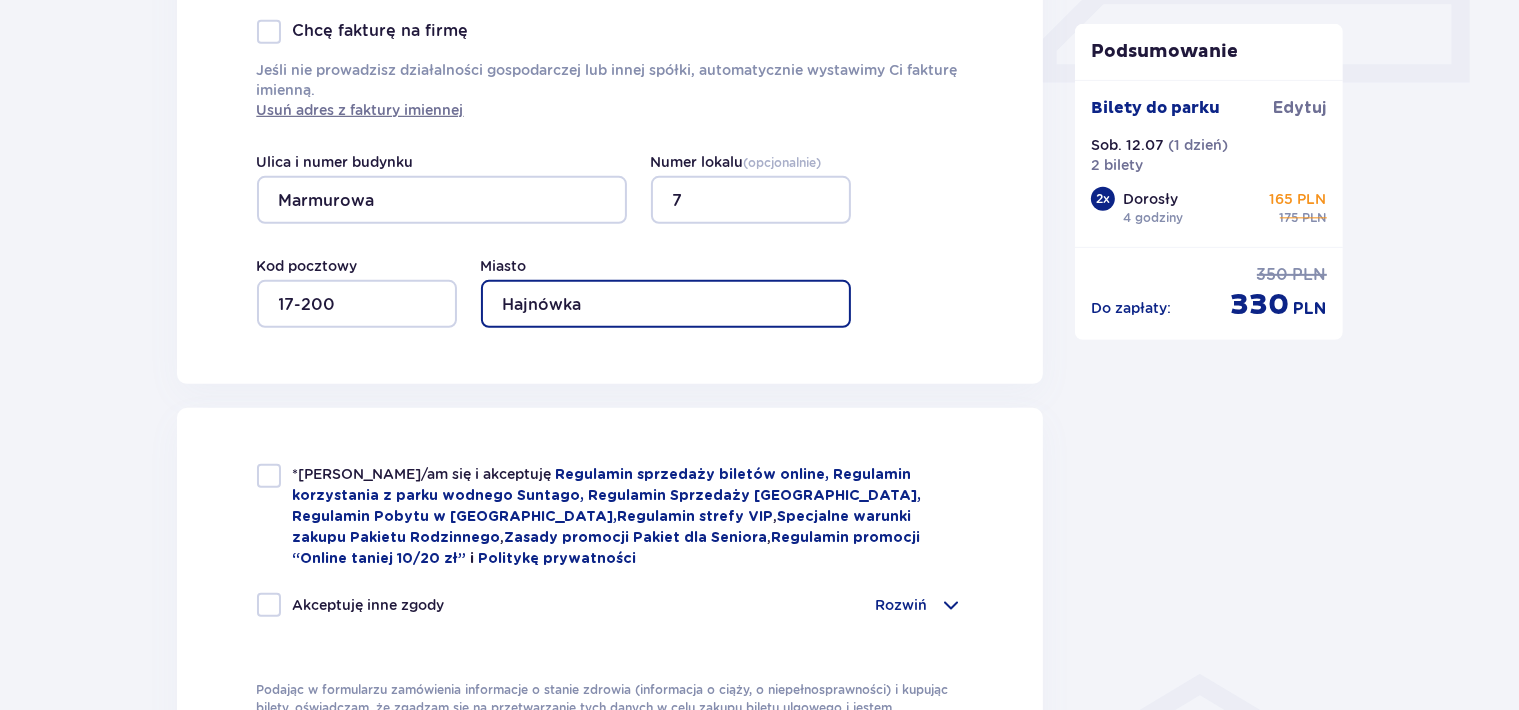 scroll, scrollTop: 1056, scrollLeft: 0, axis: vertical 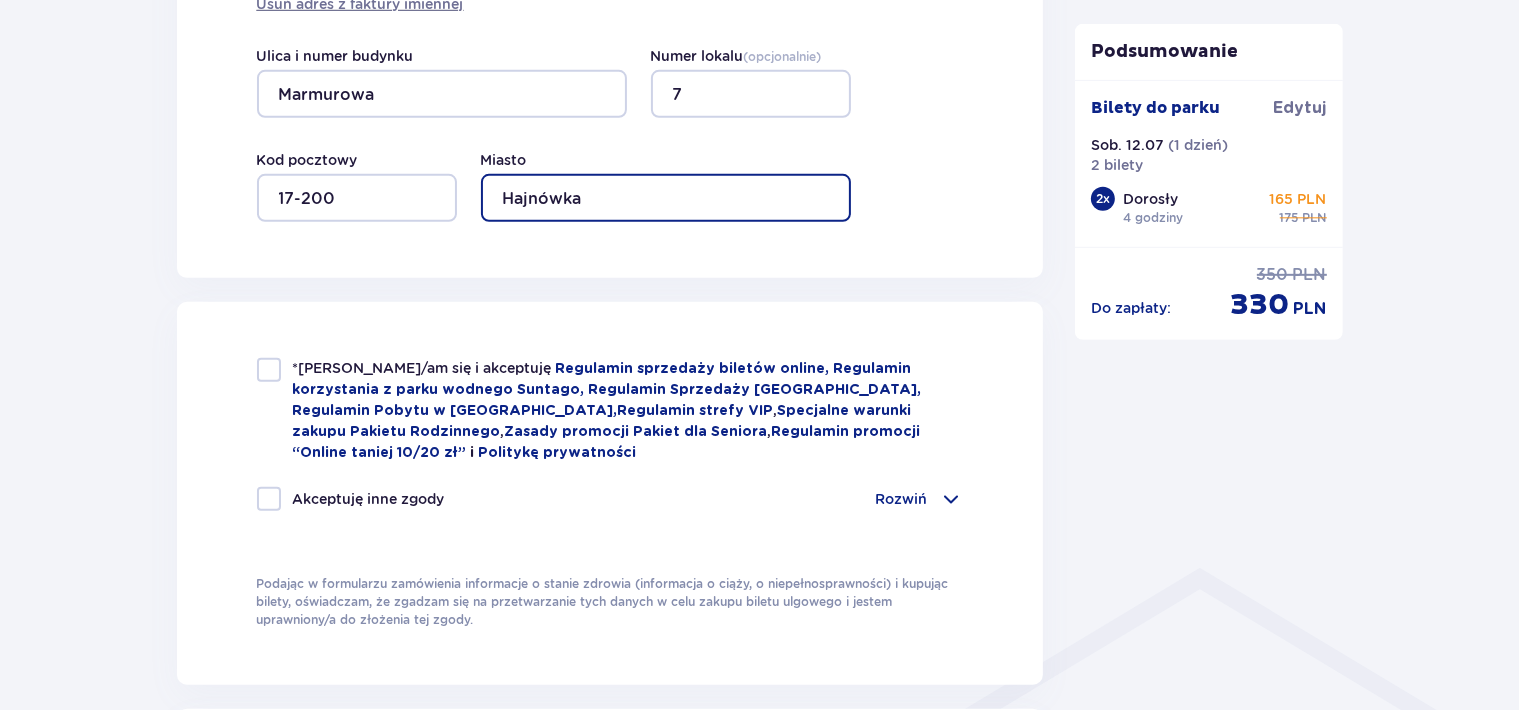 type on "Hajnówka" 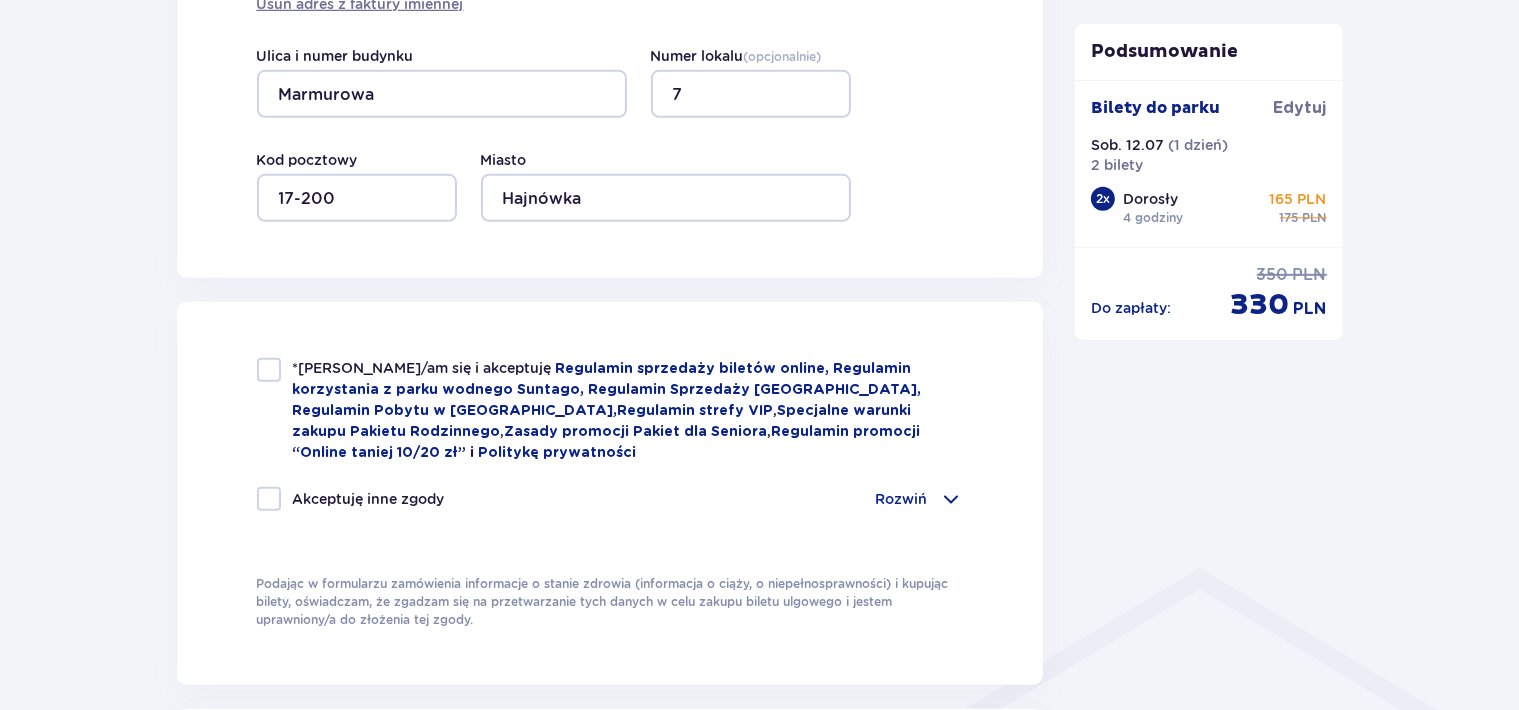click at bounding box center [269, 370] 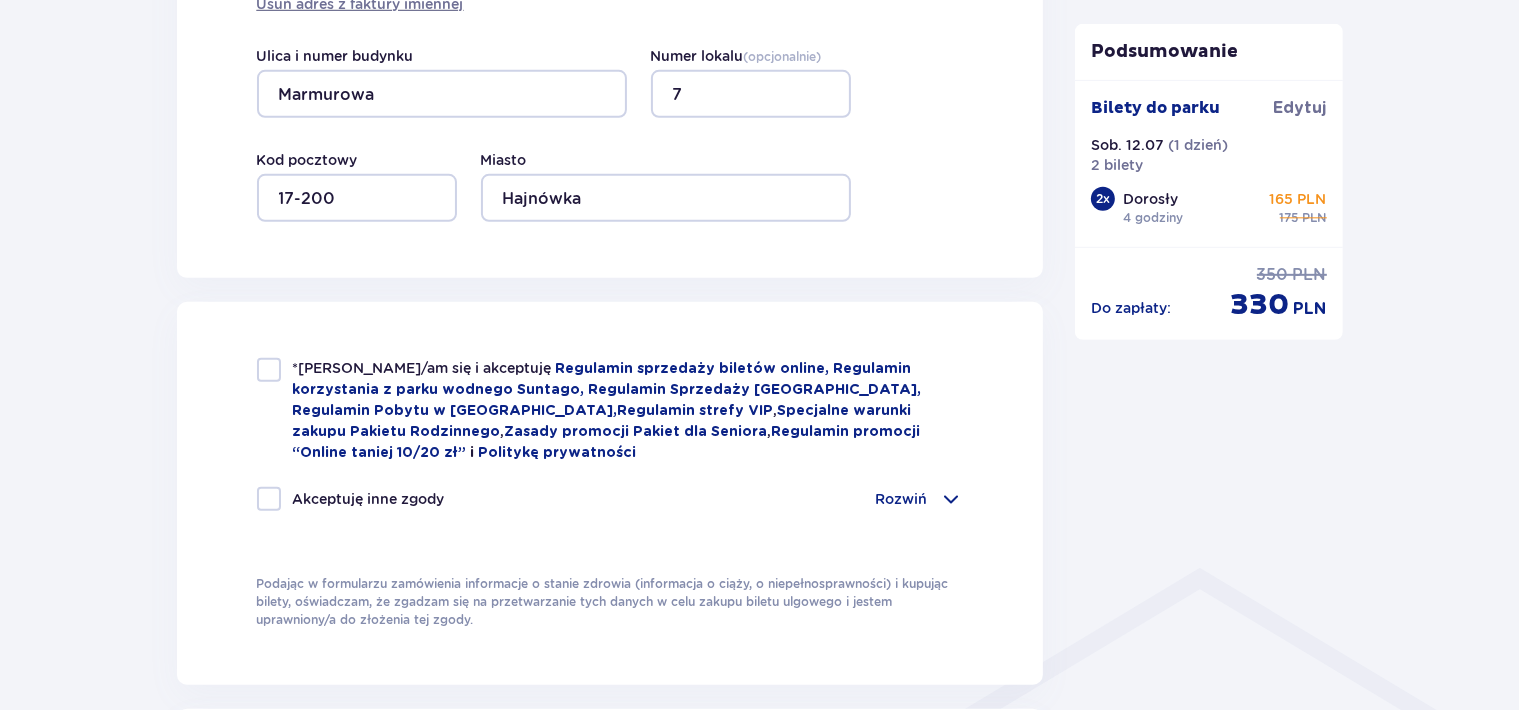 checkbox on "true" 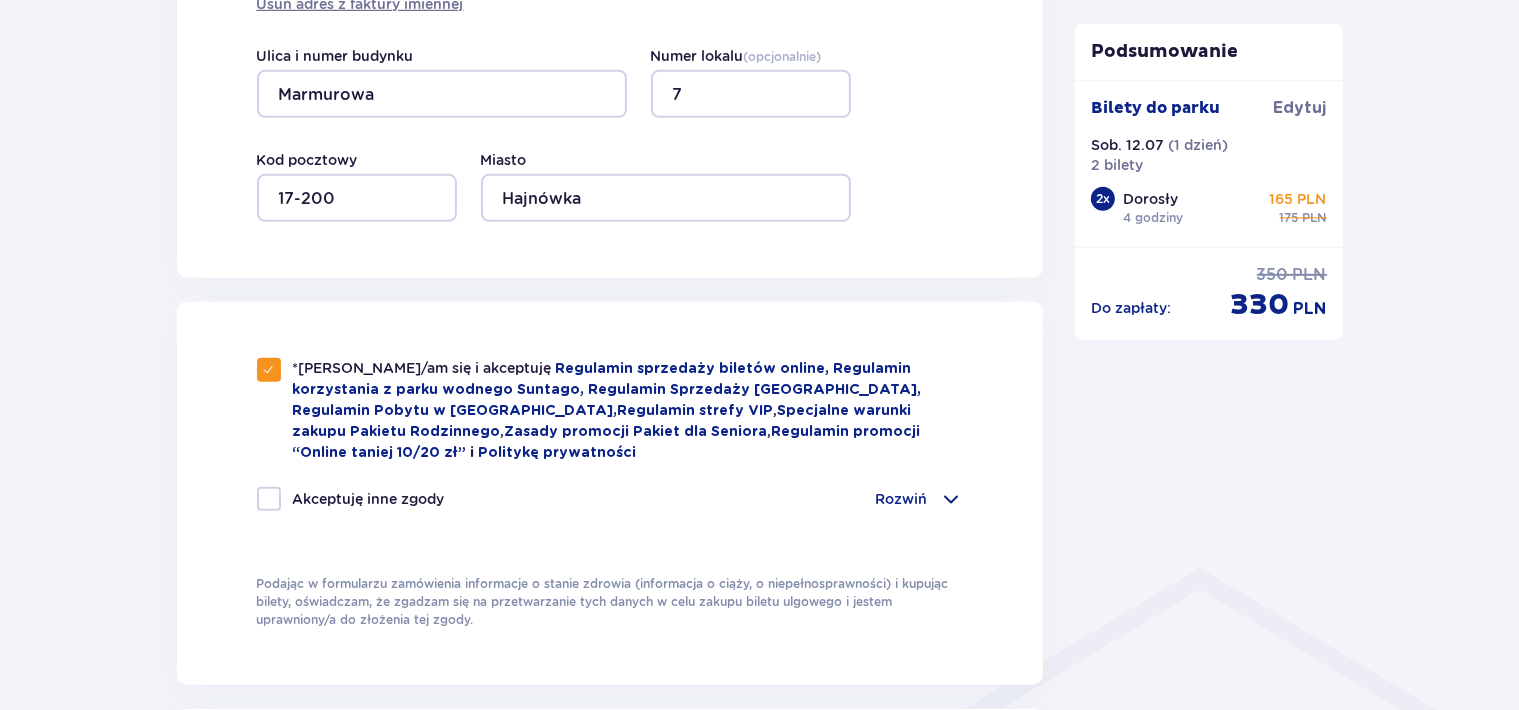 click on "Rozwiń" at bounding box center [901, 499] 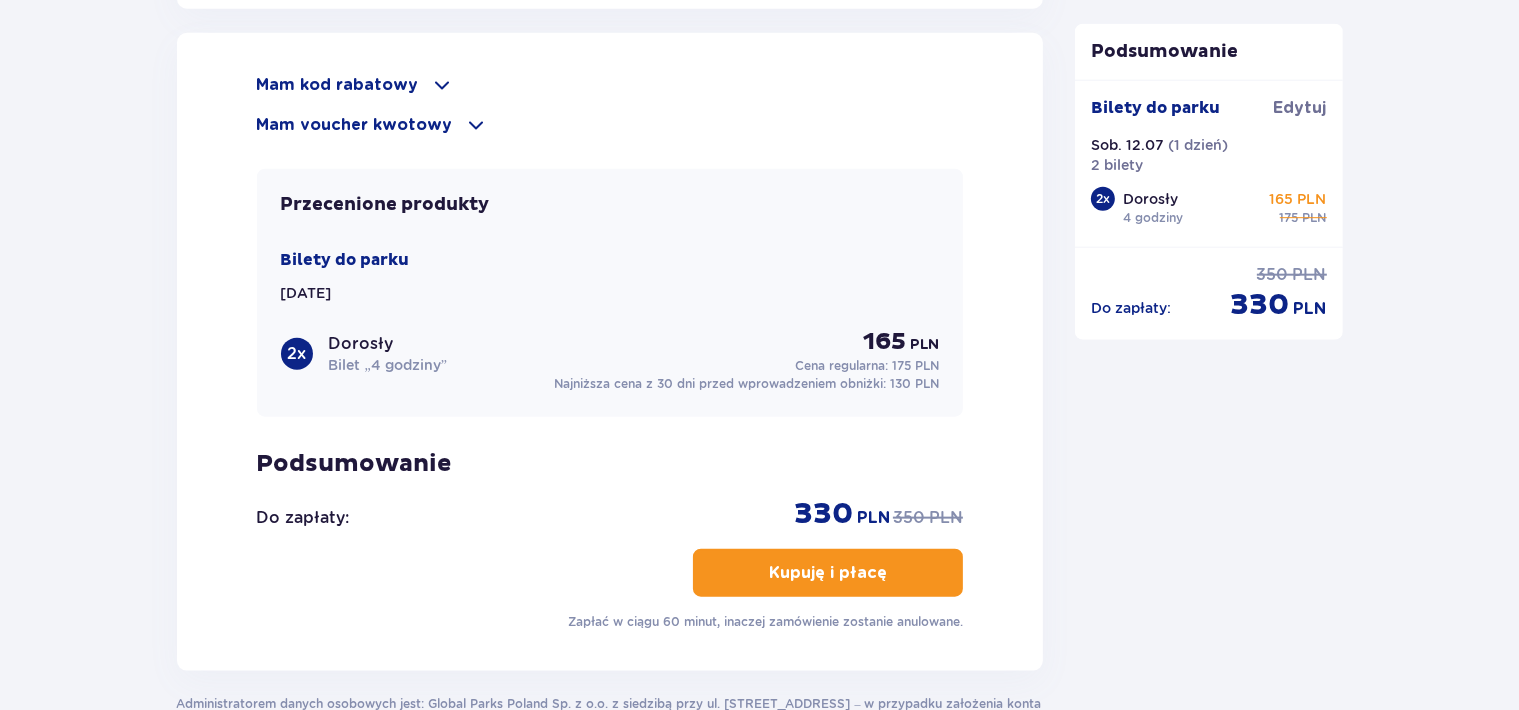 scroll, scrollTop: 2217, scrollLeft: 0, axis: vertical 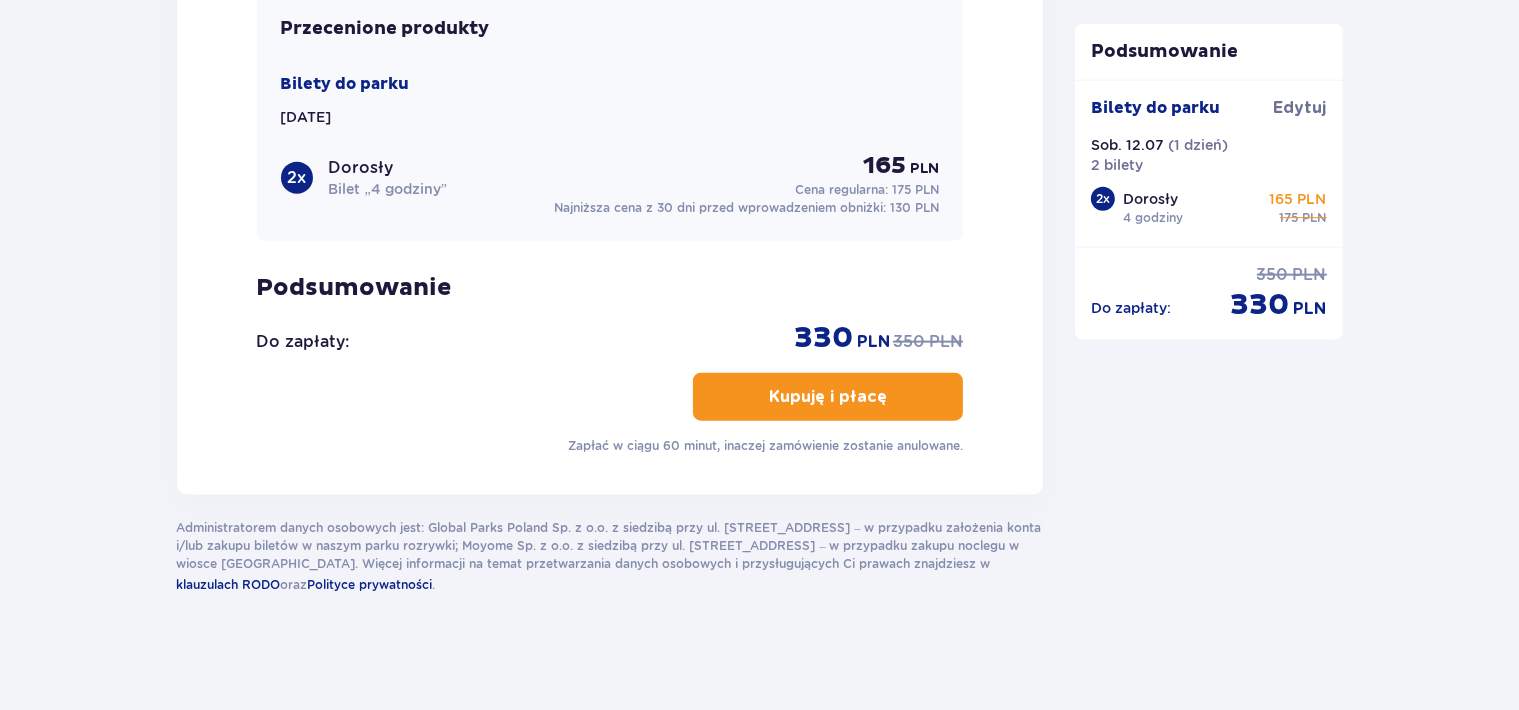 click on "Kupuję i płacę" at bounding box center [828, 397] 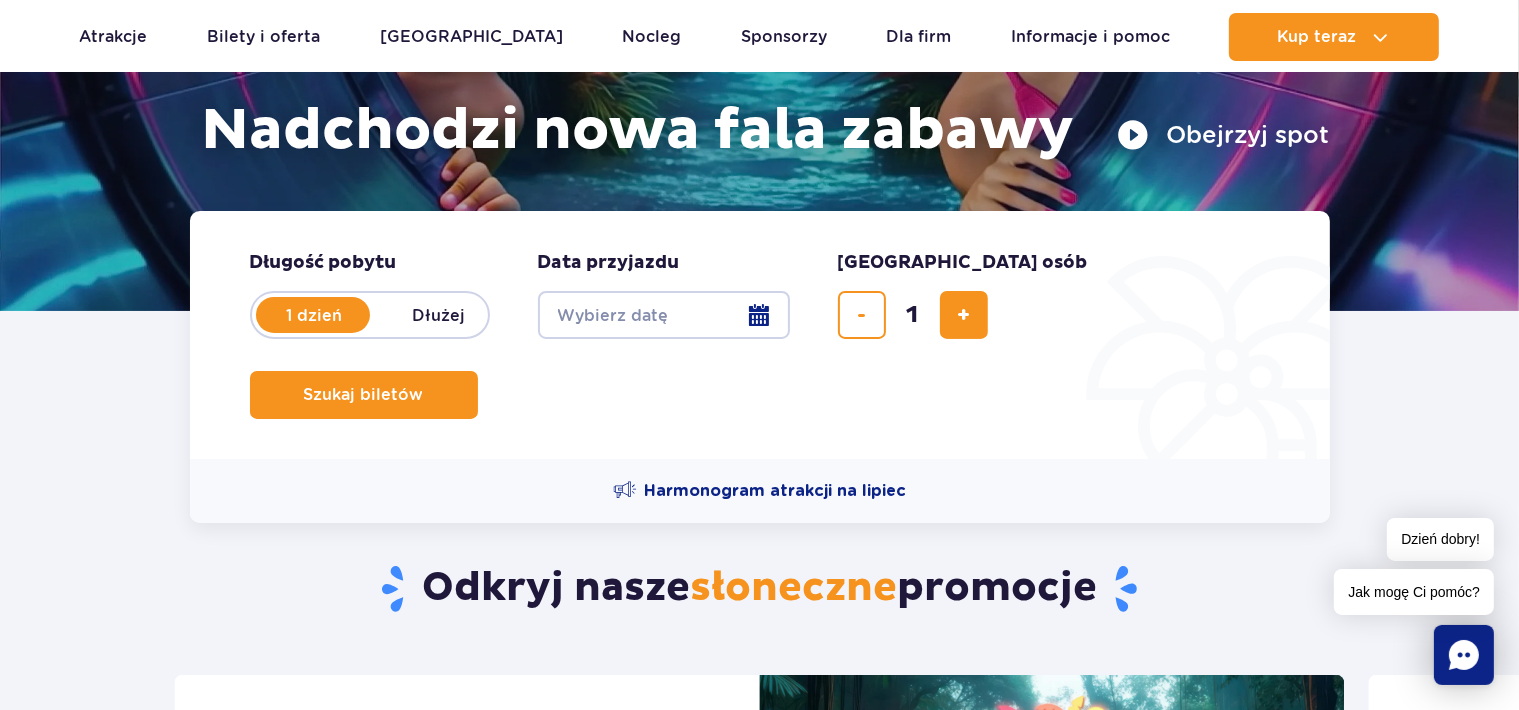 scroll, scrollTop: 0, scrollLeft: 0, axis: both 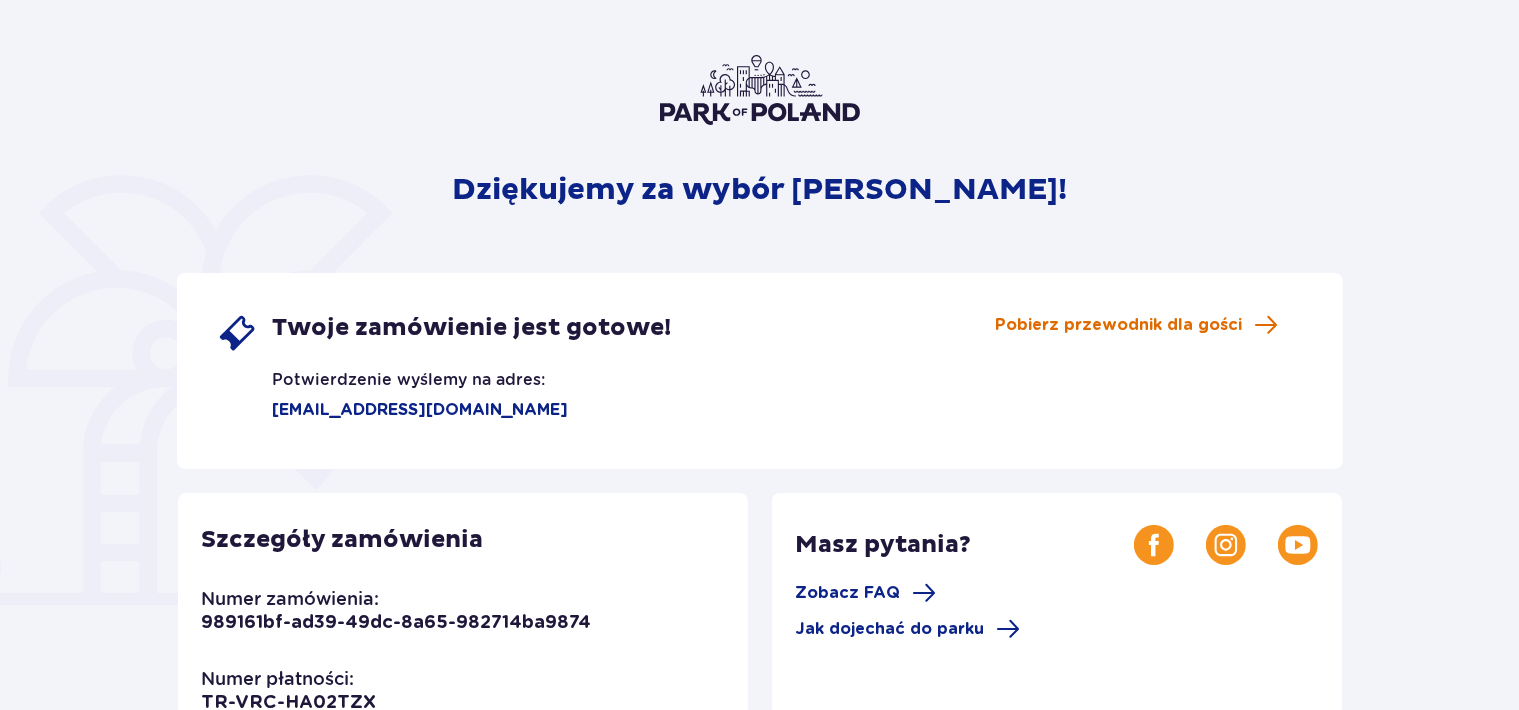 click on "Pobierz przewodnik dla gości" at bounding box center (1119, 325) 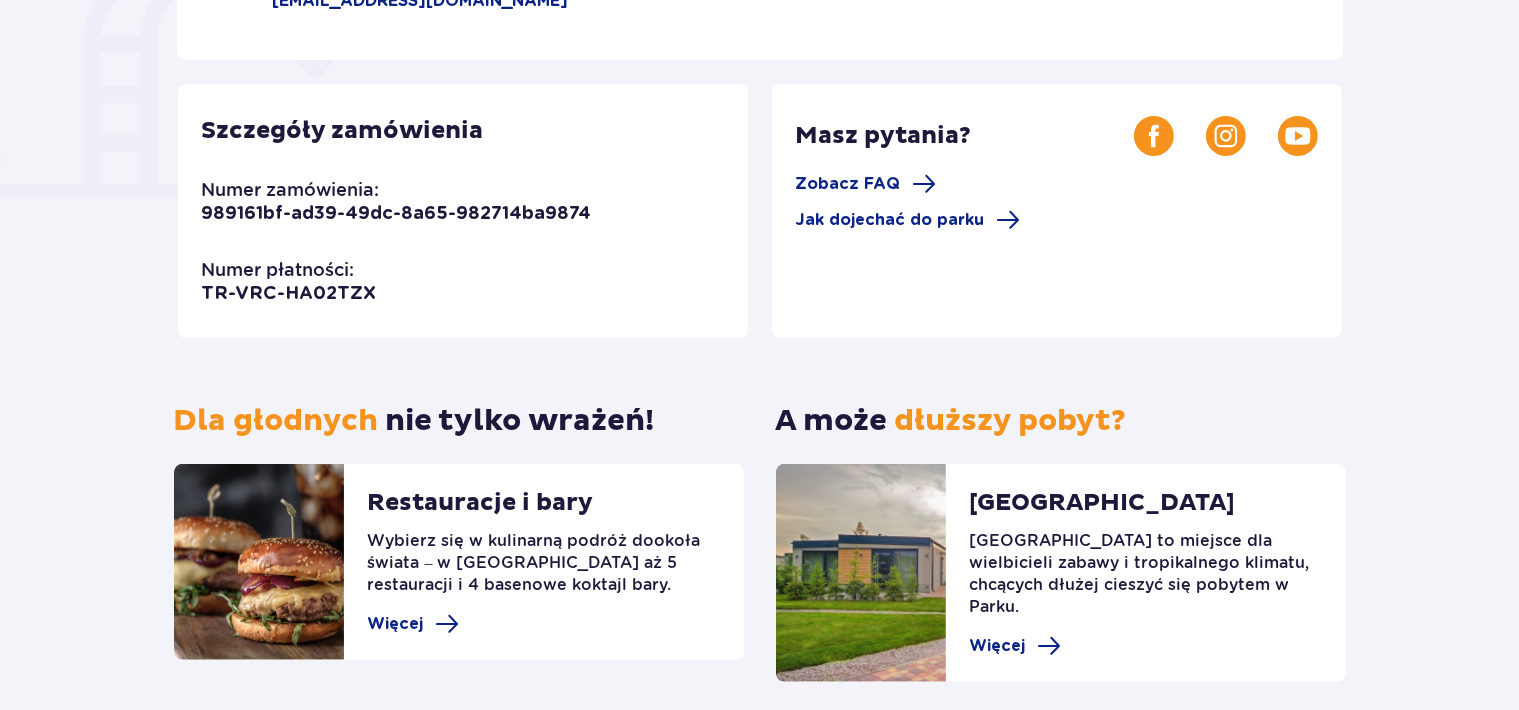 scroll, scrollTop: 528, scrollLeft: 0, axis: vertical 